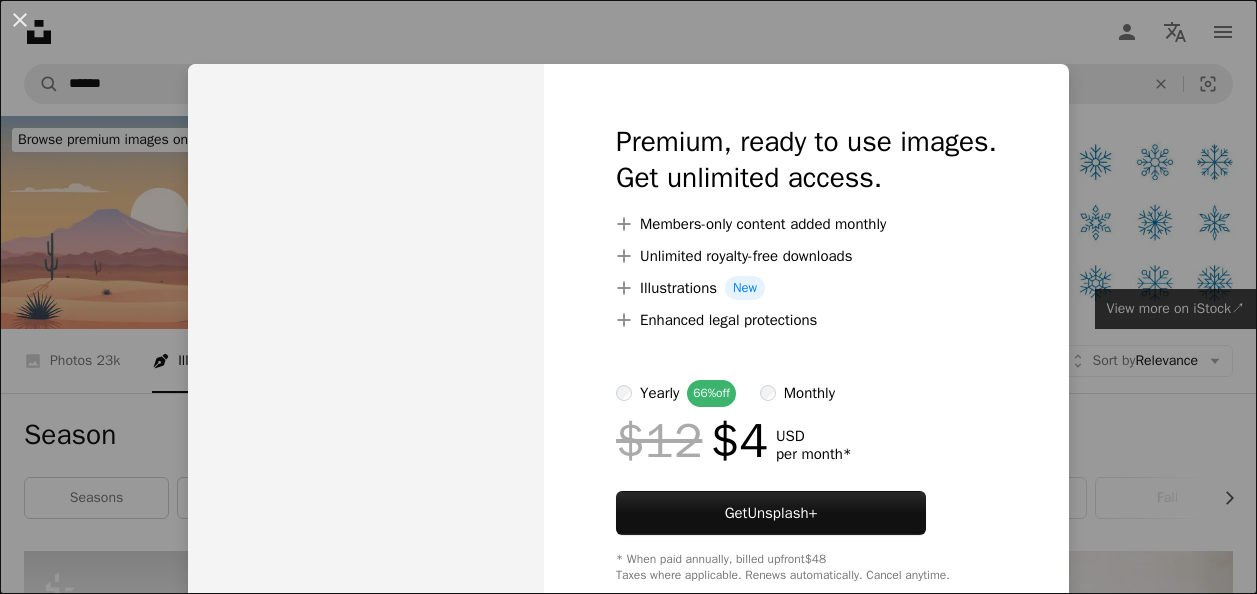 scroll, scrollTop: 400, scrollLeft: 0, axis: vertical 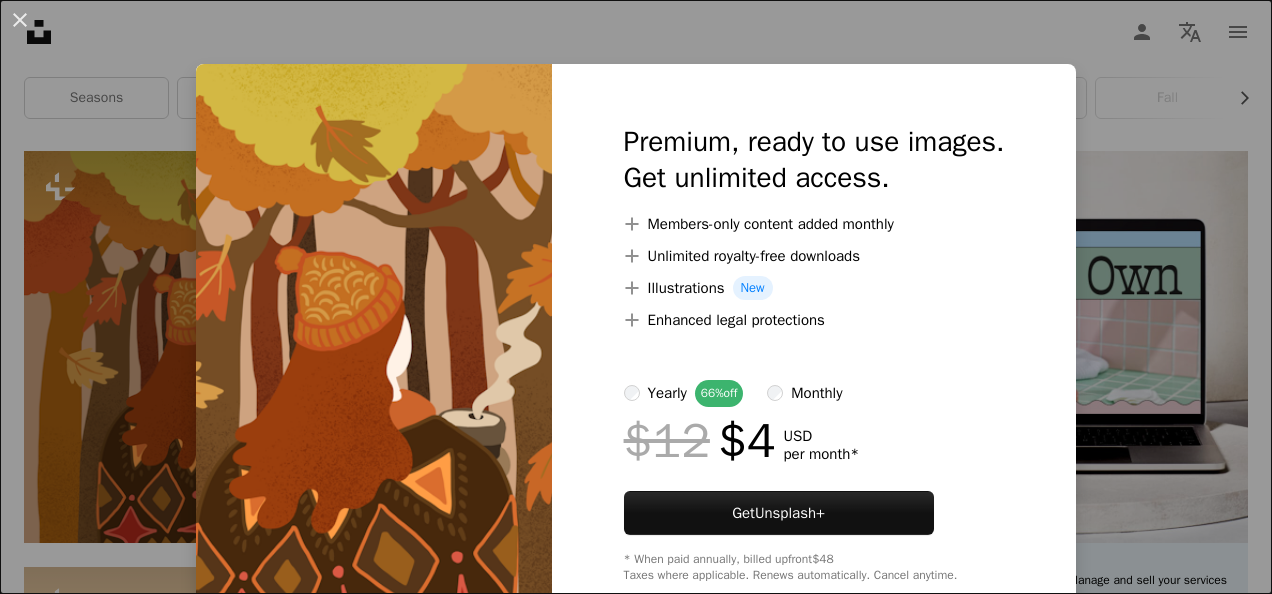 click on "An X shape Premium, ready to use images. Get unlimited access. A plus sign Members-only content added monthly A plus sign Unlimited royalty-free downloads A plus sign Illustrations  New A plus sign Enhanced legal protections yearly 66%  off monthly $12   $4 USD per month * Get  Unsplash+ * When paid annually, billed upfront  $48 Taxes where applicable. Renews automatically. Cancel anytime." at bounding box center [636, 297] 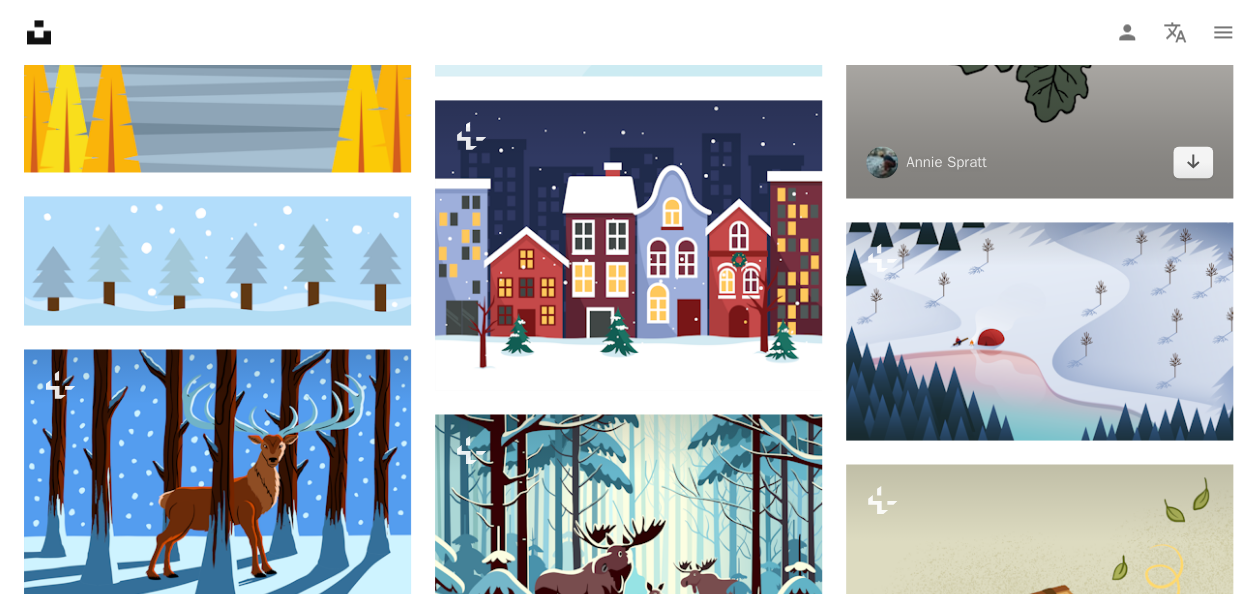 scroll, scrollTop: 1700, scrollLeft: 0, axis: vertical 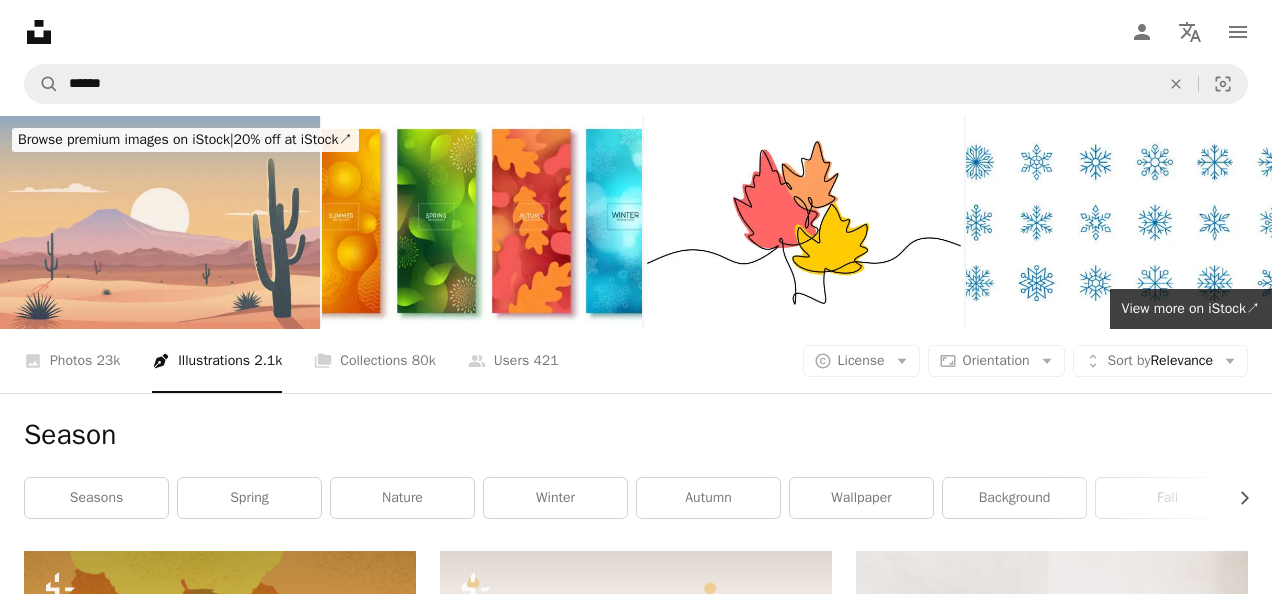 click on "Arrow pointing down" 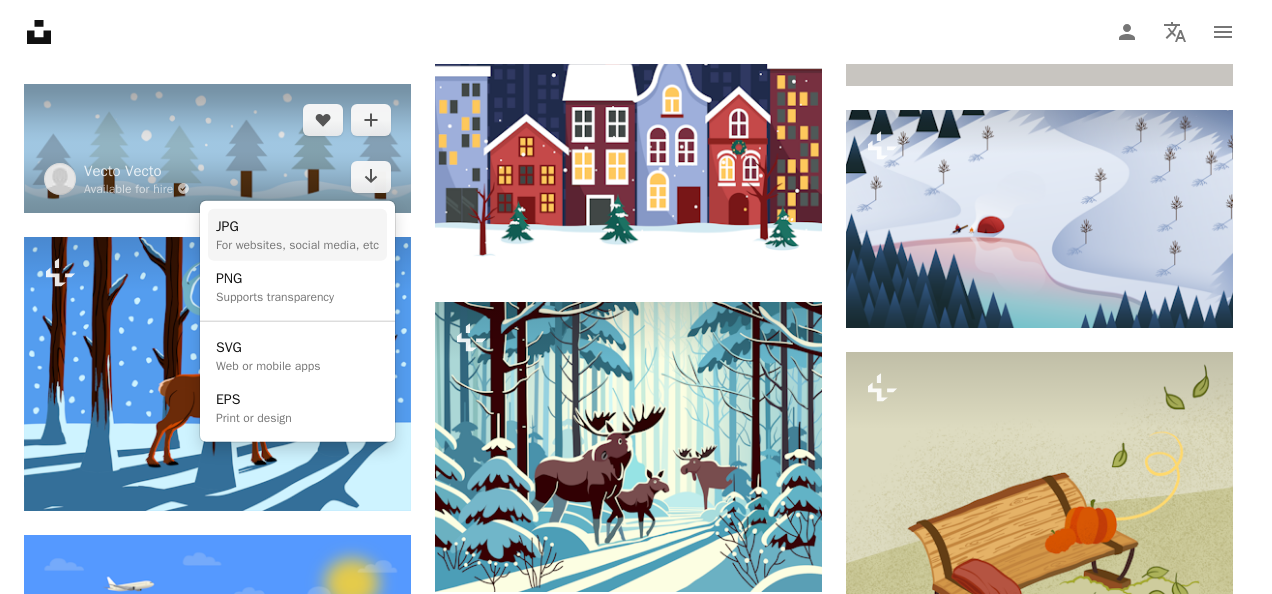 click on "For websites, social media, etc" at bounding box center (297, 245) 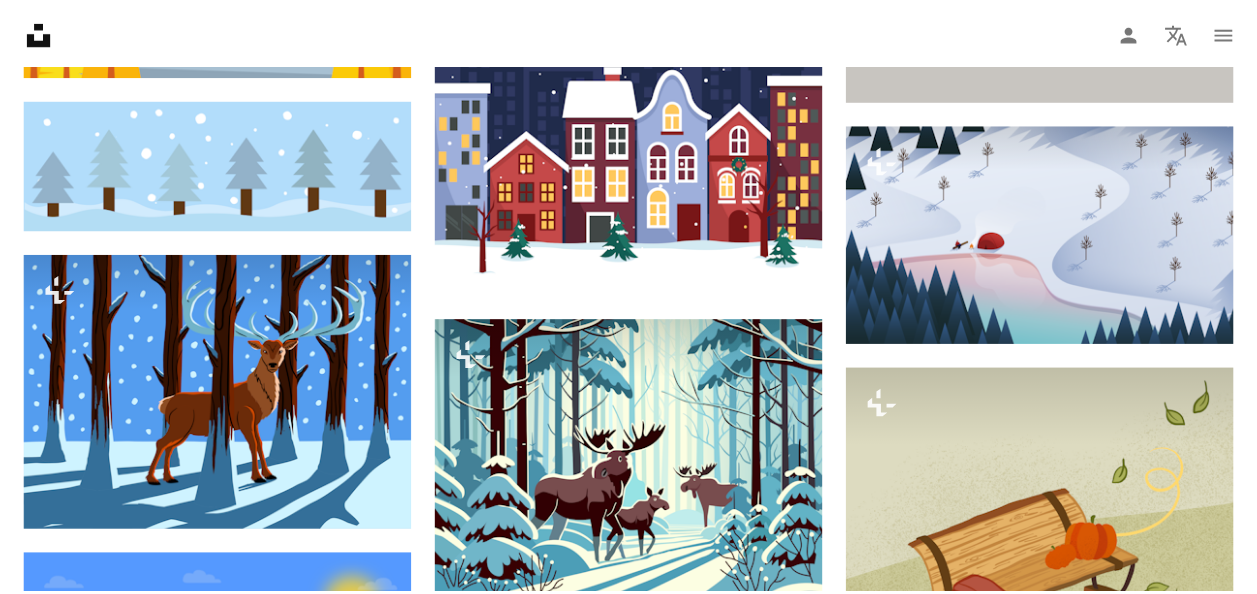 scroll, scrollTop: 1700, scrollLeft: 0, axis: vertical 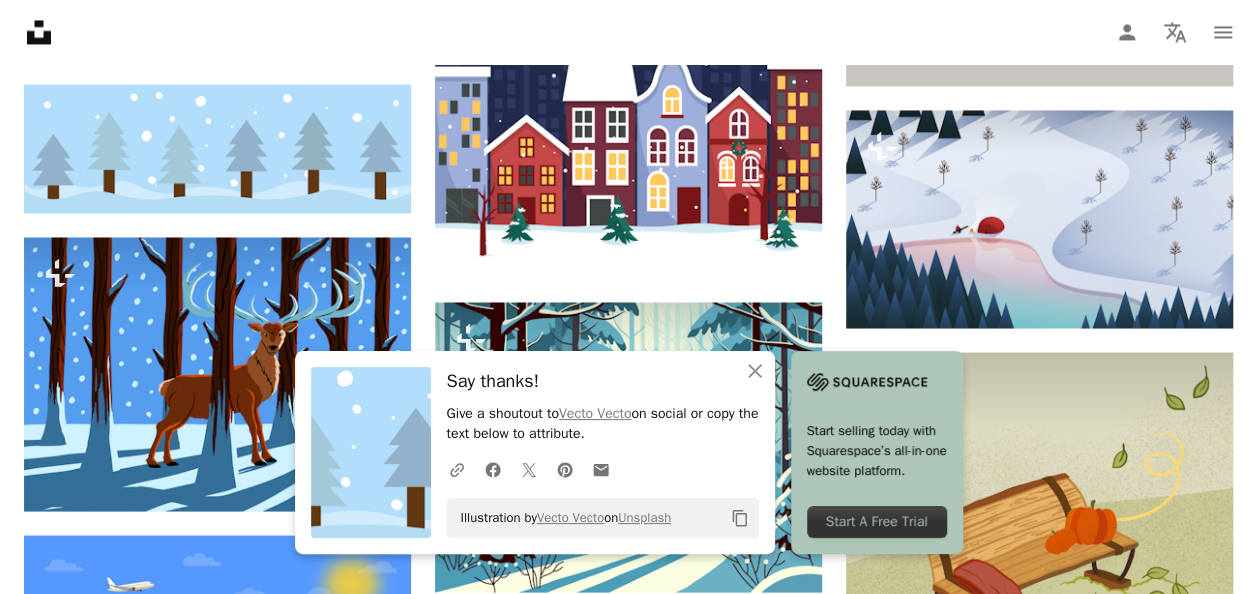 click on "Unsplash logo Unsplash Home A photo Pen Tool A compass A stack of folders Download Person Localization icon navigation menu" at bounding box center [628, 32] 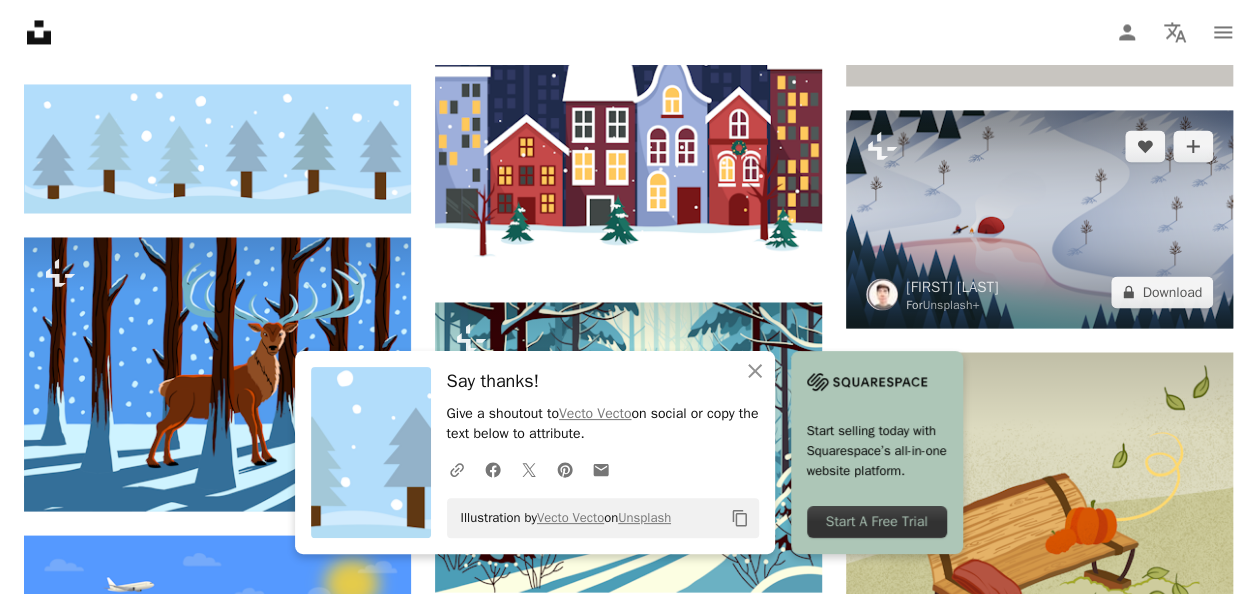 scroll, scrollTop: 1900, scrollLeft: 0, axis: vertical 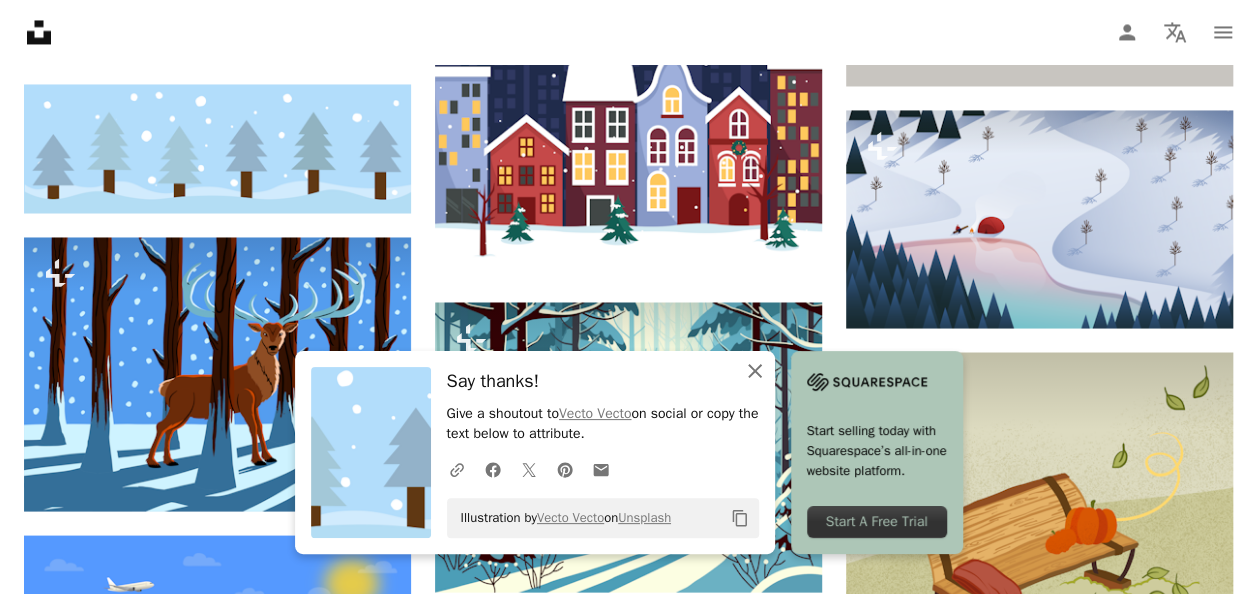 click on "An X shape" 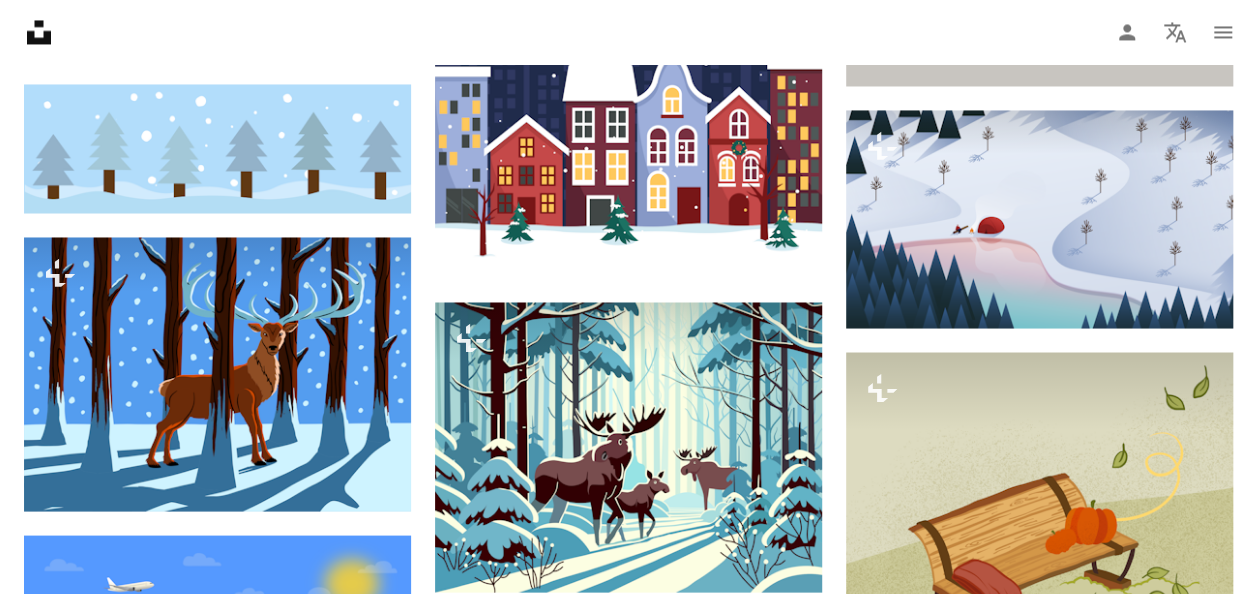scroll, scrollTop: 2700, scrollLeft: 0, axis: vertical 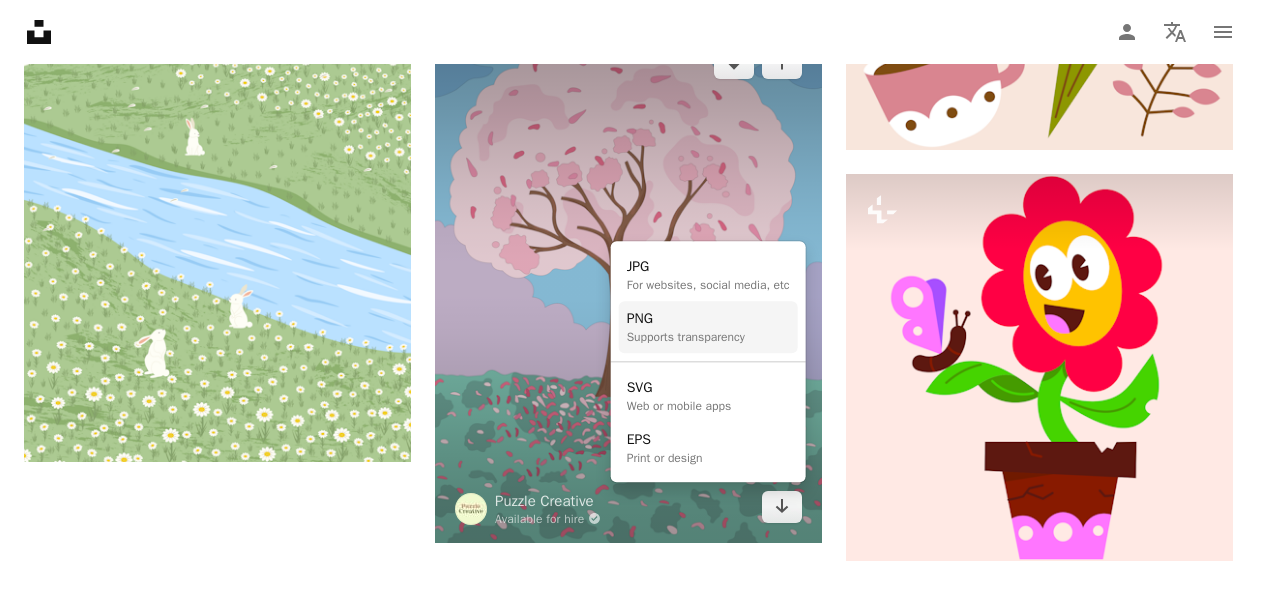 click on "PNG" at bounding box center [686, 319] 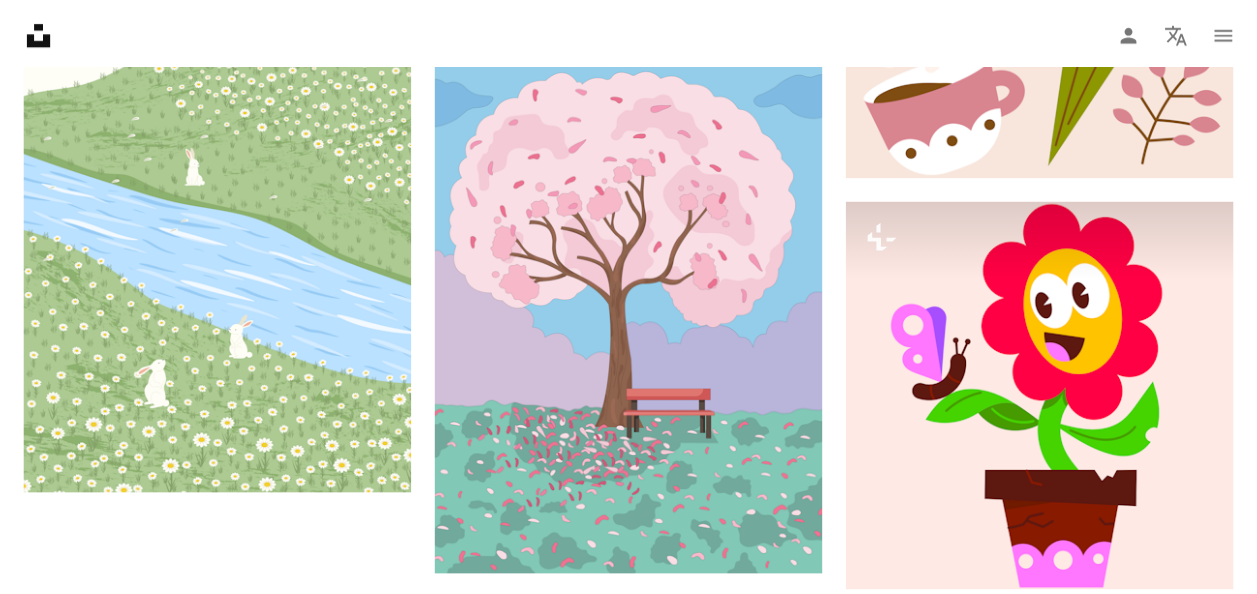 scroll, scrollTop: 2700, scrollLeft: 0, axis: vertical 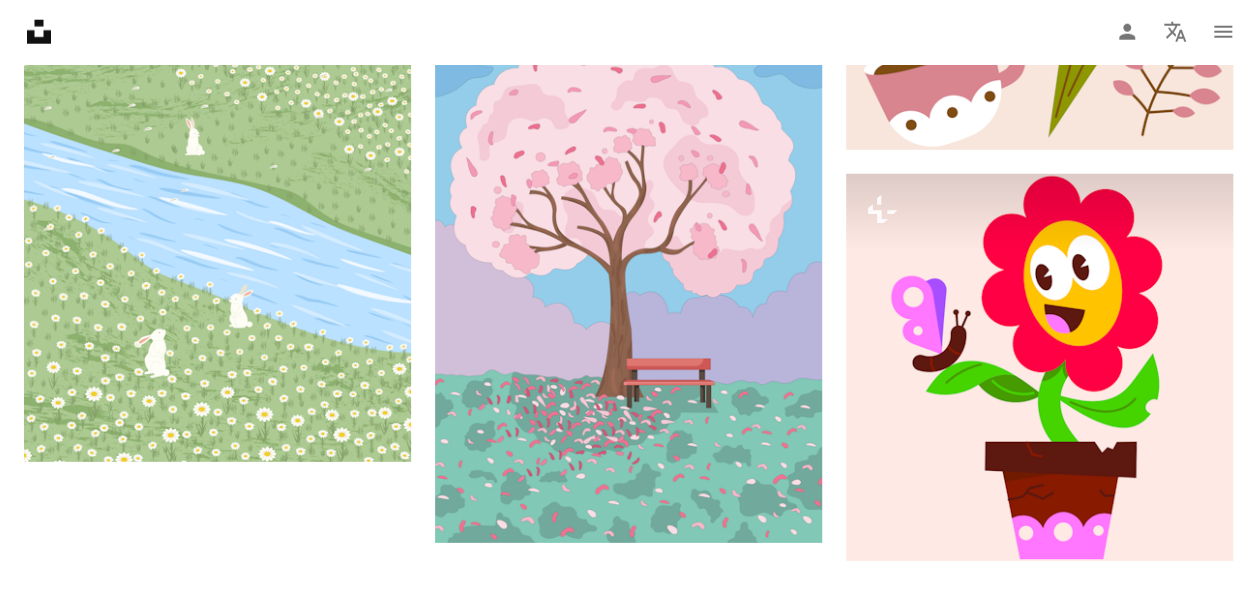 click on "******" at bounding box center [599, -2616] 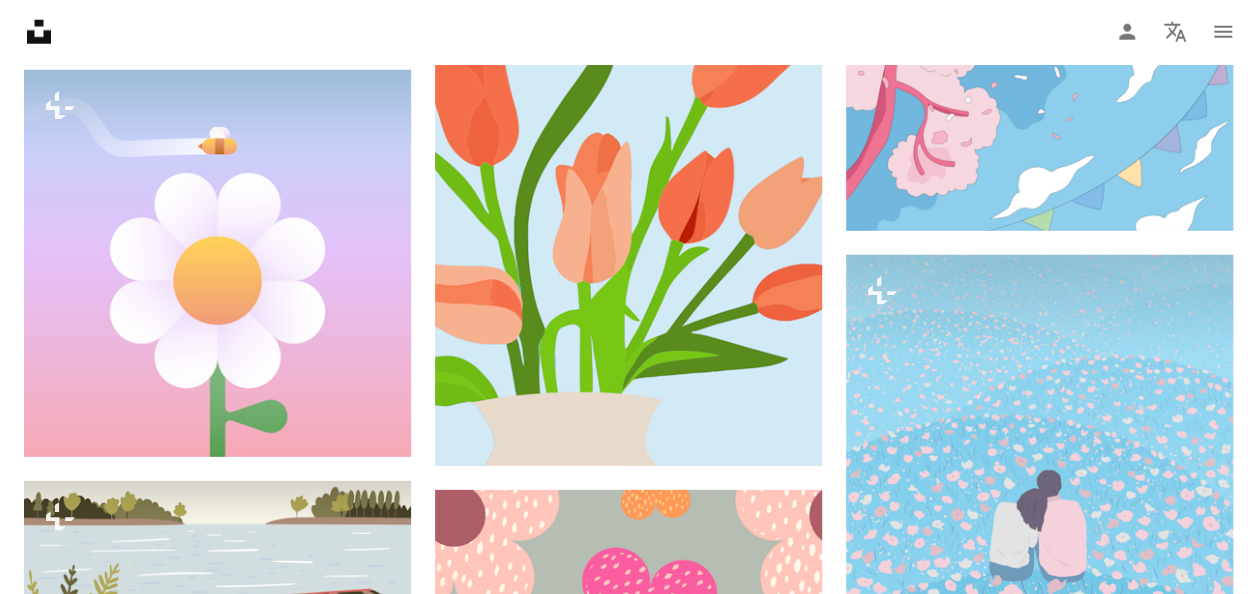 scroll, scrollTop: 100, scrollLeft: 0, axis: vertical 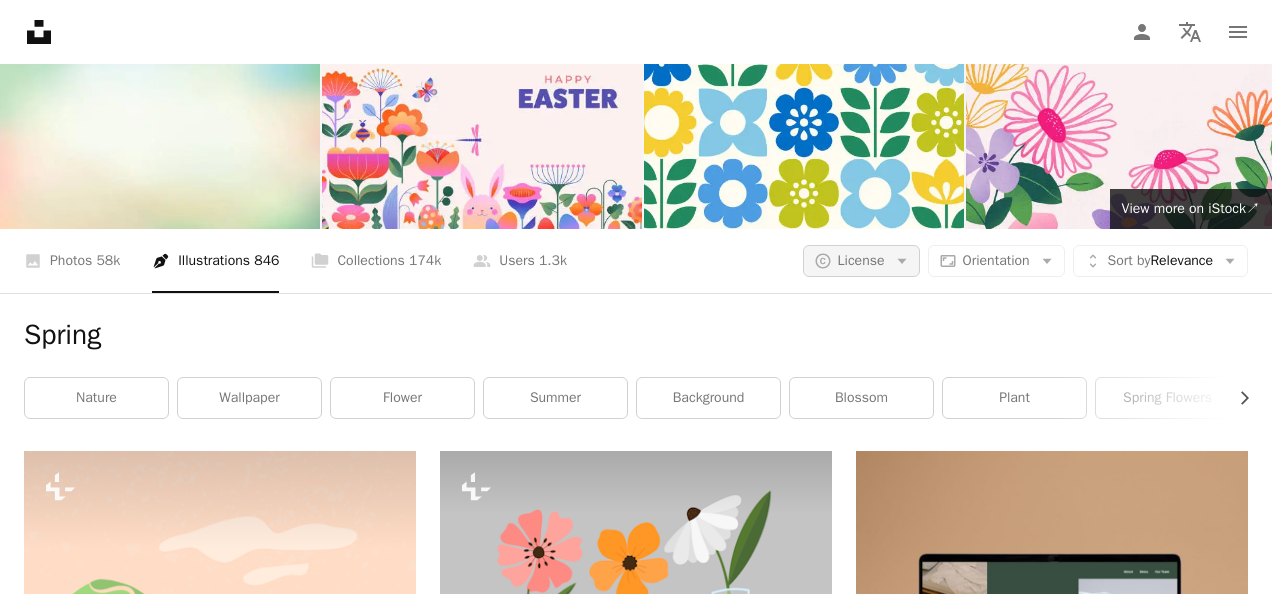 click on "Arrow down" 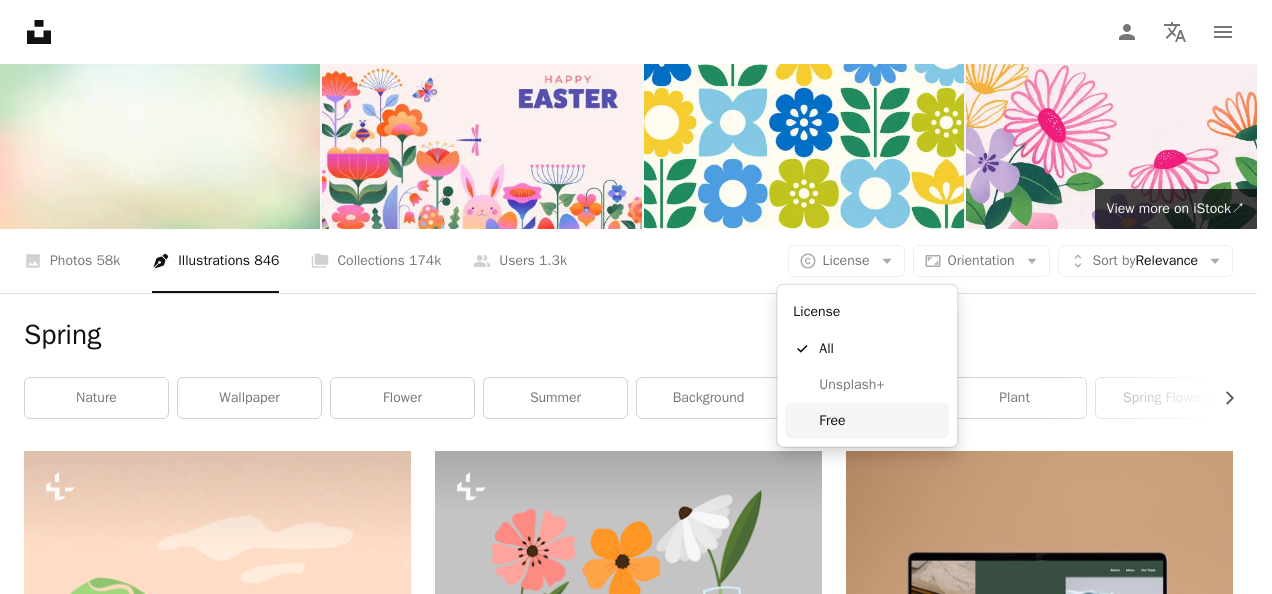 click on "Free" at bounding box center [880, 421] 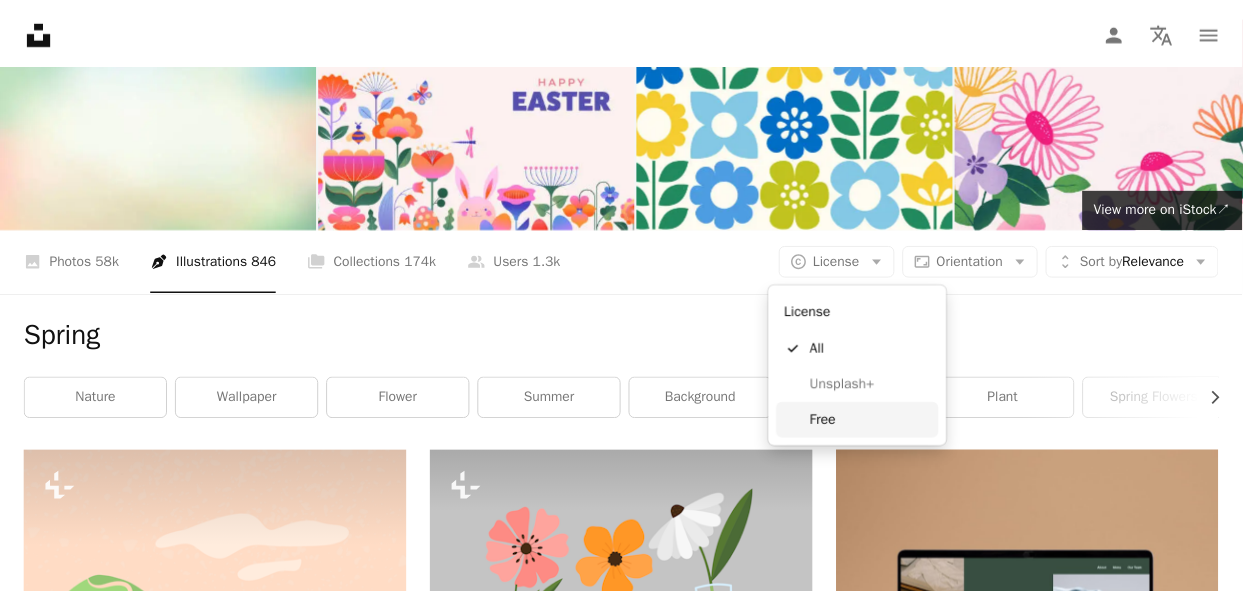 scroll, scrollTop: 0, scrollLeft: 0, axis: both 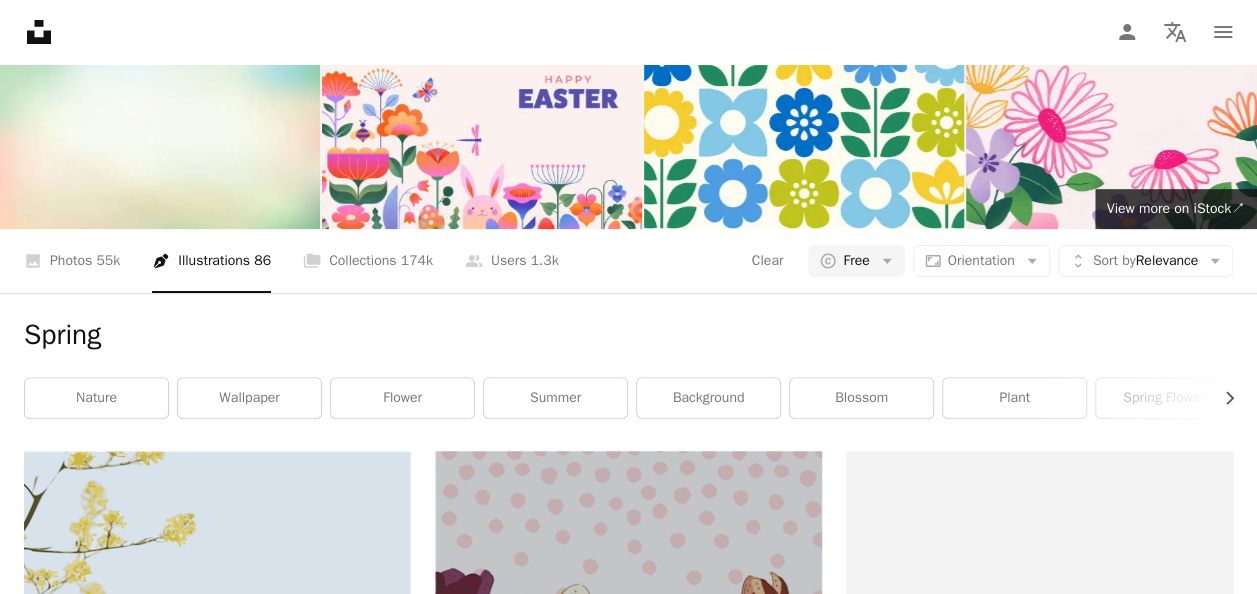 click on "Arrow pointing down" 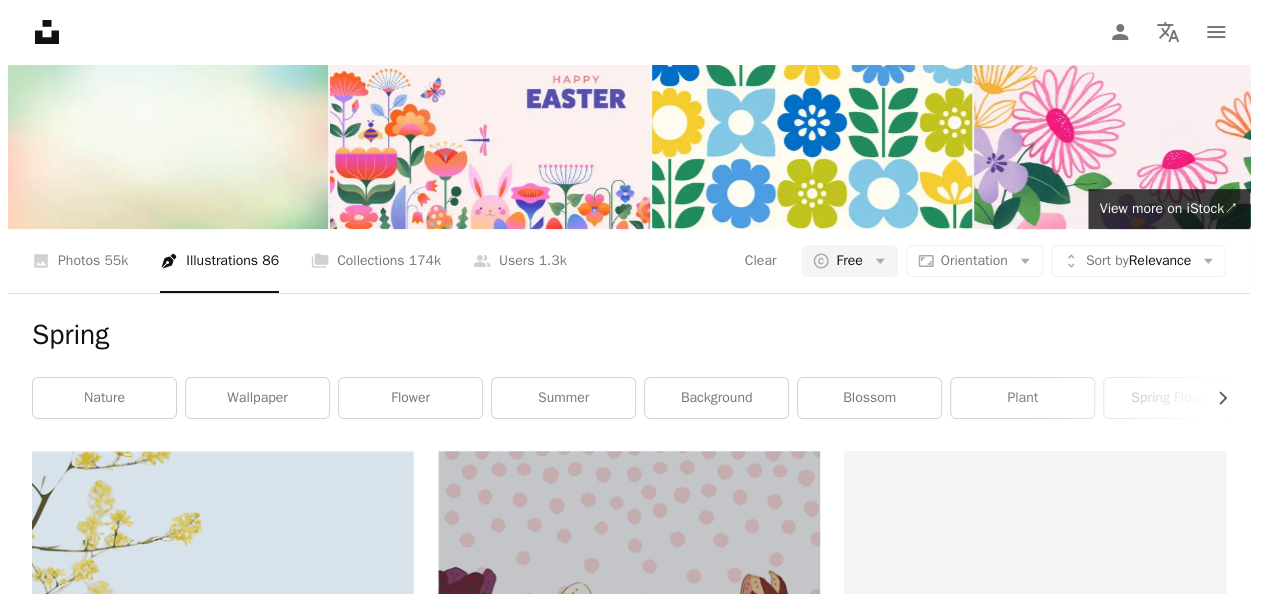 scroll, scrollTop: 0, scrollLeft: 0, axis: both 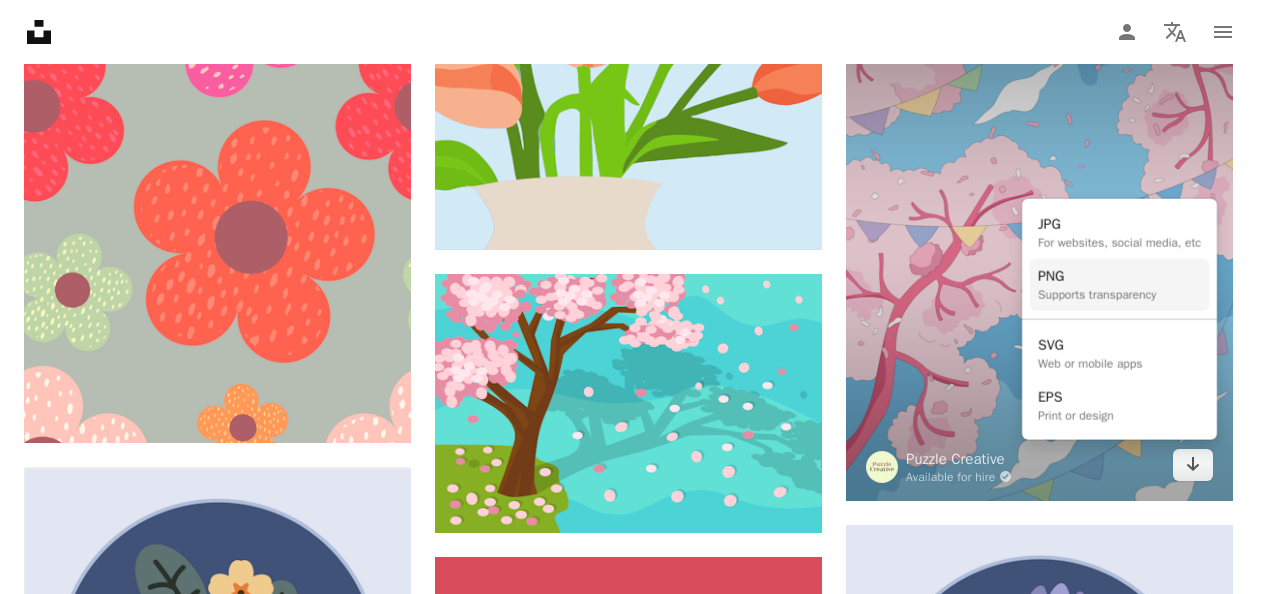 click on "PNG" at bounding box center (1097, 277) 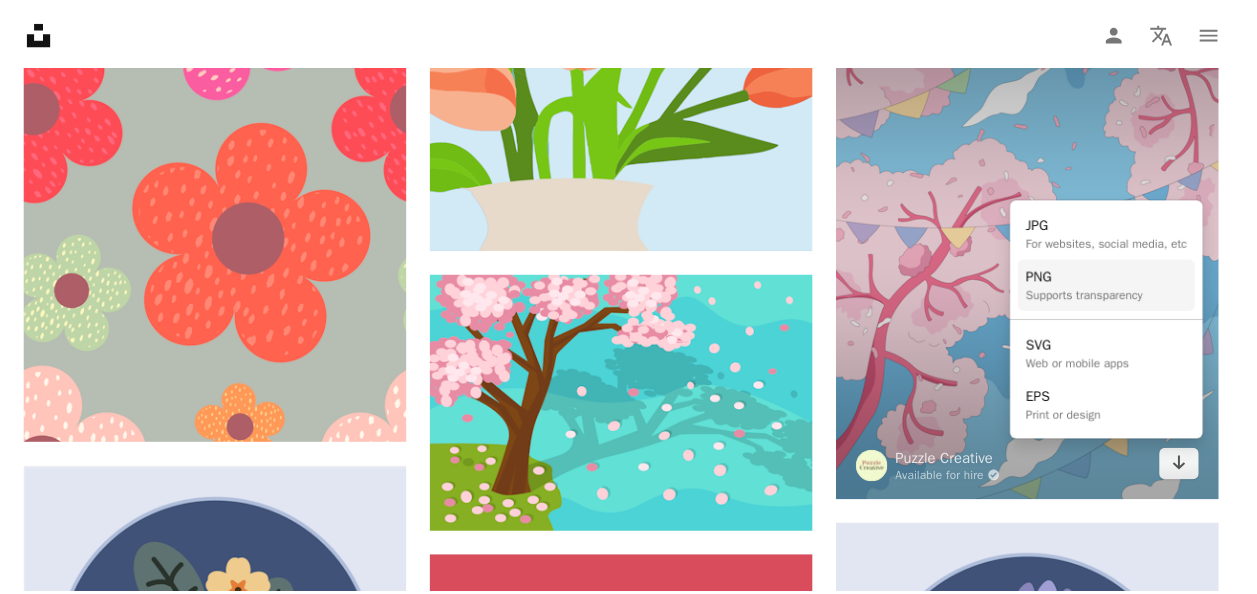 scroll, scrollTop: 1100, scrollLeft: 0, axis: vertical 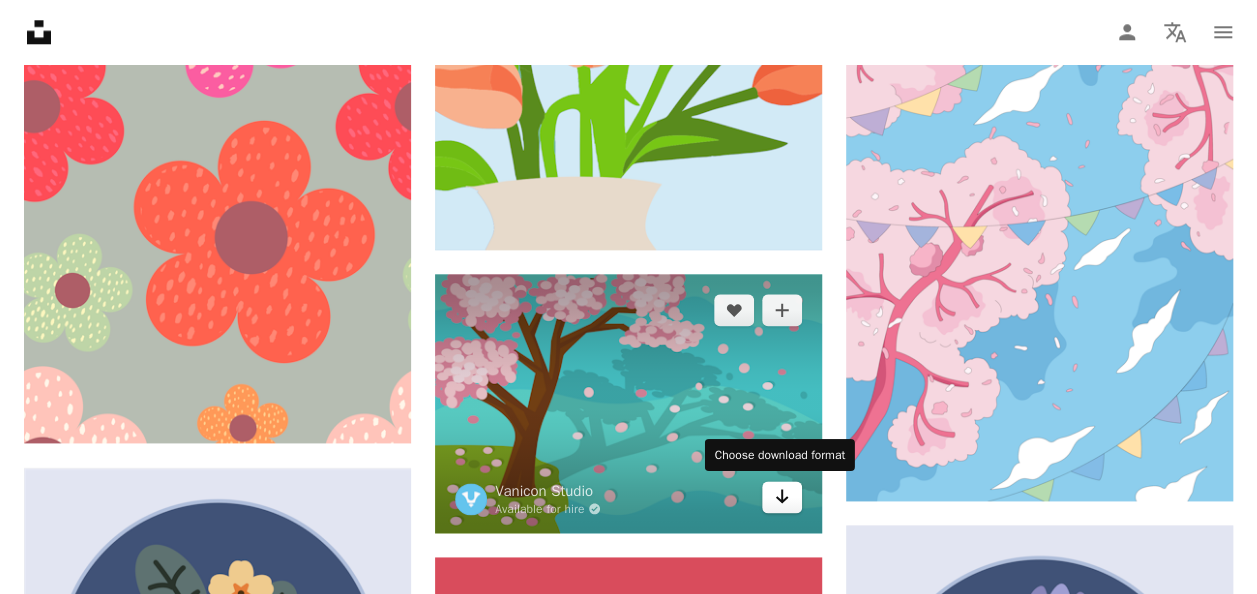 click on "Arrow pointing down" 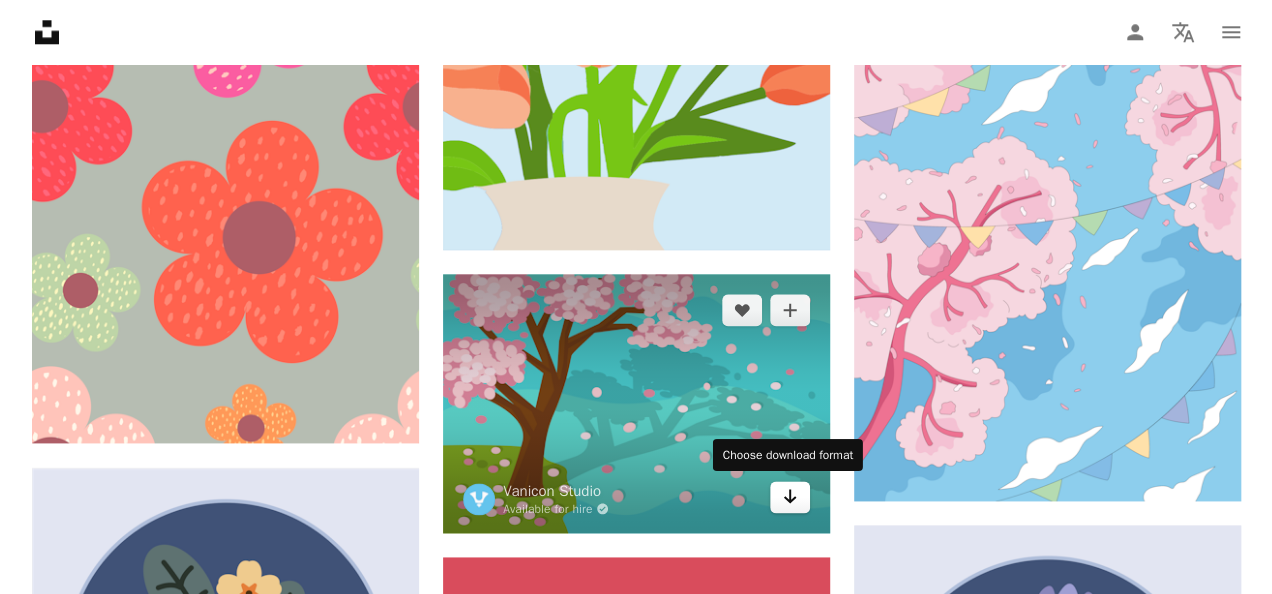 scroll, scrollTop: 0, scrollLeft: 0, axis: both 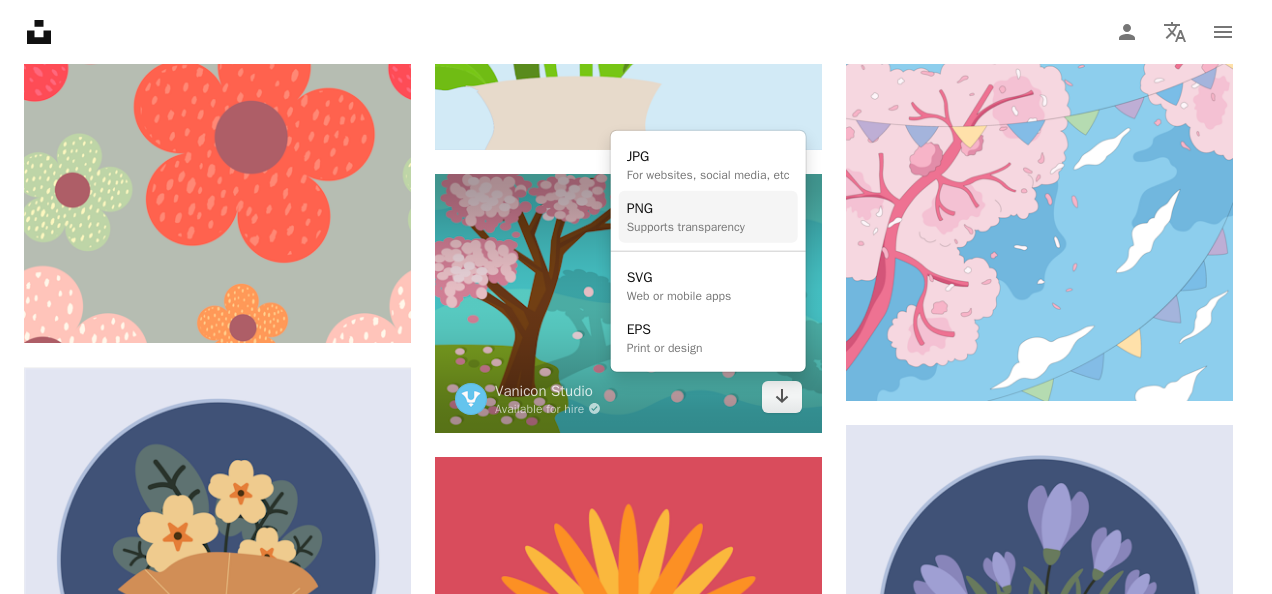 click on "Supports transparency" at bounding box center (686, 227) 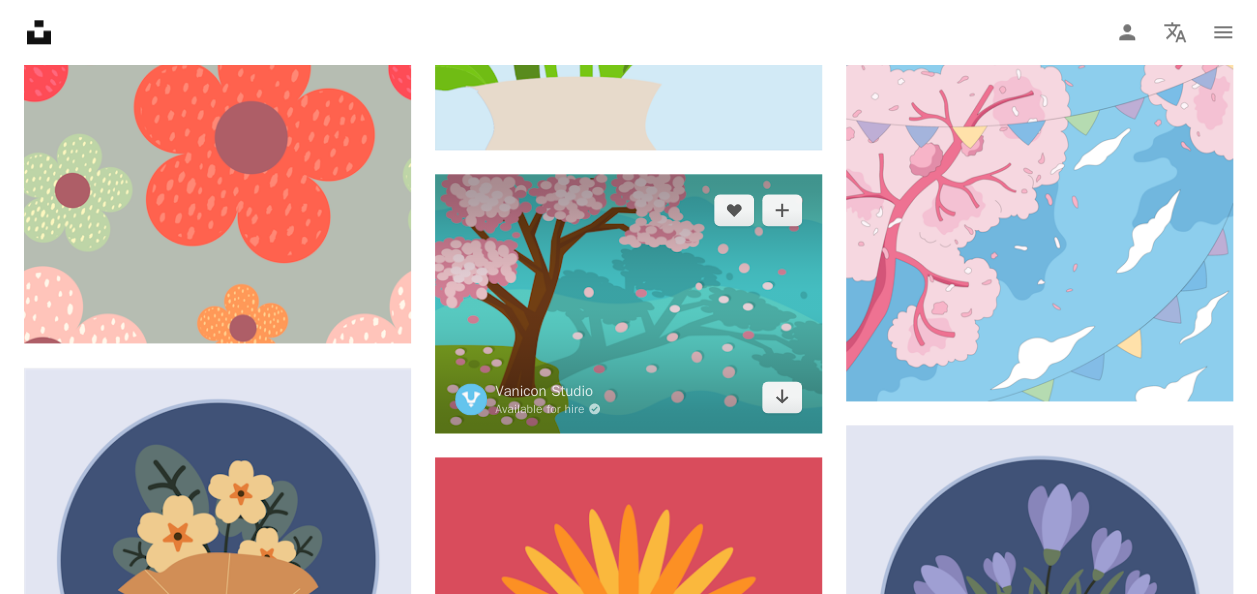 scroll, scrollTop: 1500, scrollLeft: 0, axis: vertical 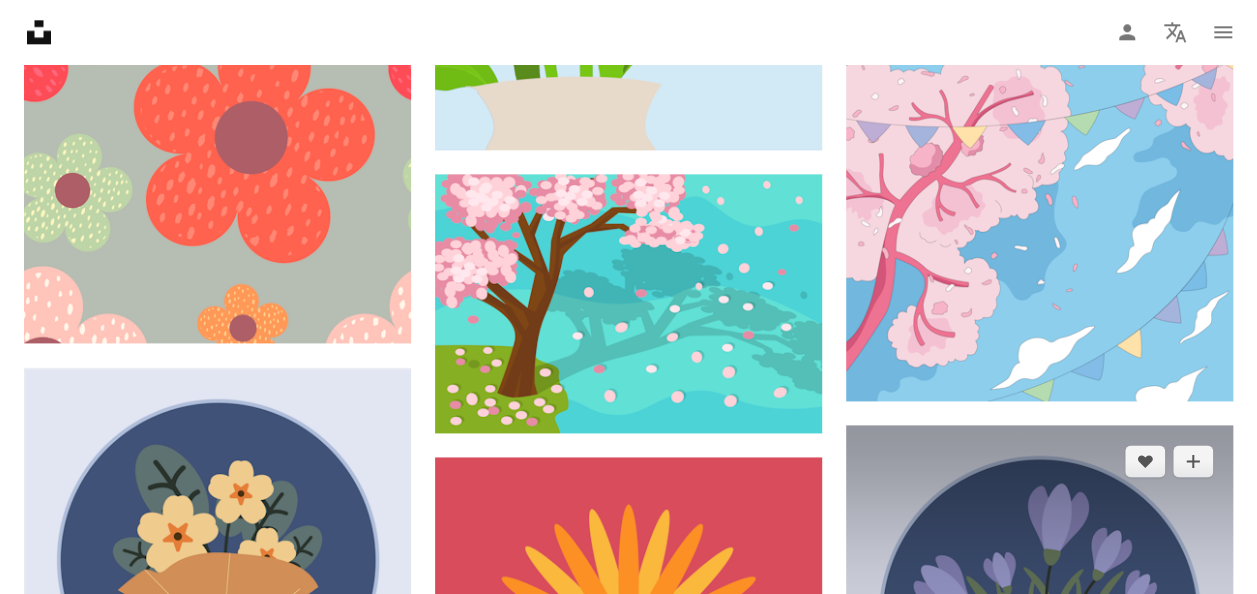 click on "Arrow pointing down" at bounding box center (1193, 776) 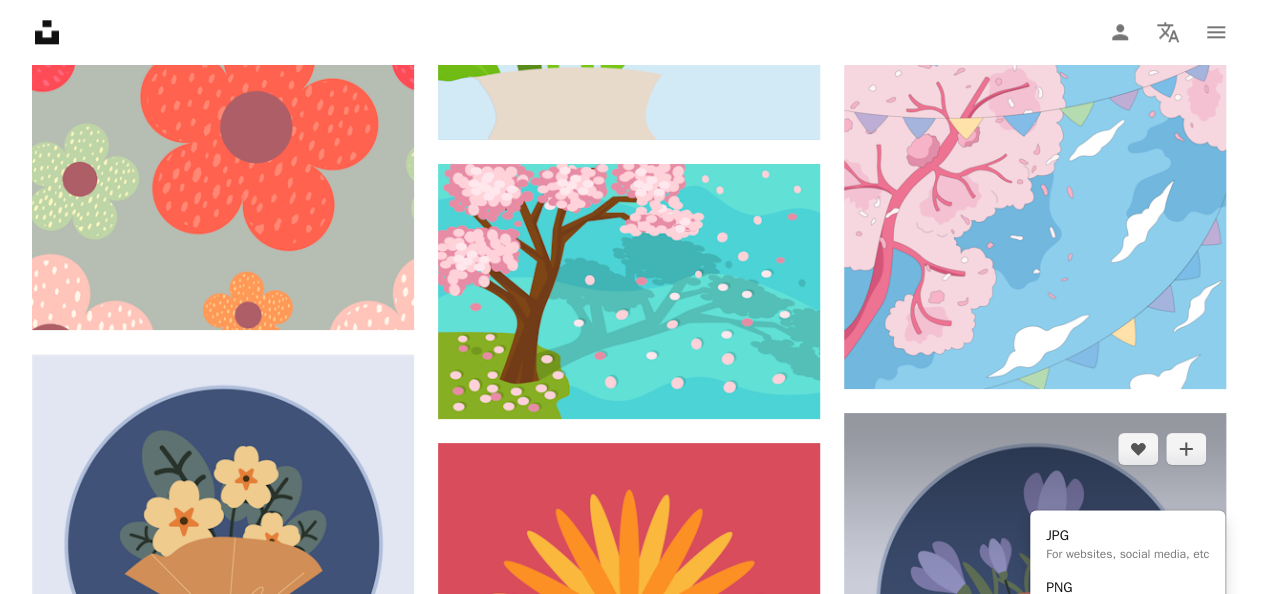 scroll, scrollTop: 0, scrollLeft: 0, axis: both 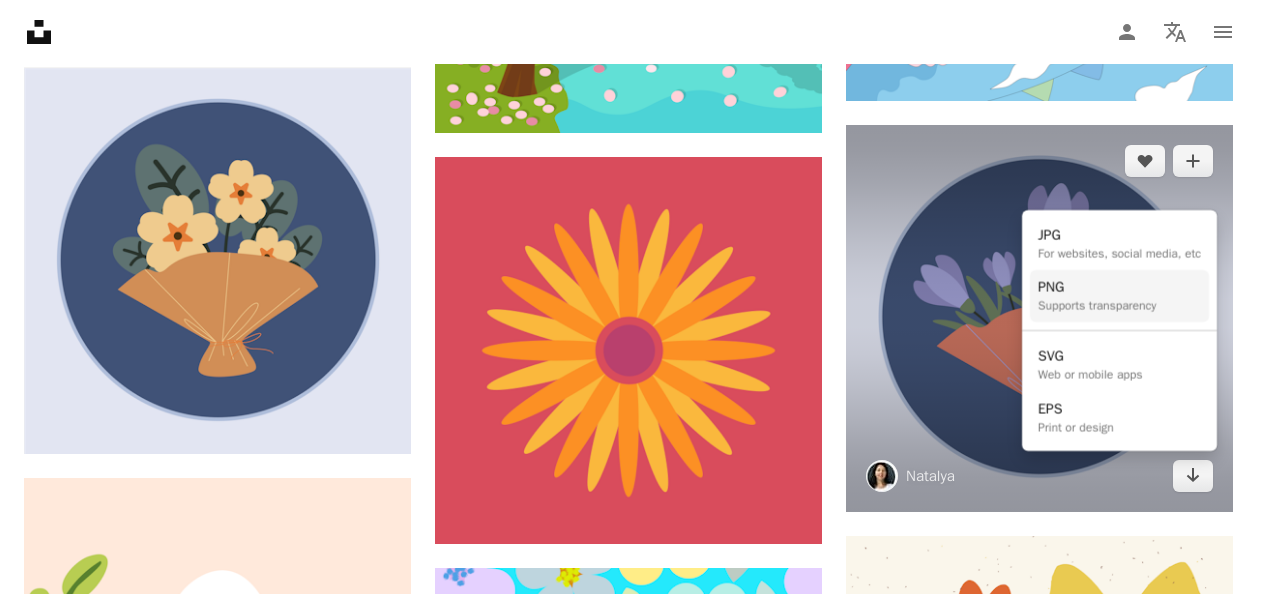 click on "Supports transparency" at bounding box center (1097, 306) 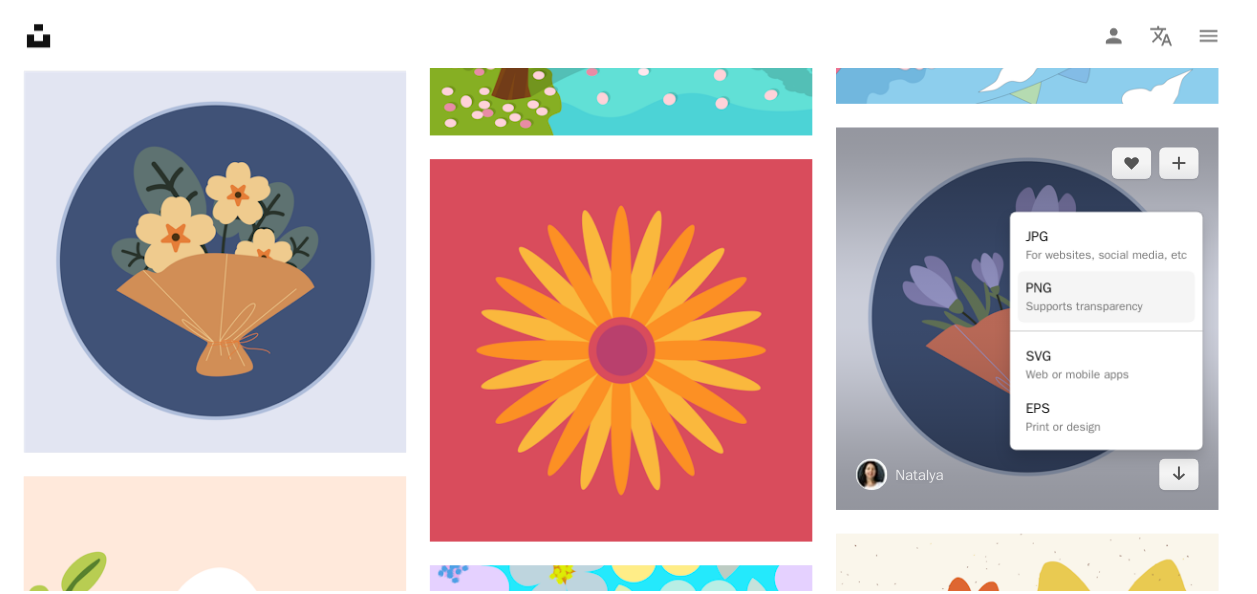 scroll, scrollTop: 1500, scrollLeft: 0, axis: vertical 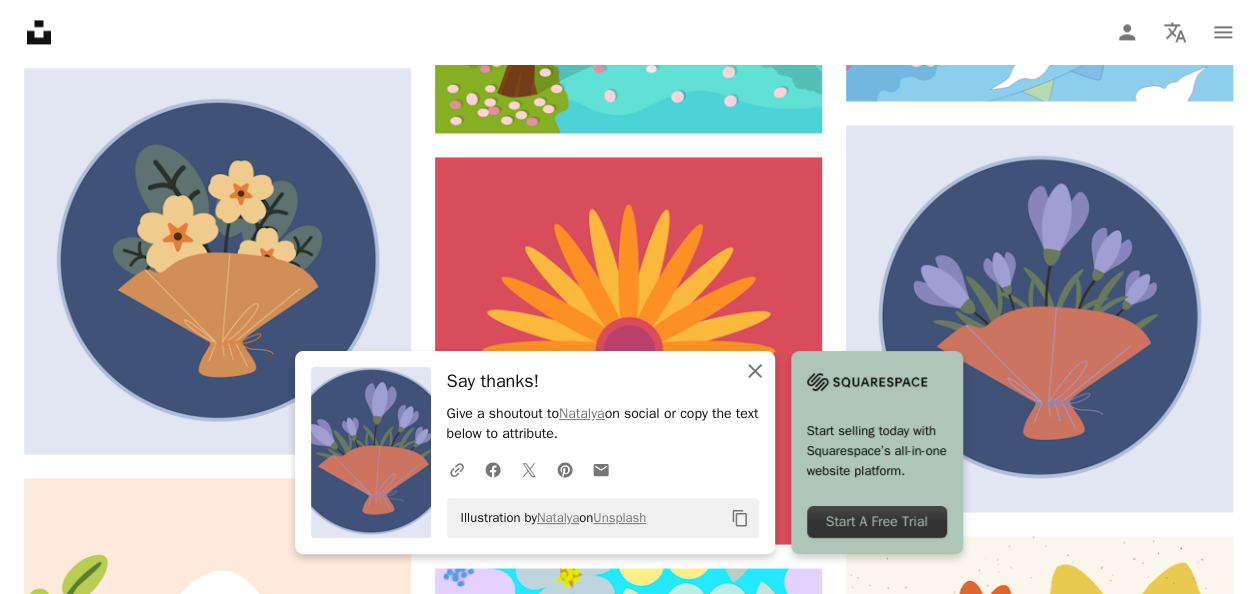 click 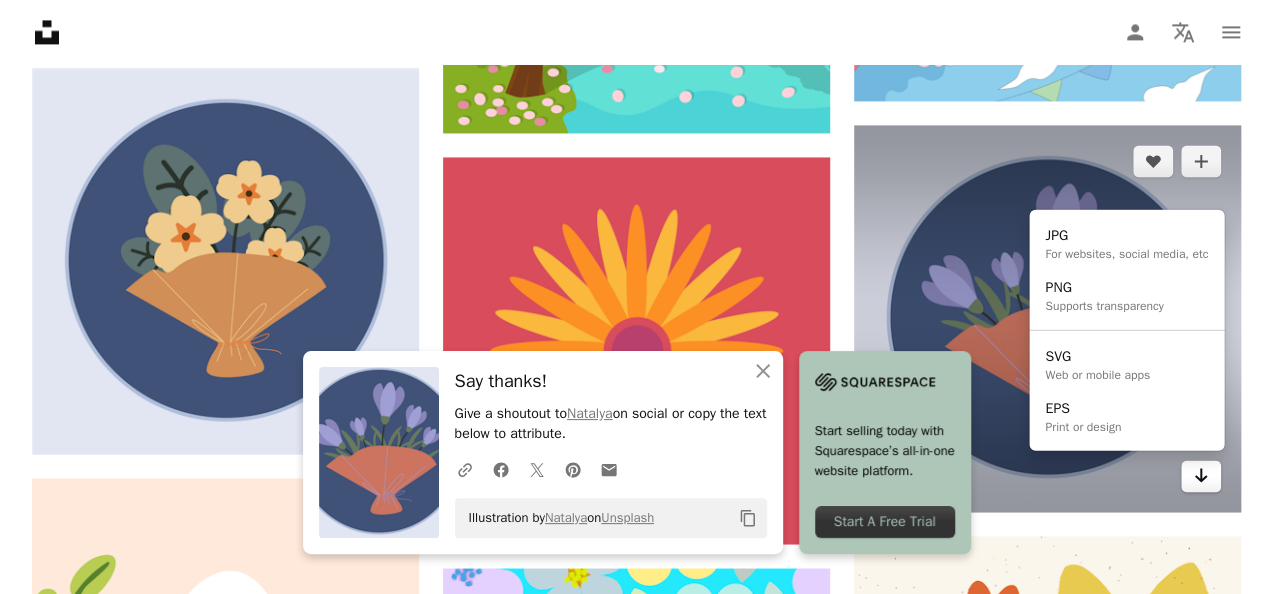 scroll, scrollTop: 0, scrollLeft: 0, axis: both 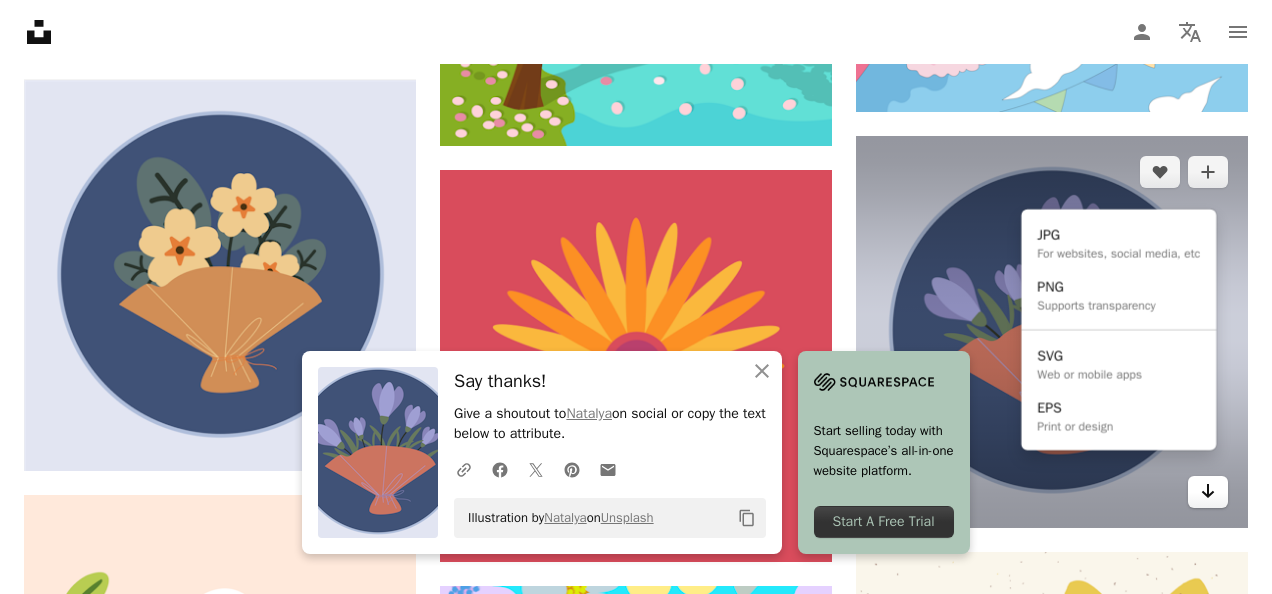 click on "Arrow pointing down" 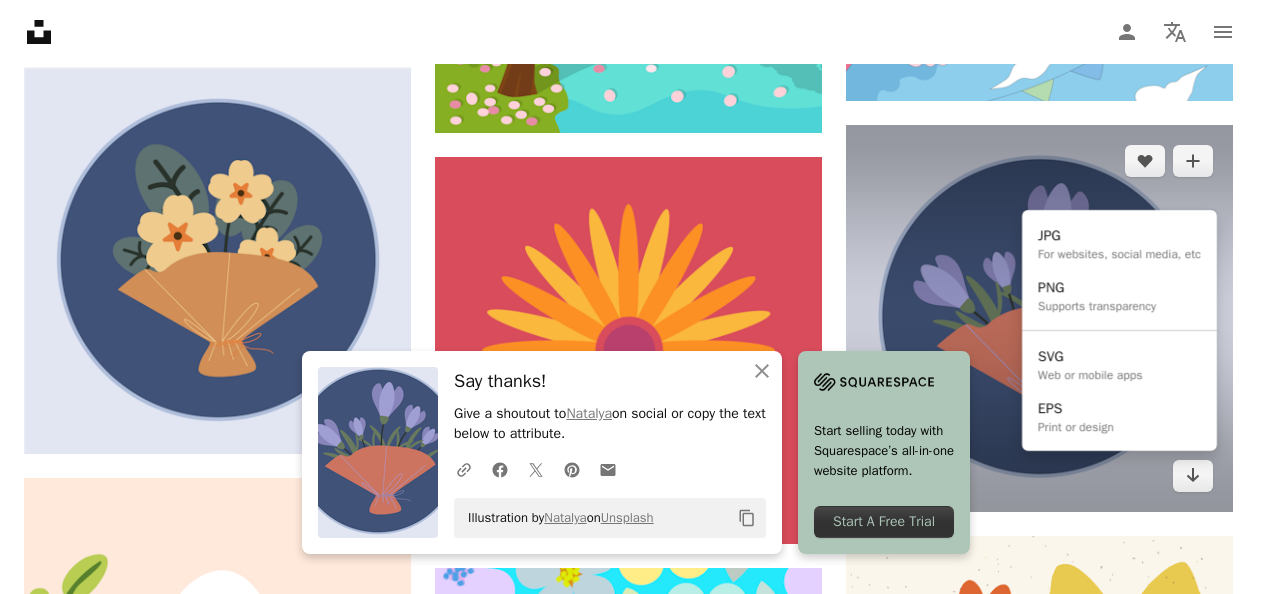 click on "Supports transparency" at bounding box center (1097, 306) 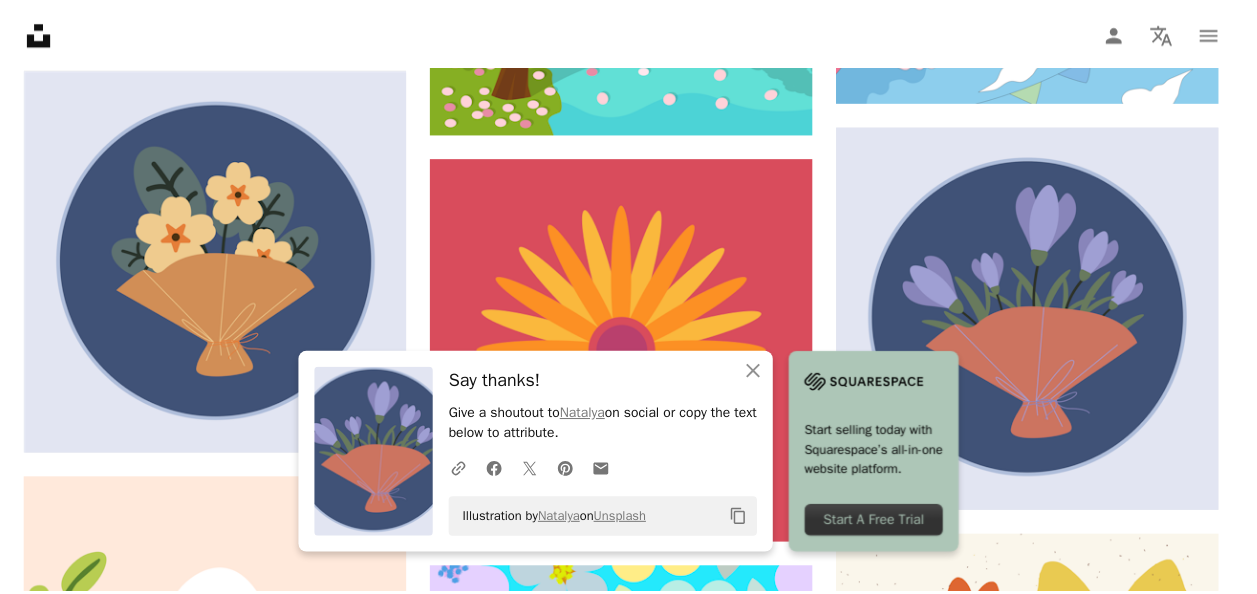 scroll, scrollTop: 1500, scrollLeft: 0, axis: vertical 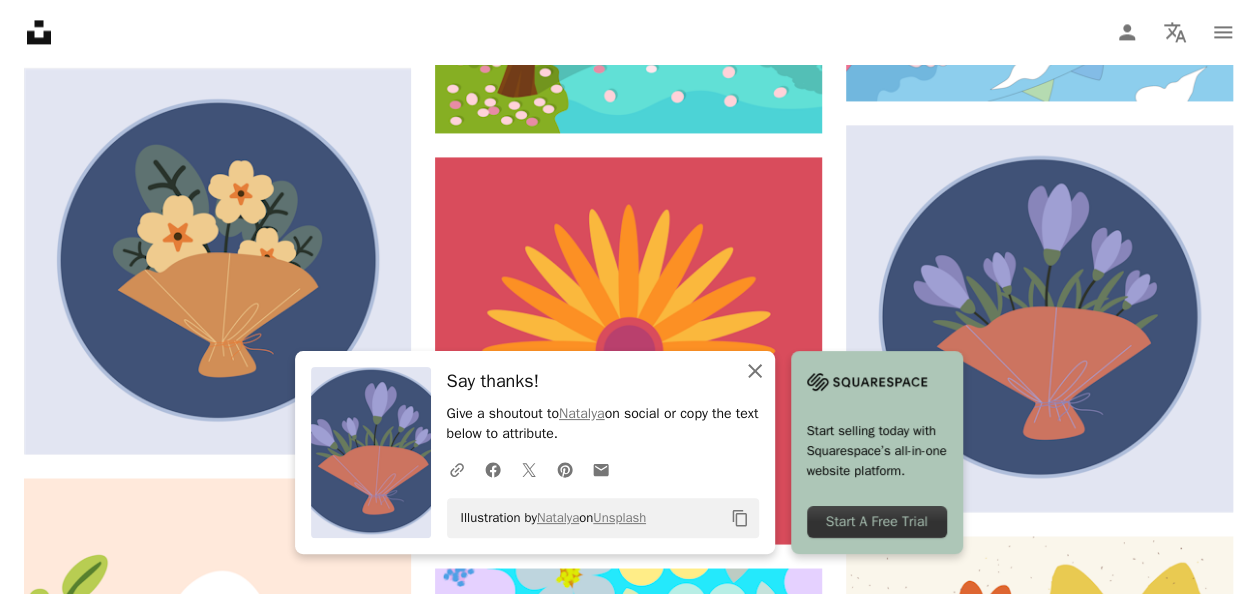 click on "An X shape" 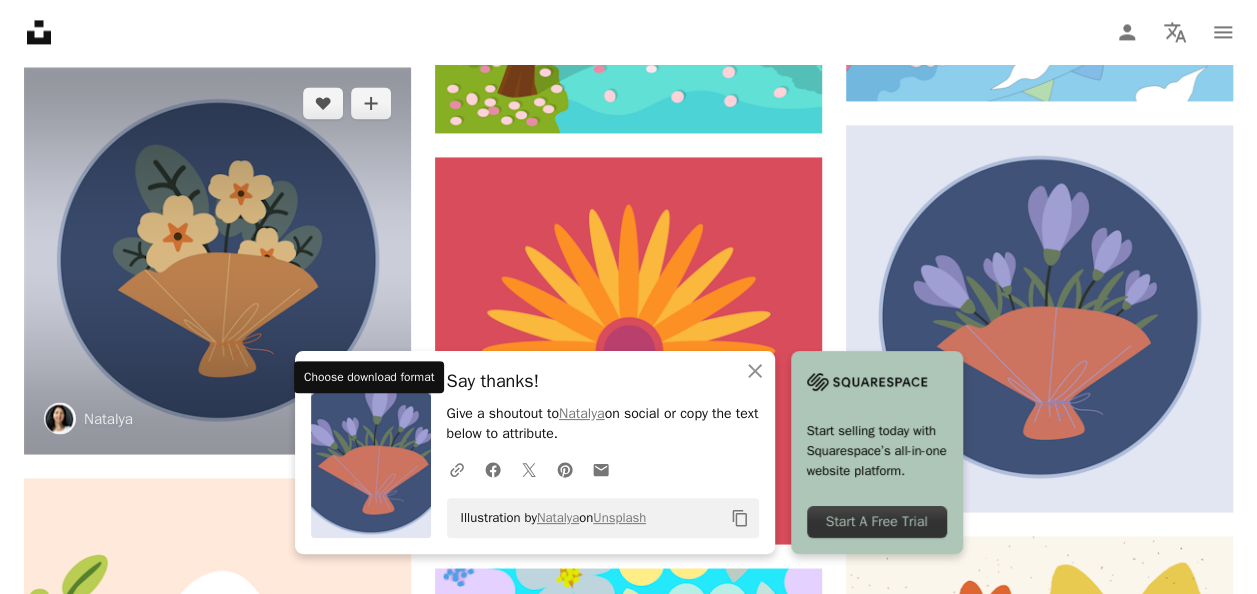 click 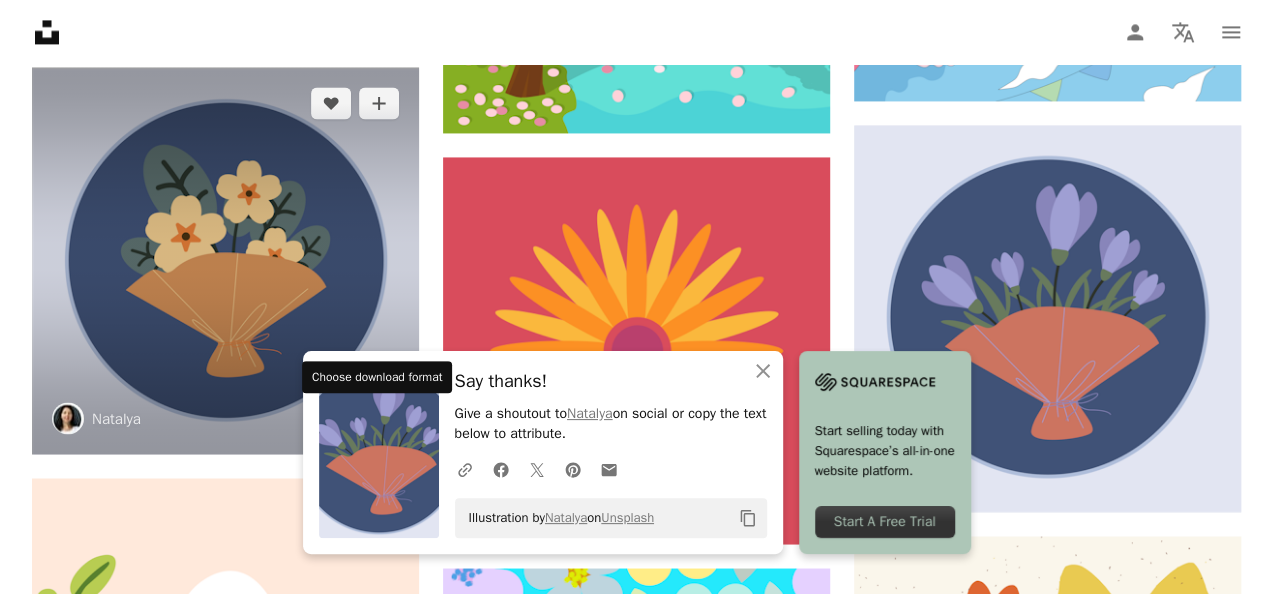 scroll, scrollTop: 0, scrollLeft: 0, axis: both 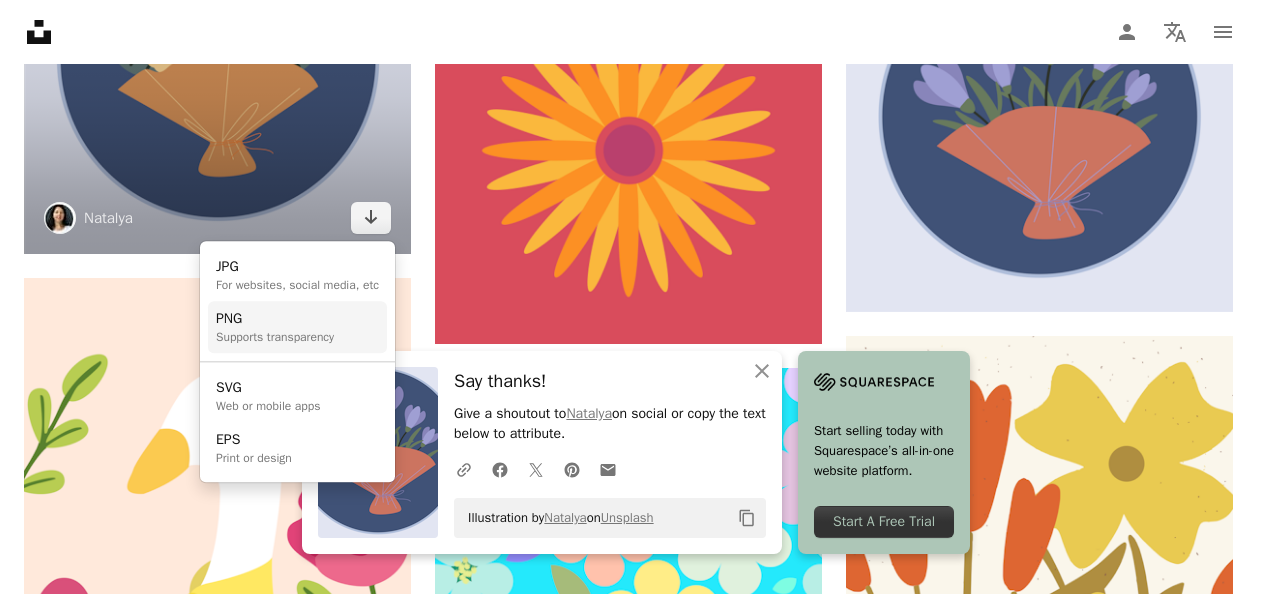 click on "PNG" at bounding box center [275, 319] 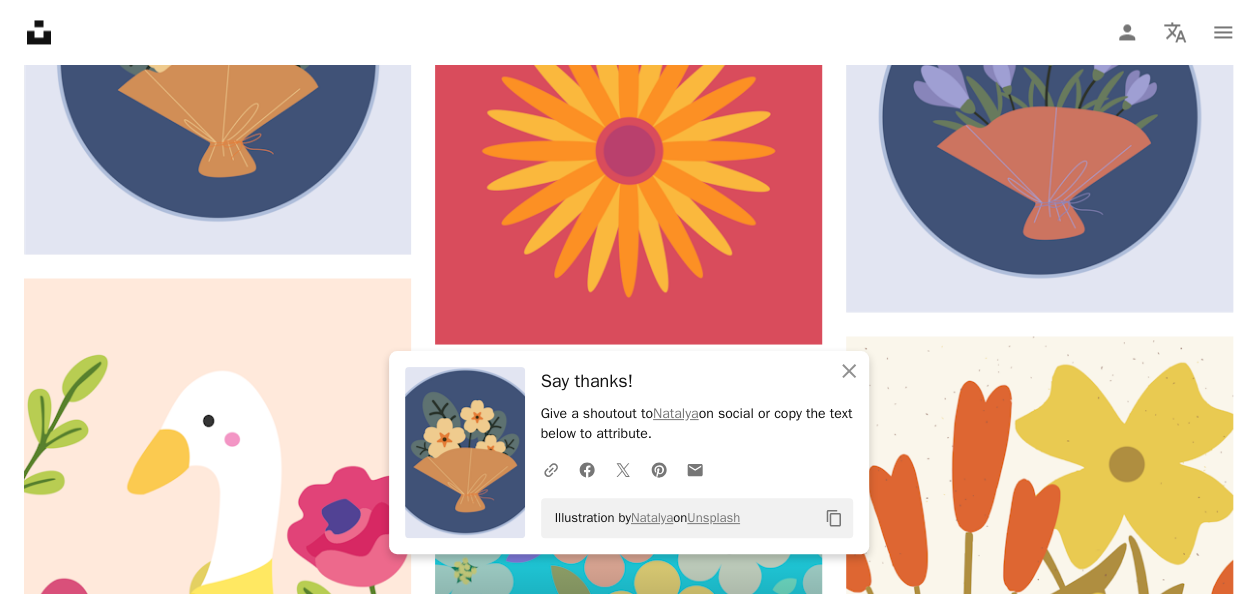 scroll, scrollTop: 2100, scrollLeft: 0, axis: vertical 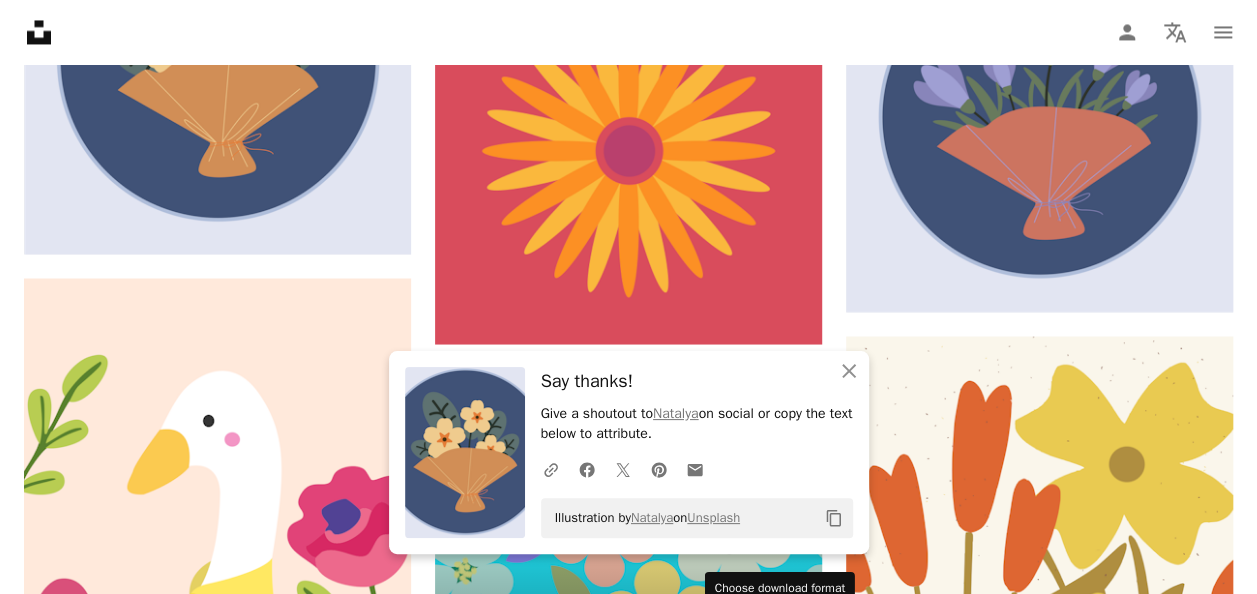 click on "Arrow pointing down" 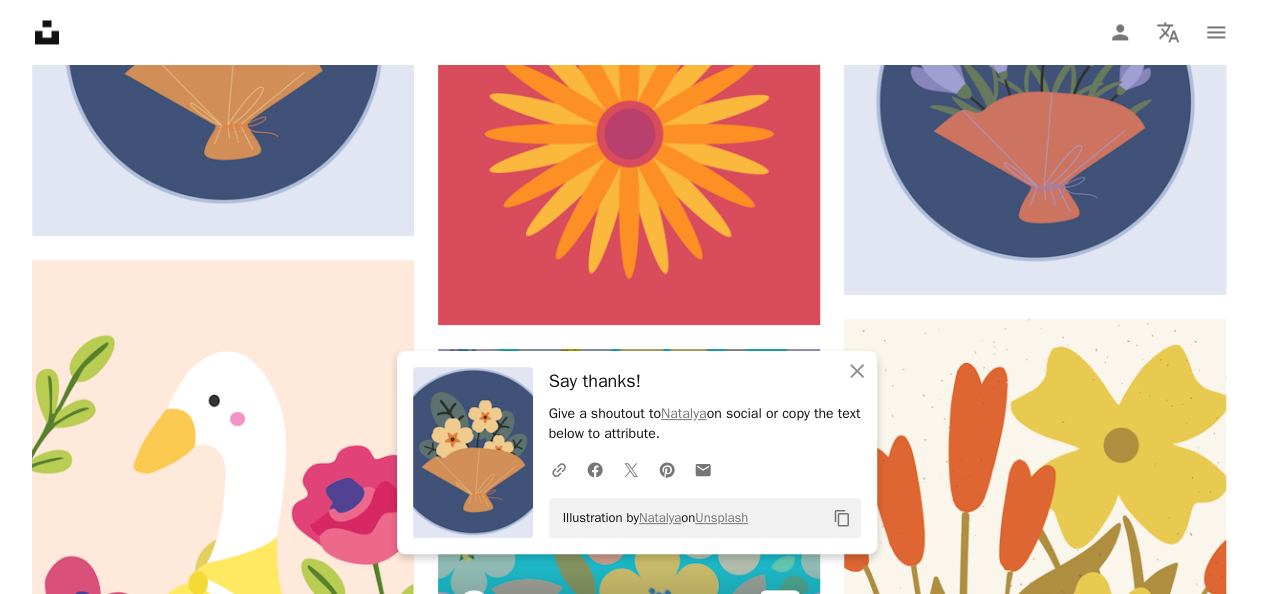 scroll, scrollTop: 0, scrollLeft: 0, axis: both 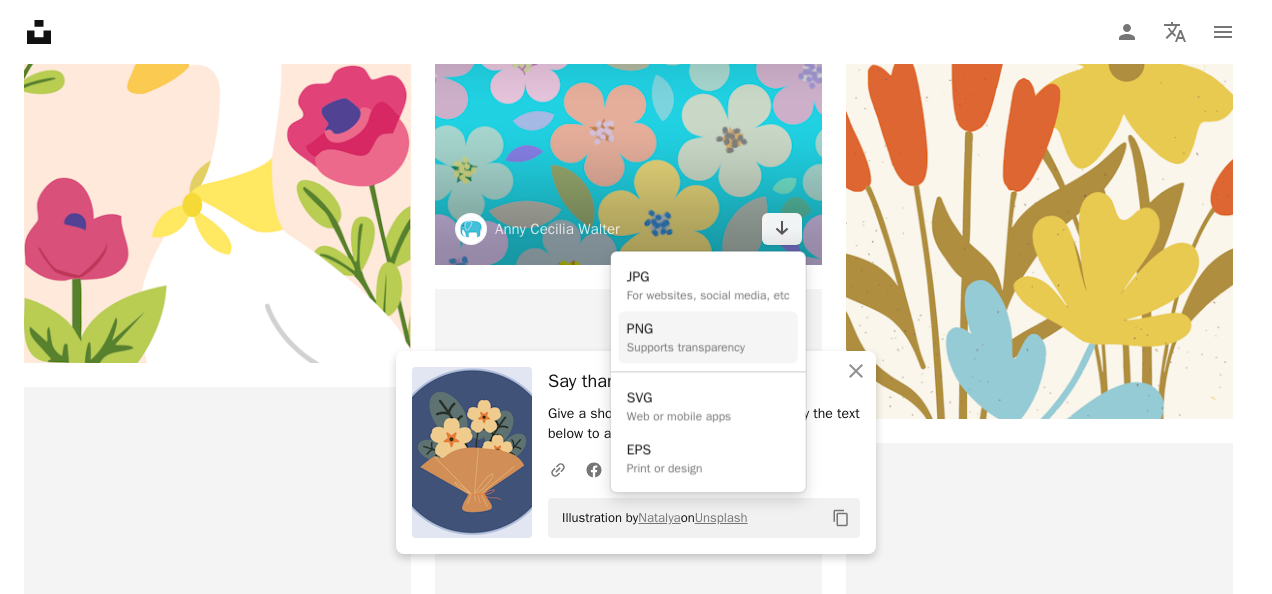 click on "Supports transparency" at bounding box center (686, 347) 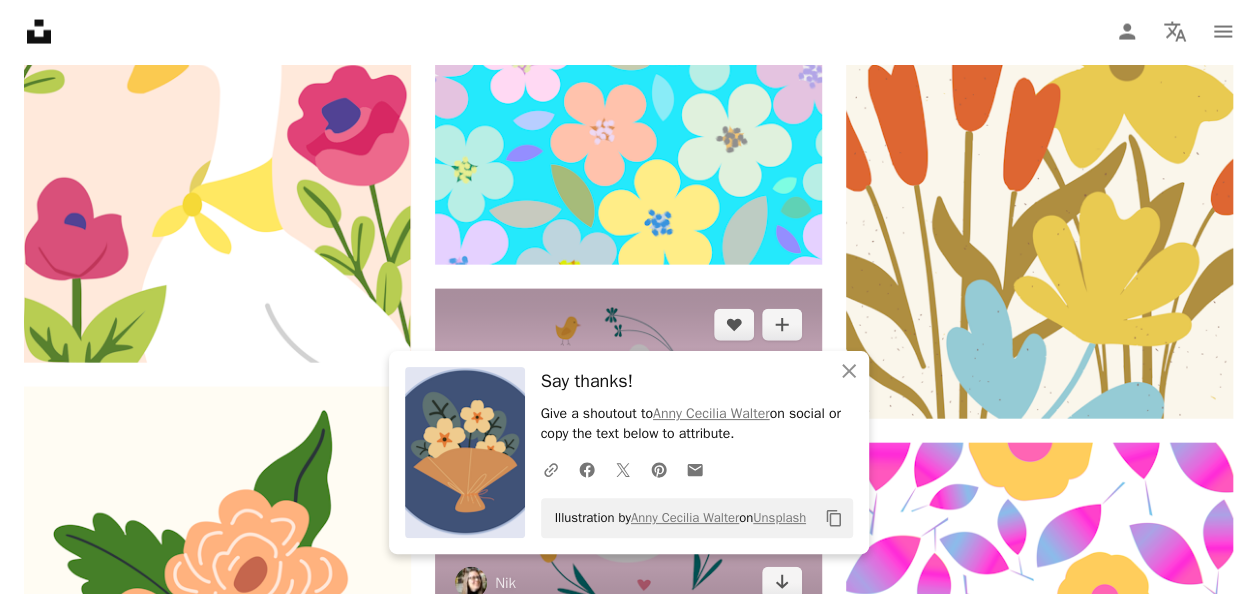 scroll, scrollTop: 2400, scrollLeft: 0, axis: vertical 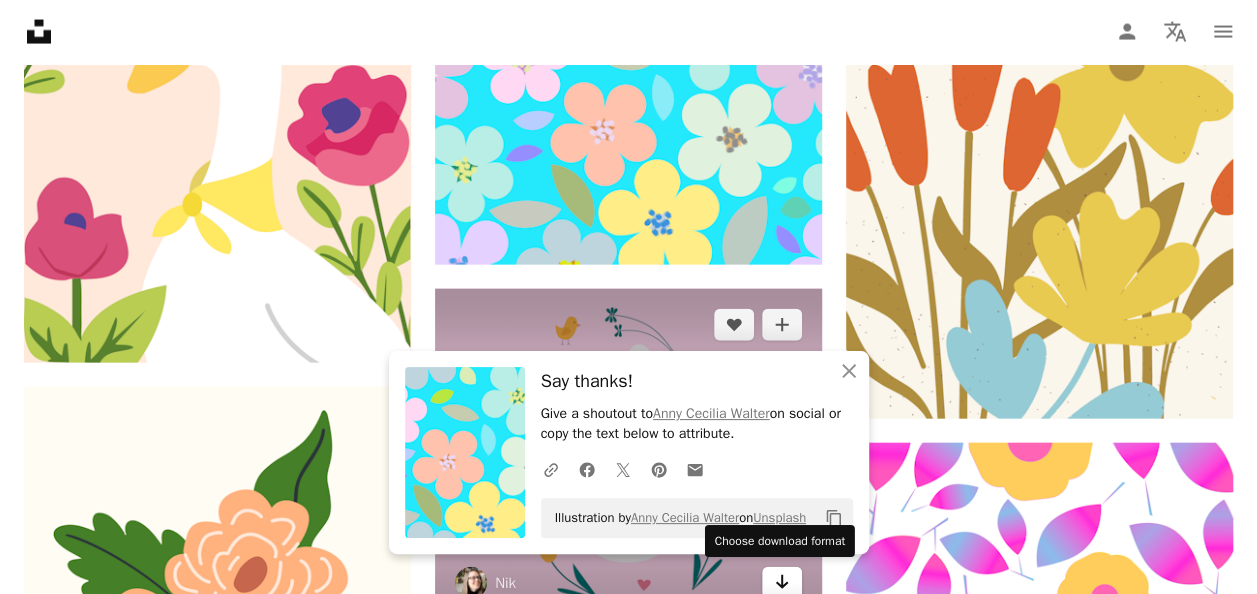 click on "Arrow pointing down" at bounding box center [782, 583] 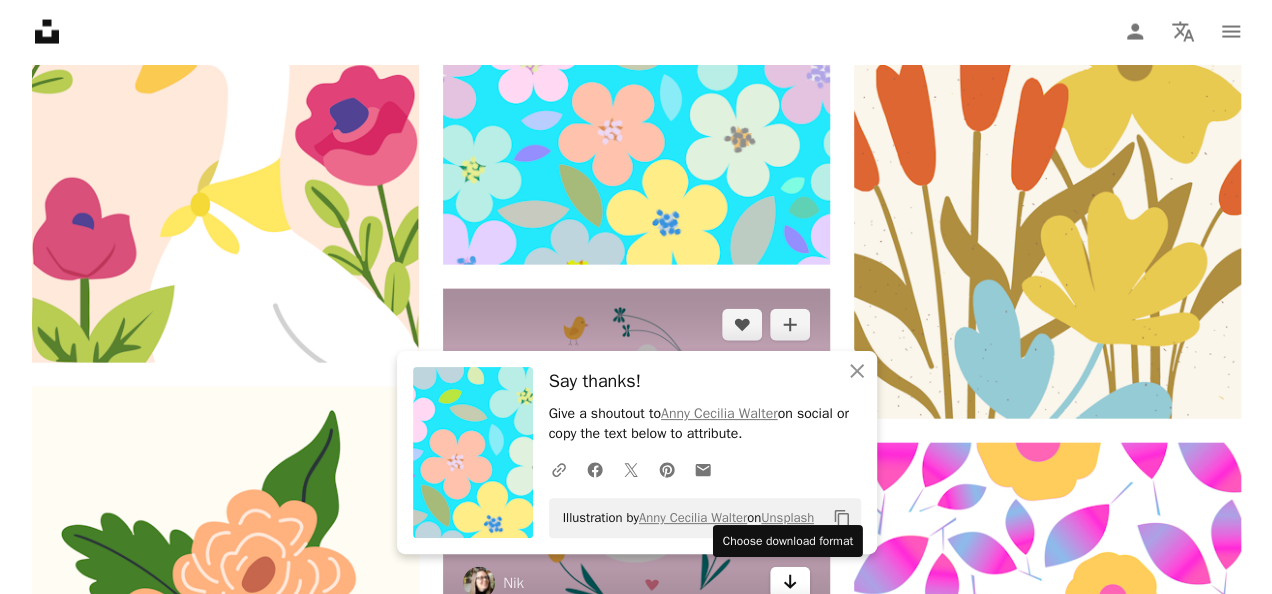 scroll, scrollTop: 0, scrollLeft: 0, axis: both 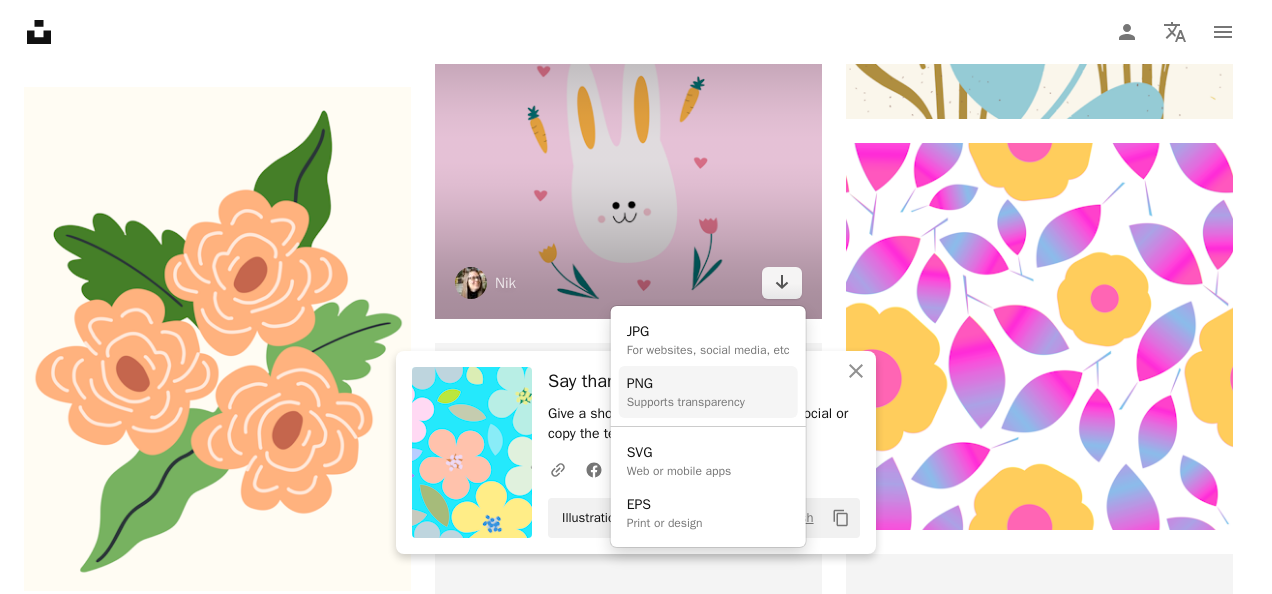 click on "PNG" at bounding box center [686, 384] 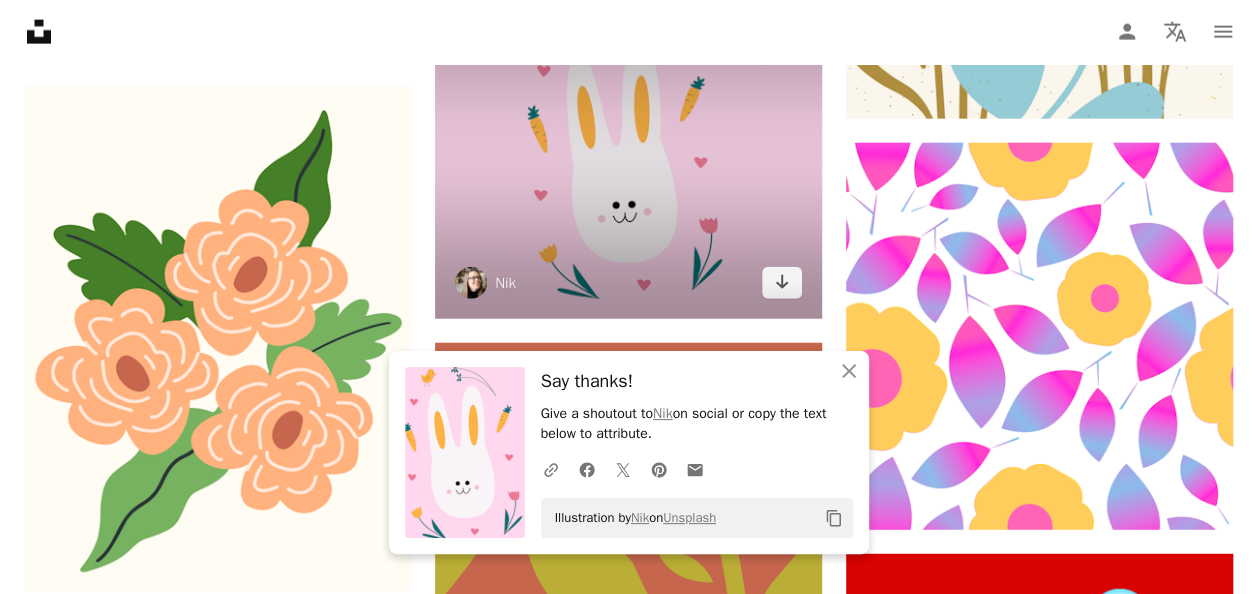 scroll, scrollTop: 2900, scrollLeft: 0, axis: vertical 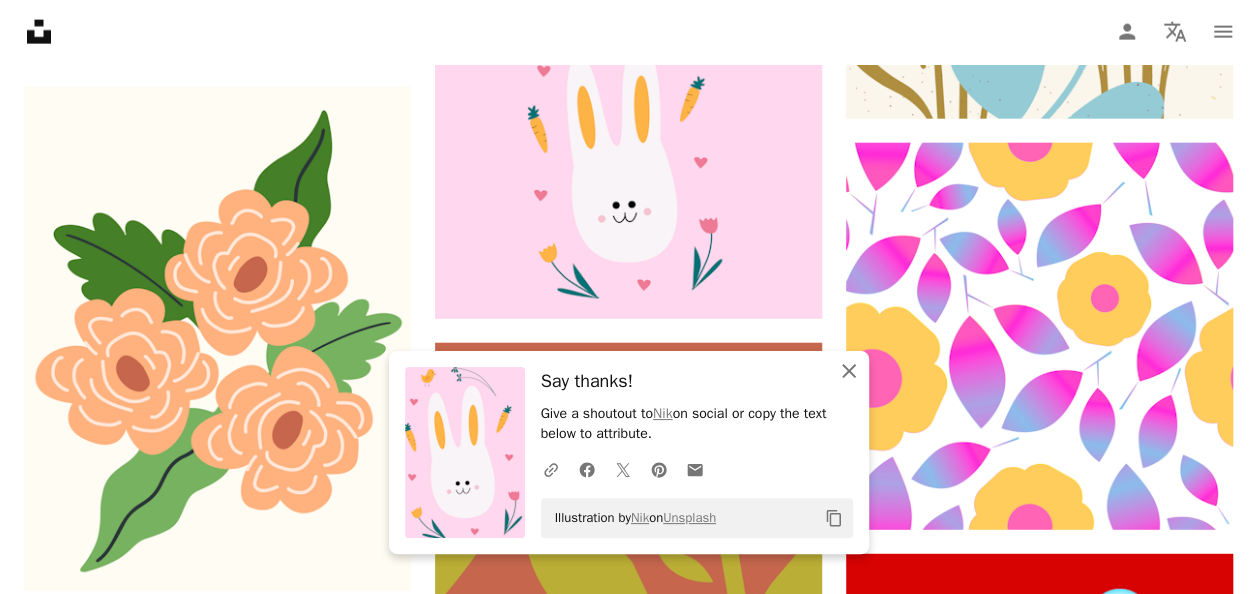 click on "An X shape" 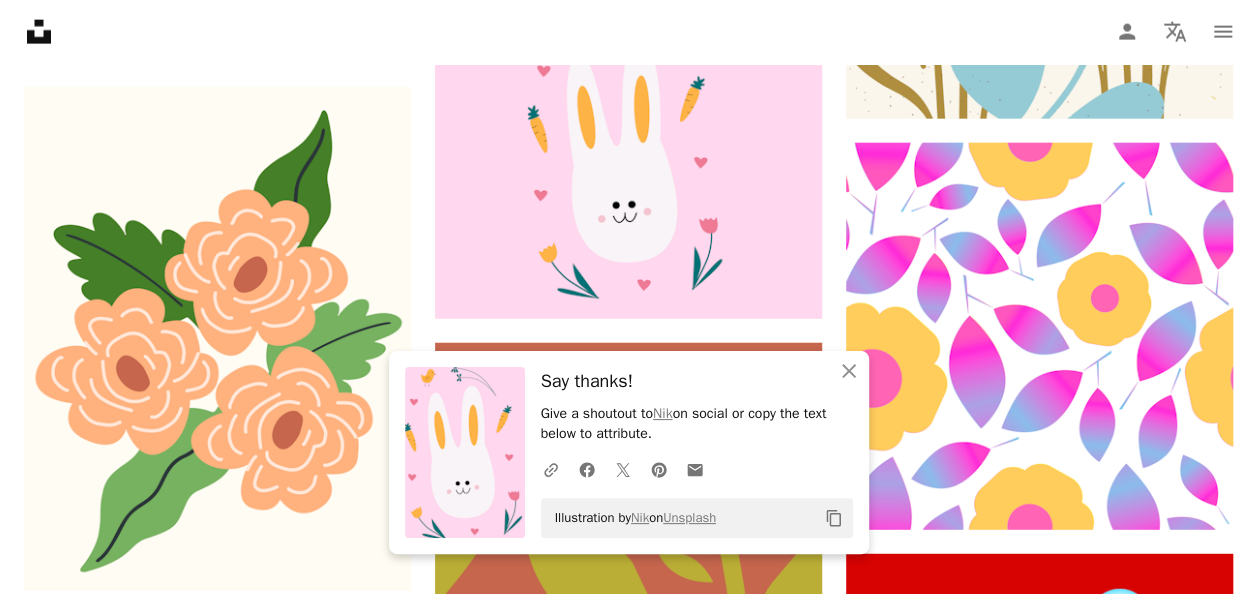 drag, startPoint x: 137, startPoint y: 94, endPoint x: 56, endPoint y: 99, distance: 81.154175 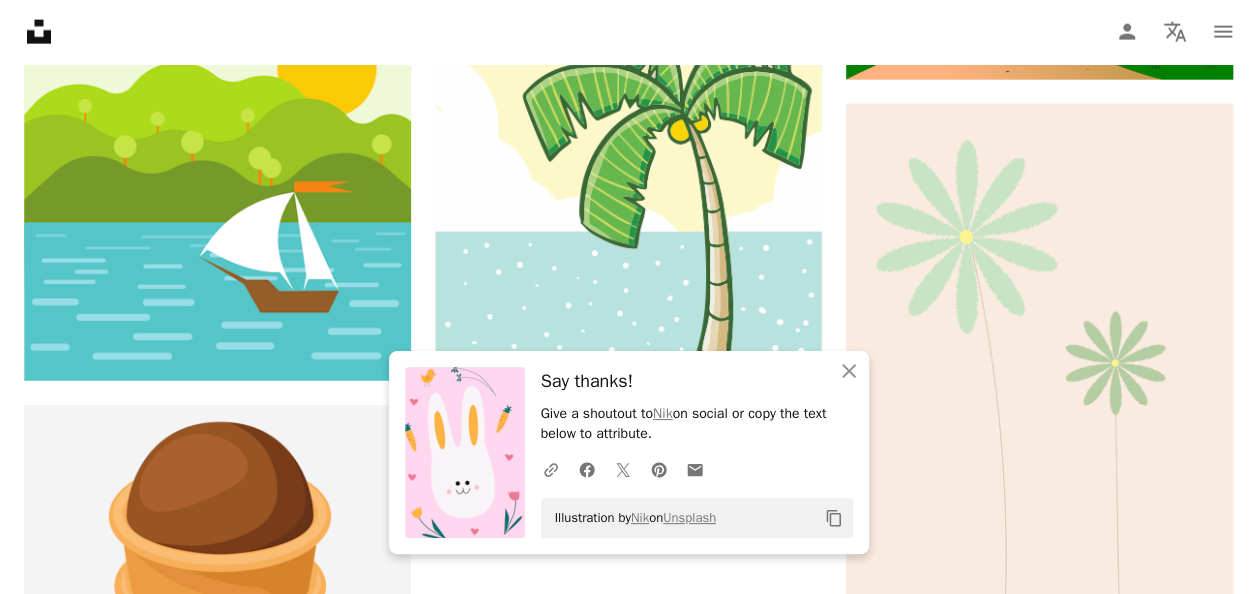scroll, scrollTop: 0, scrollLeft: 0, axis: both 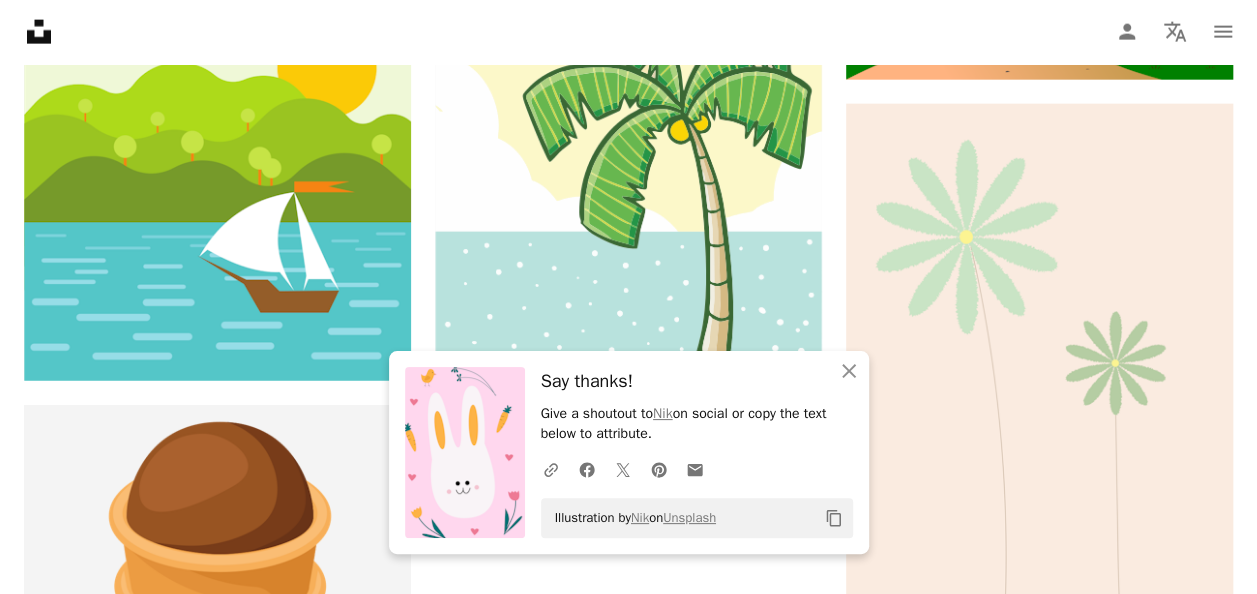 type on "******" 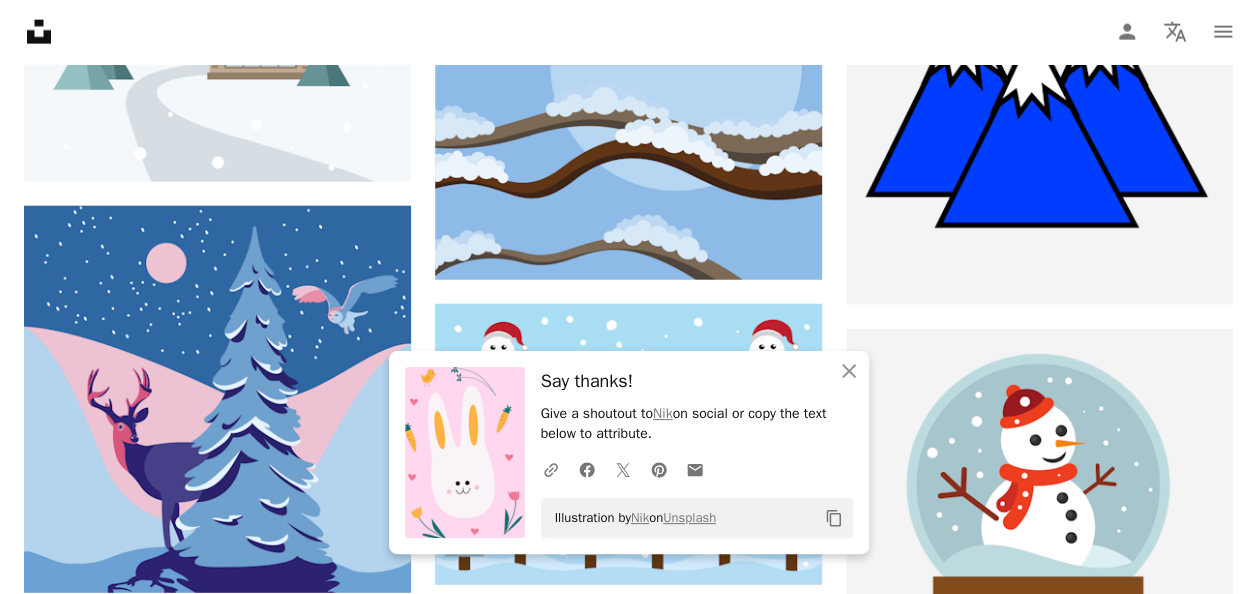 scroll, scrollTop: 600, scrollLeft: 0, axis: vertical 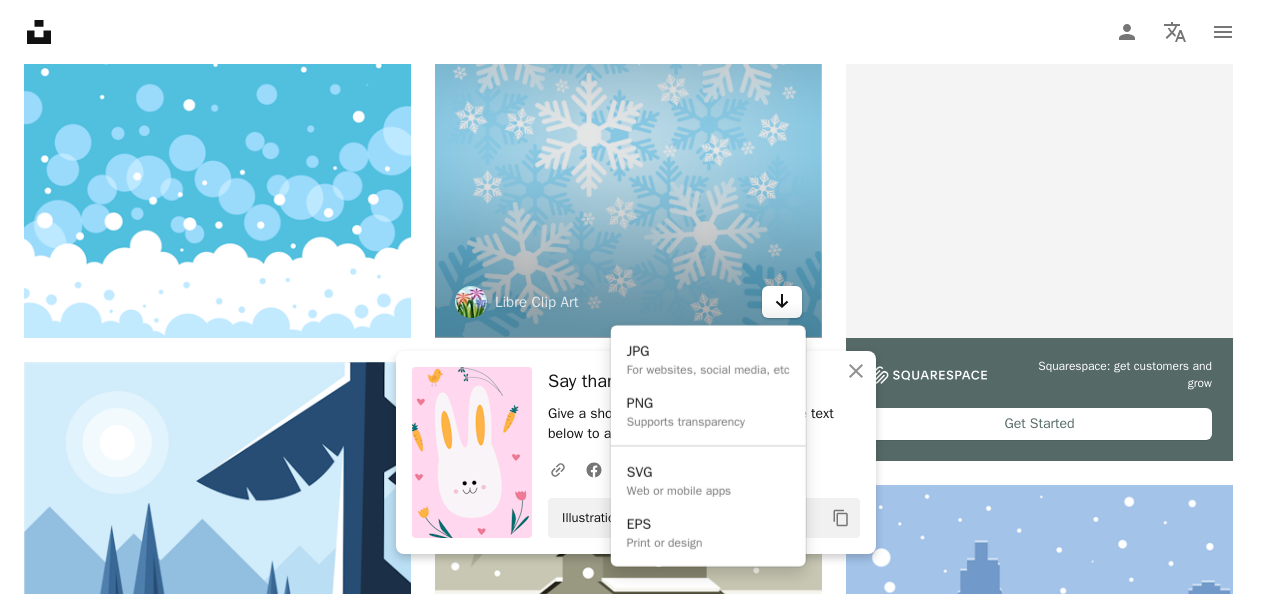 click on "Arrow pointing down" 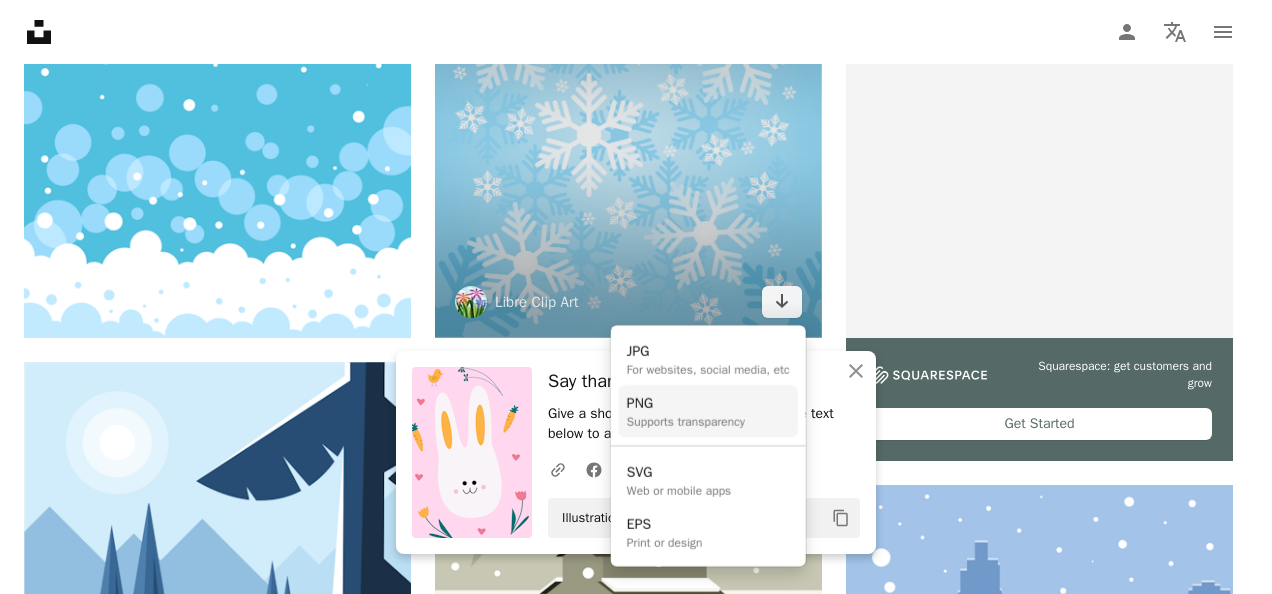 click on "PNG" at bounding box center (686, 403) 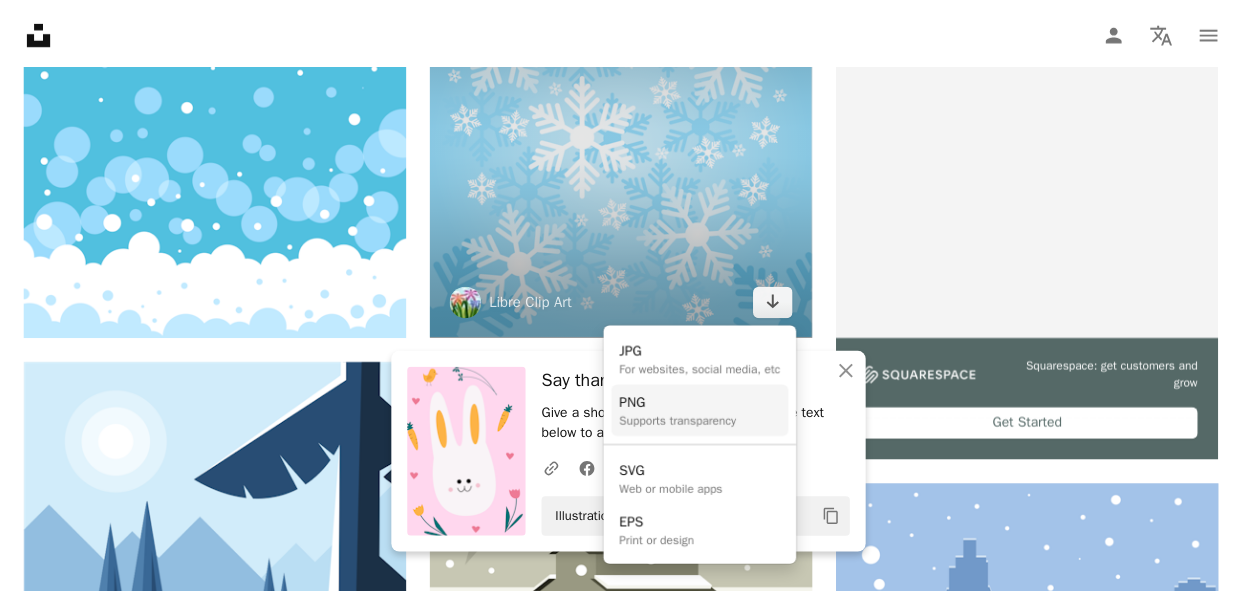 scroll, scrollTop: 600, scrollLeft: 0, axis: vertical 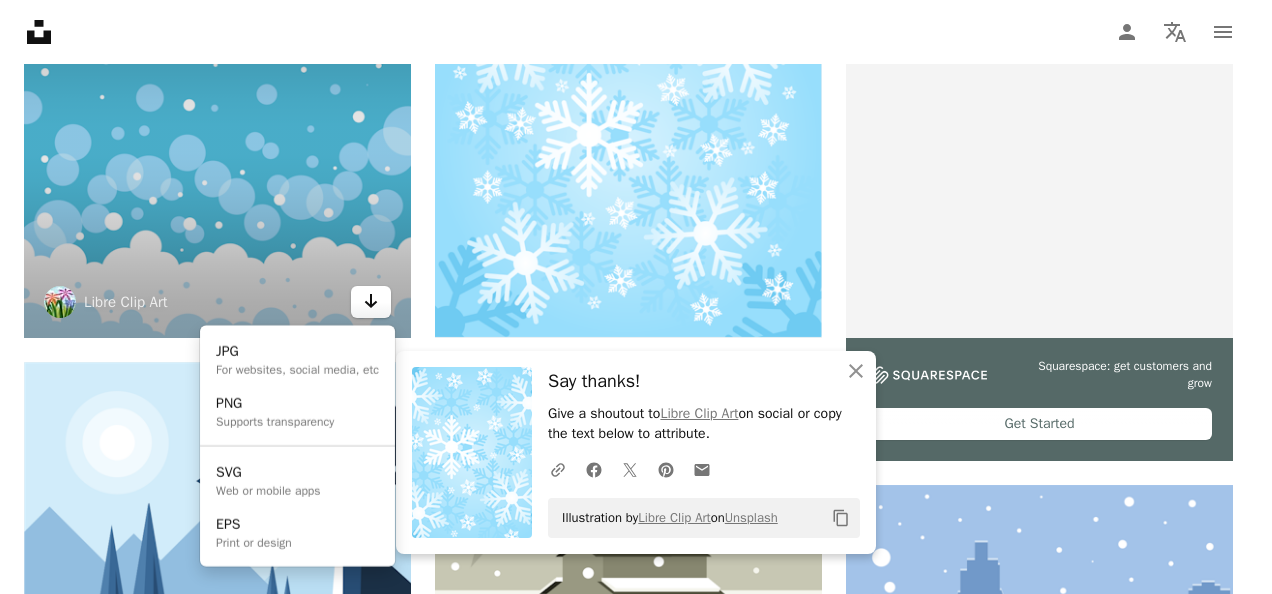 click on "Arrow pointing down" 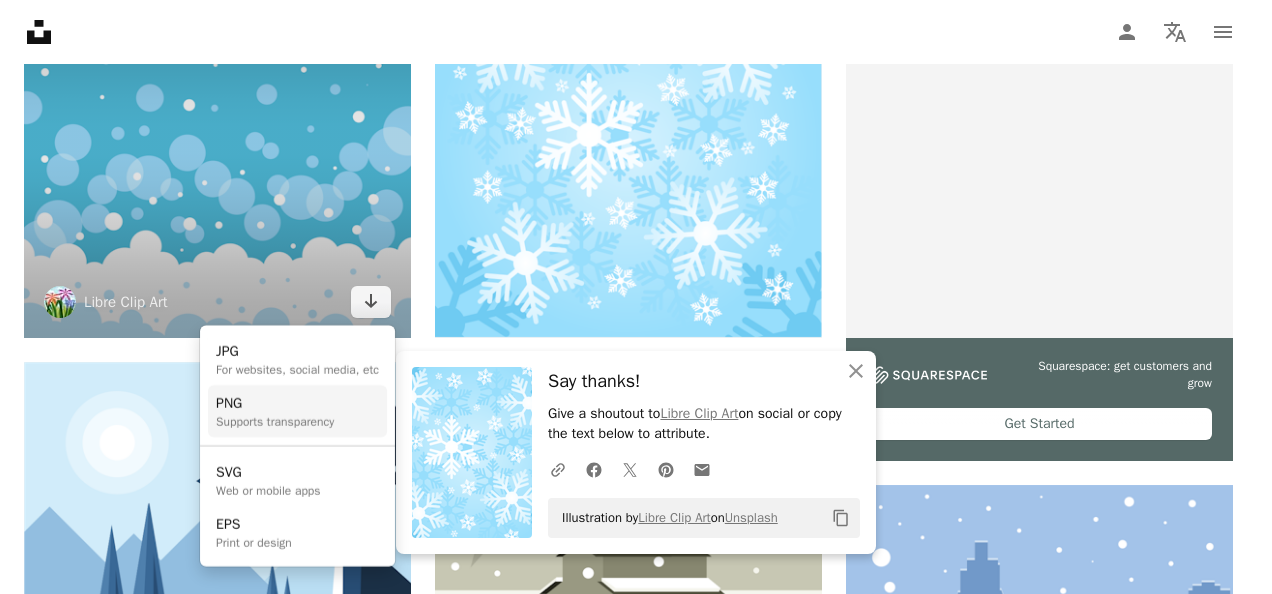 click on "Supports transparency" at bounding box center (275, 421) 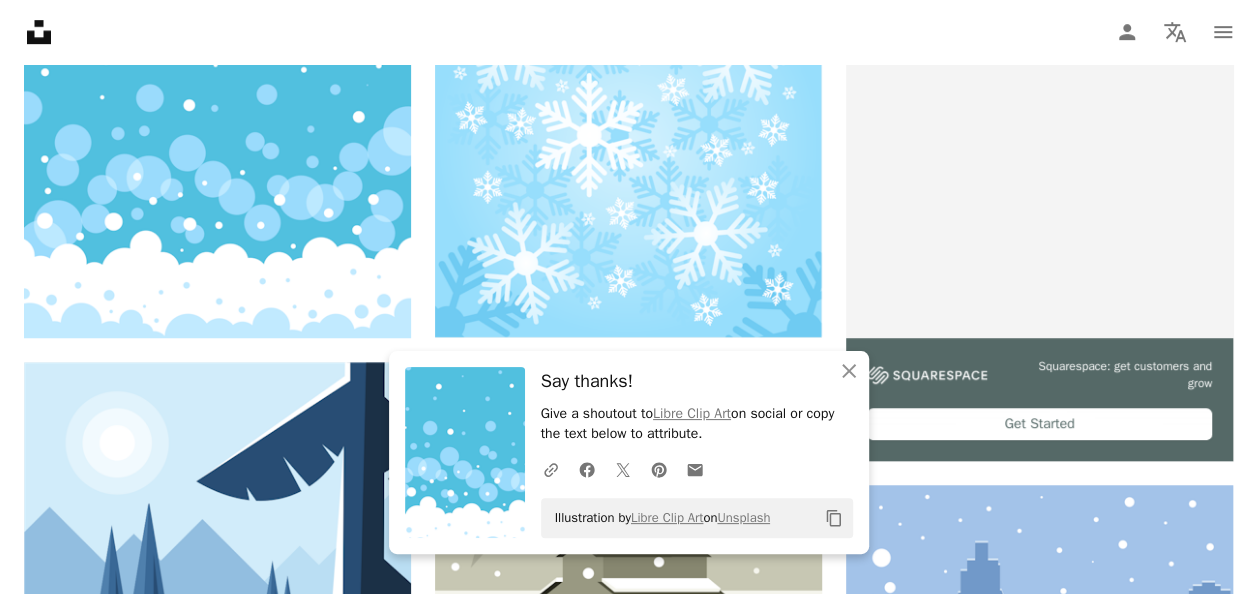 scroll, scrollTop: 0, scrollLeft: 0, axis: both 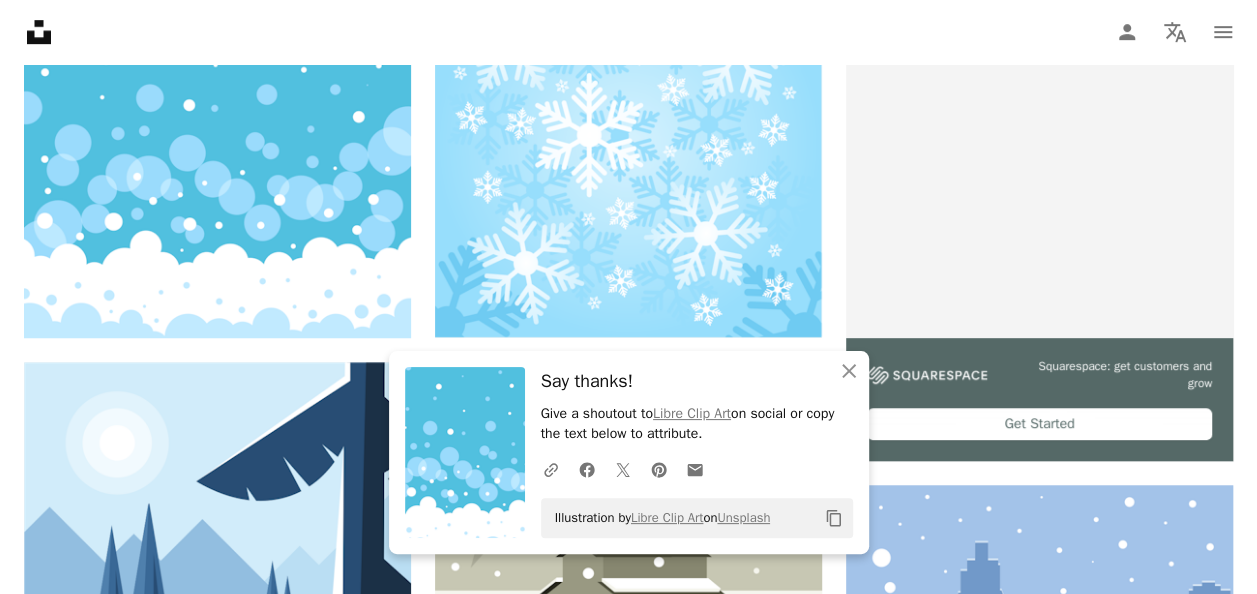 drag, startPoint x: 104, startPoint y: 75, endPoint x: 50, endPoint y: 83, distance: 54.589375 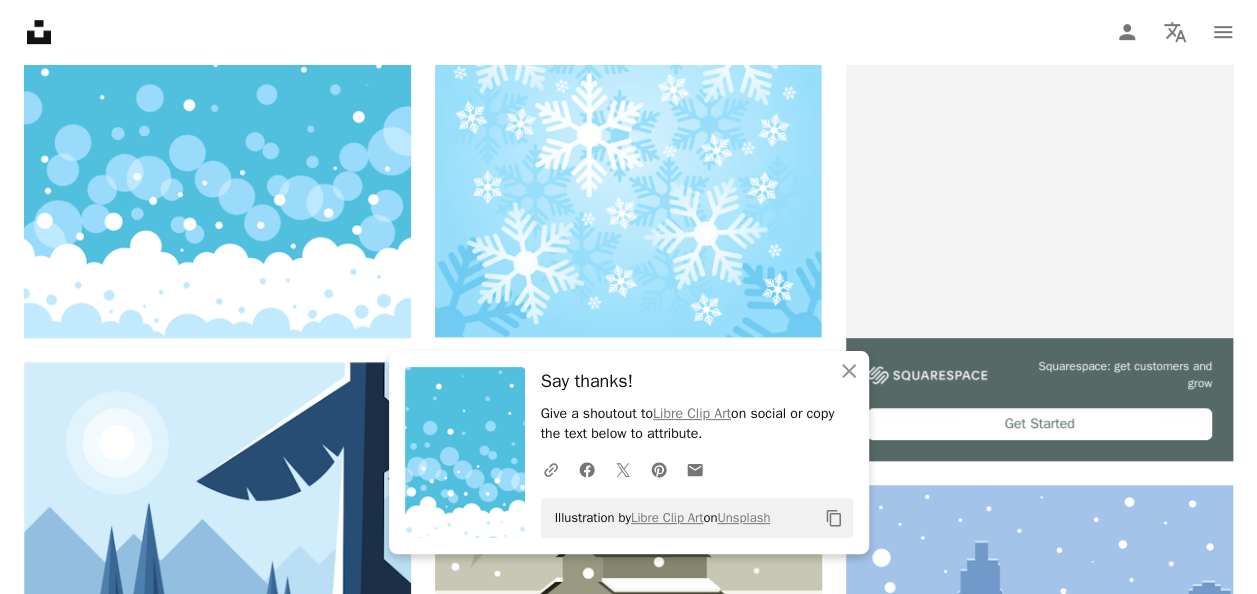 type on "********" 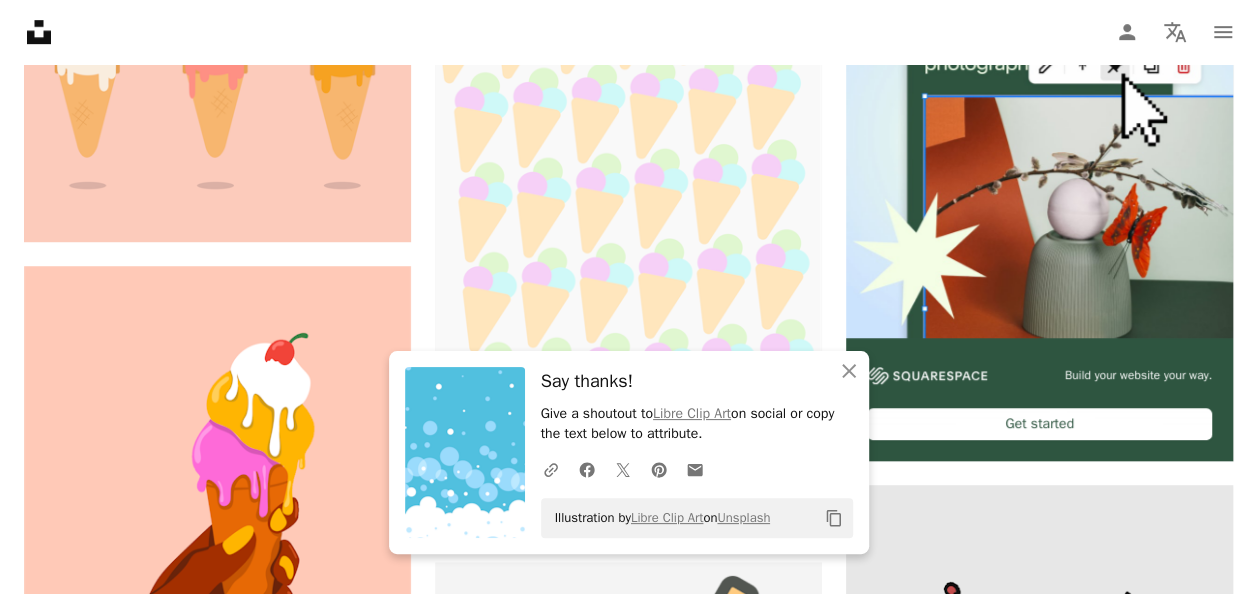 scroll, scrollTop: 500, scrollLeft: 0, axis: vertical 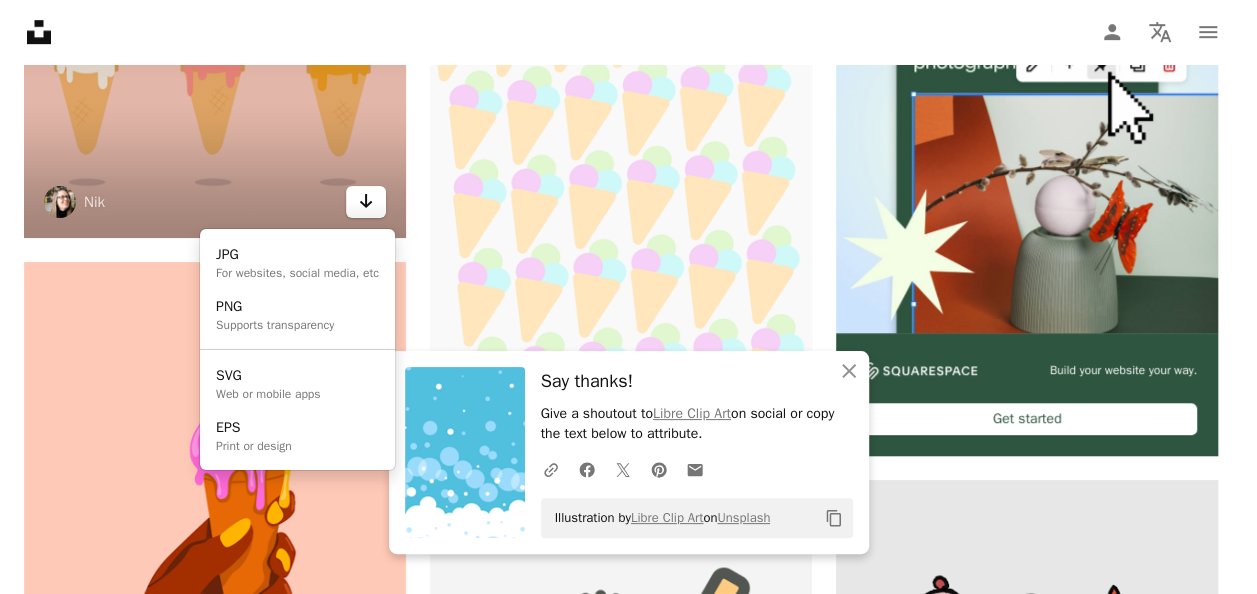 click on "Arrow pointing down" 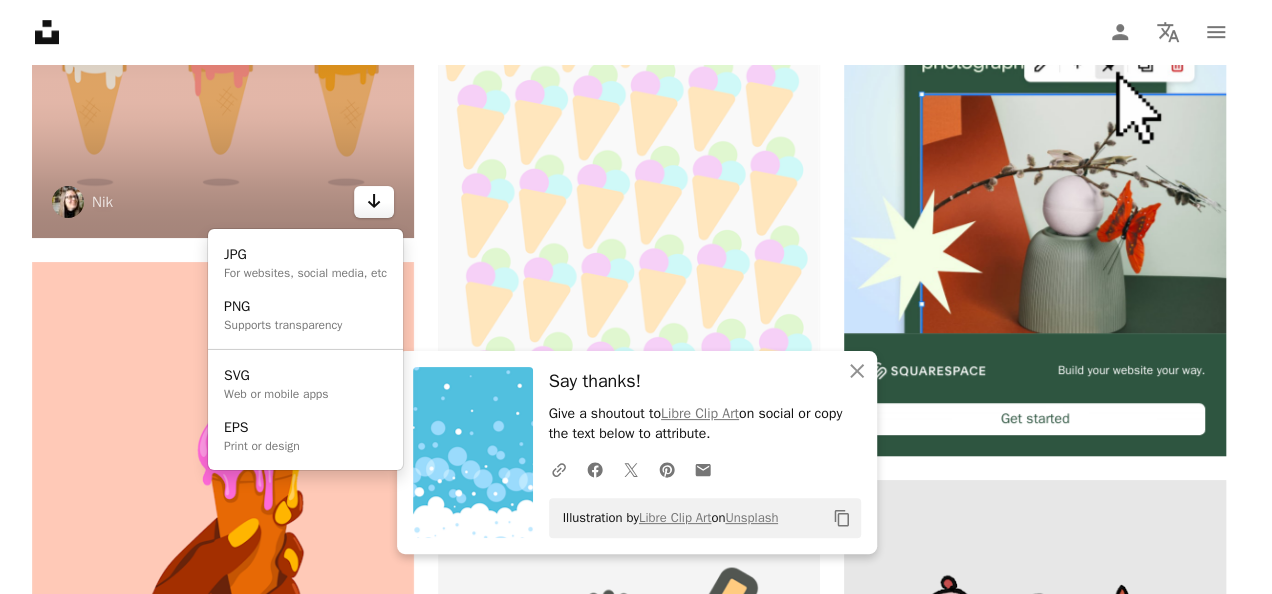 scroll, scrollTop: 0, scrollLeft: 0, axis: both 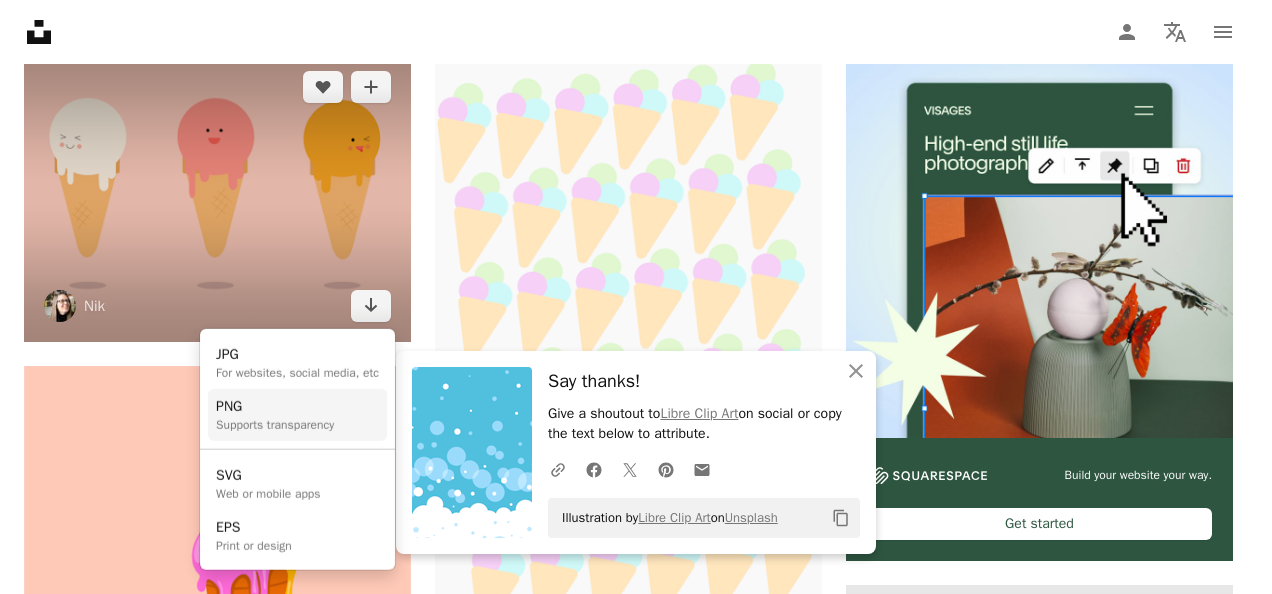 click on "Supports transparency" at bounding box center (275, 425) 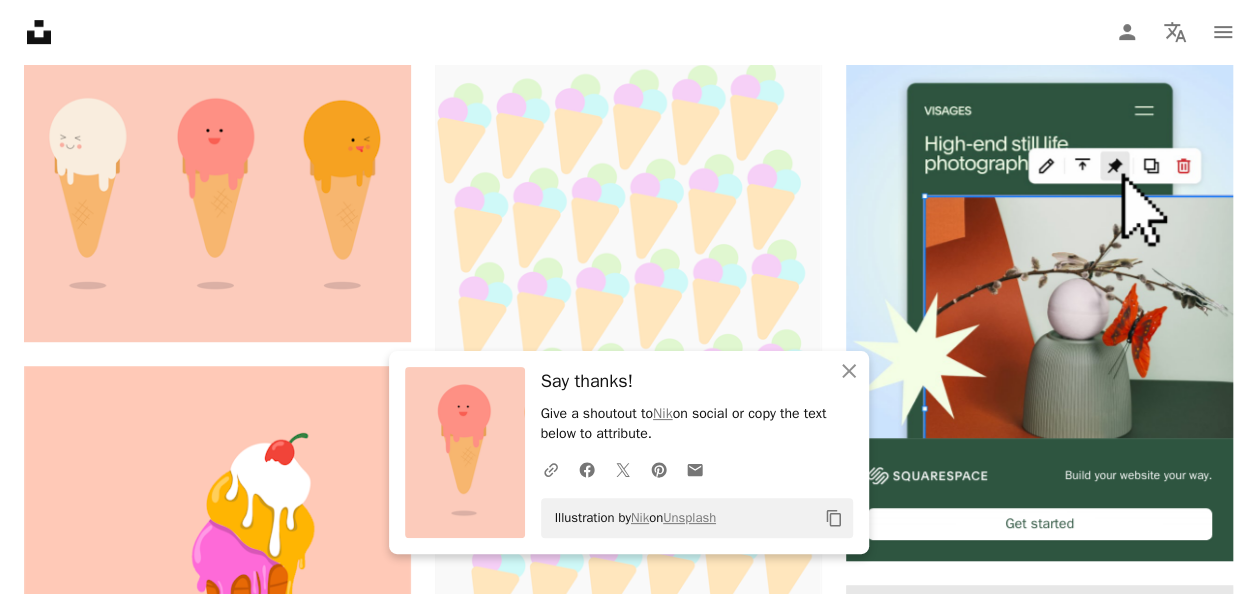 scroll, scrollTop: 0, scrollLeft: 0, axis: both 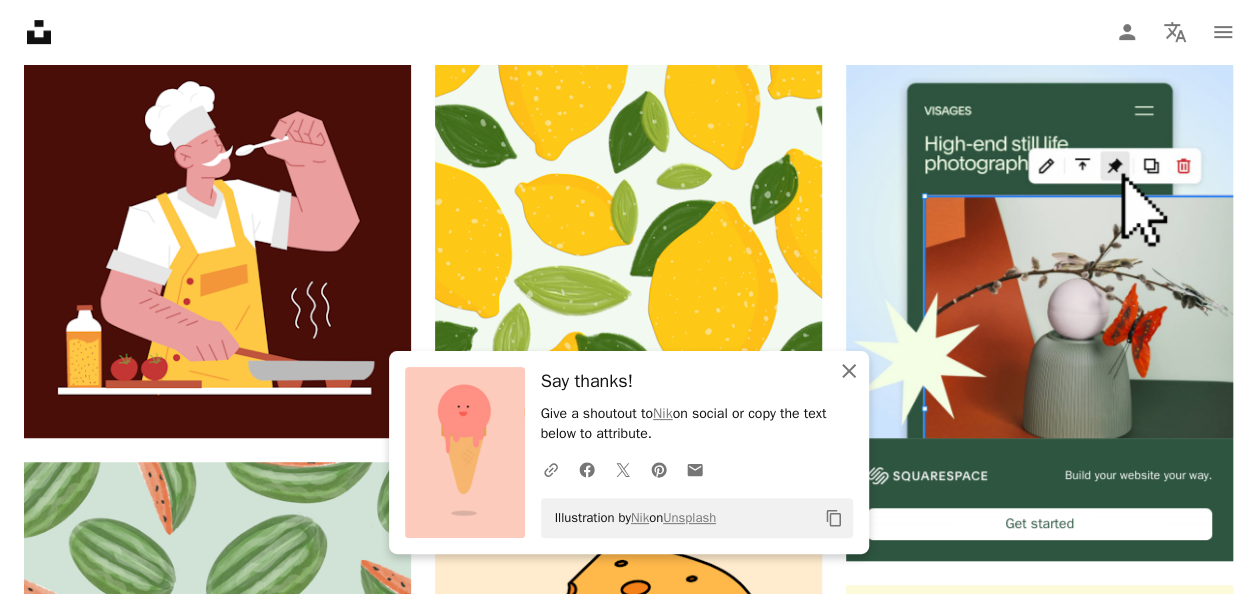 click 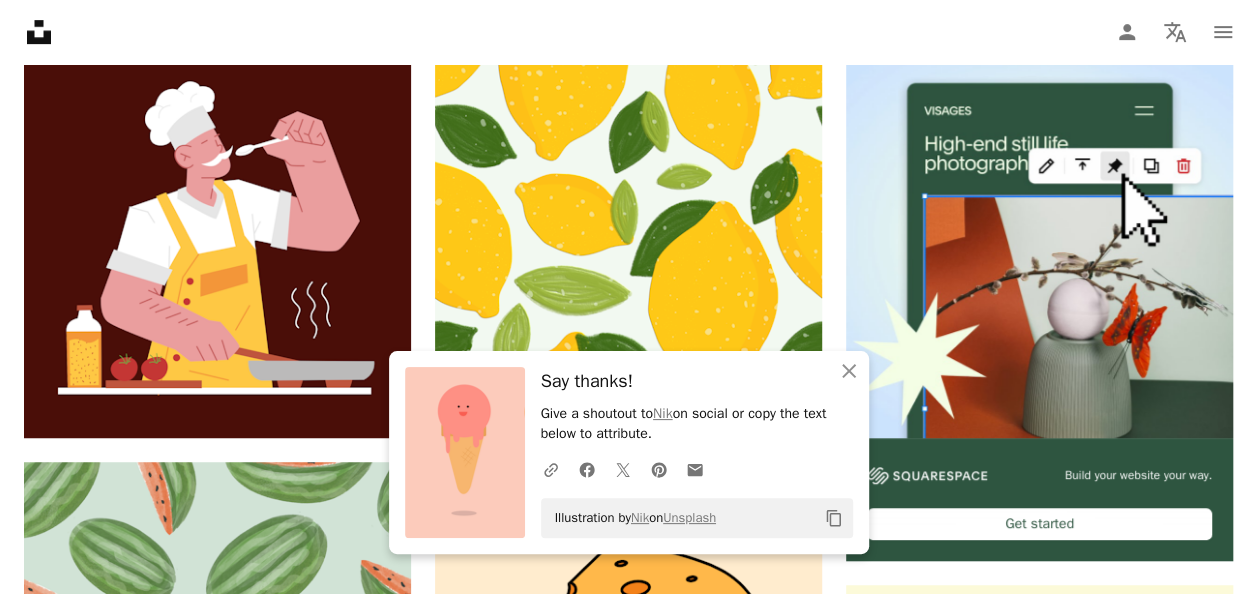 drag, startPoint x: 91, startPoint y: 87, endPoint x: 122, endPoint y: 87, distance: 31 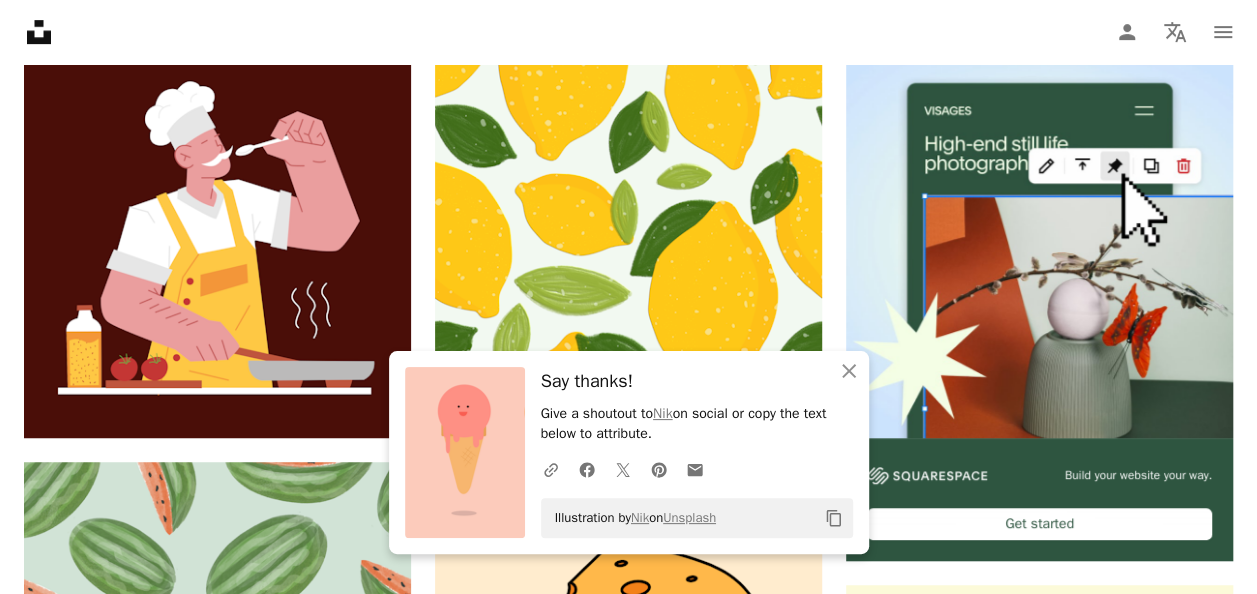 type on "*******" 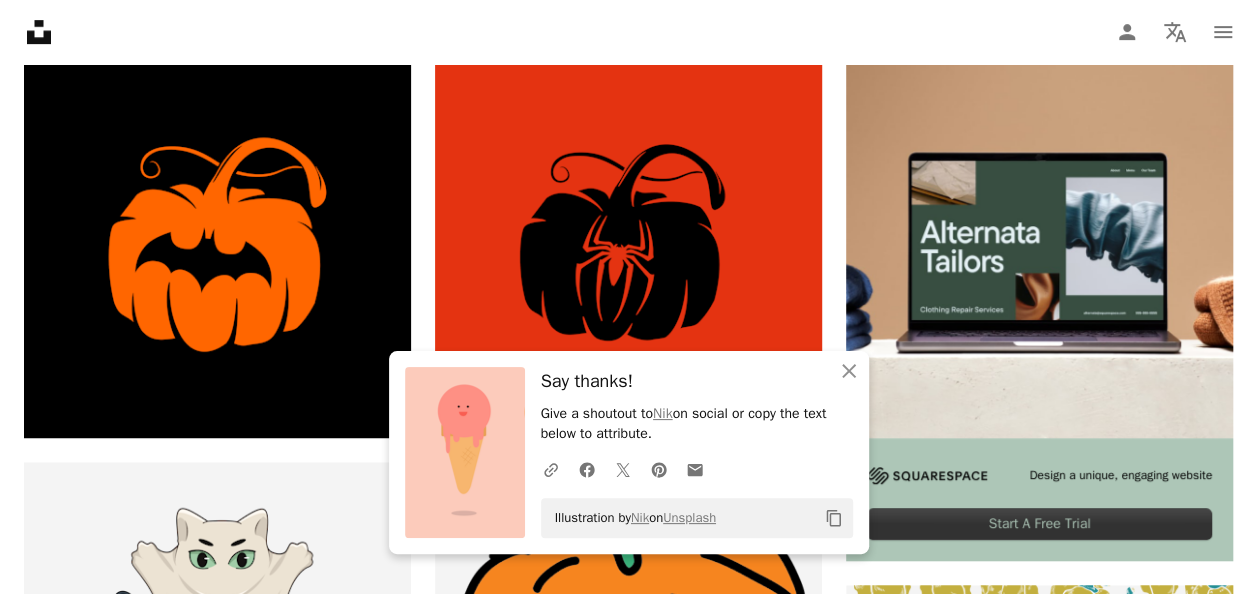 scroll, scrollTop: 0, scrollLeft: 0, axis: both 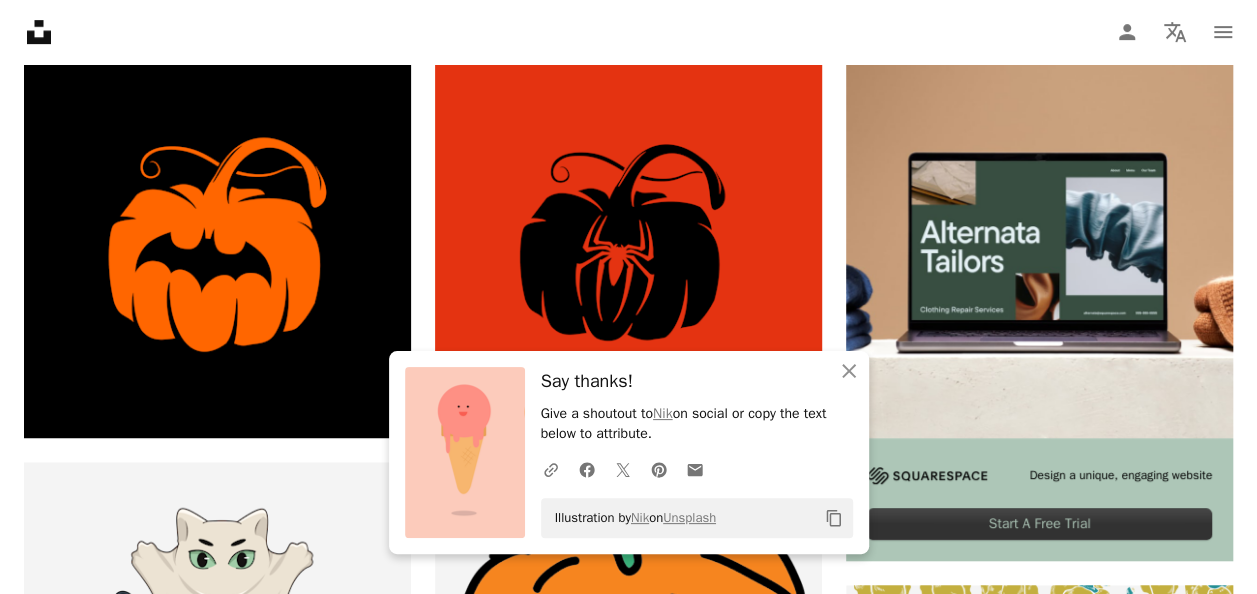 drag, startPoint x: 130, startPoint y: 80, endPoint x: 80, endPoint y: 92, distance: 51.41984 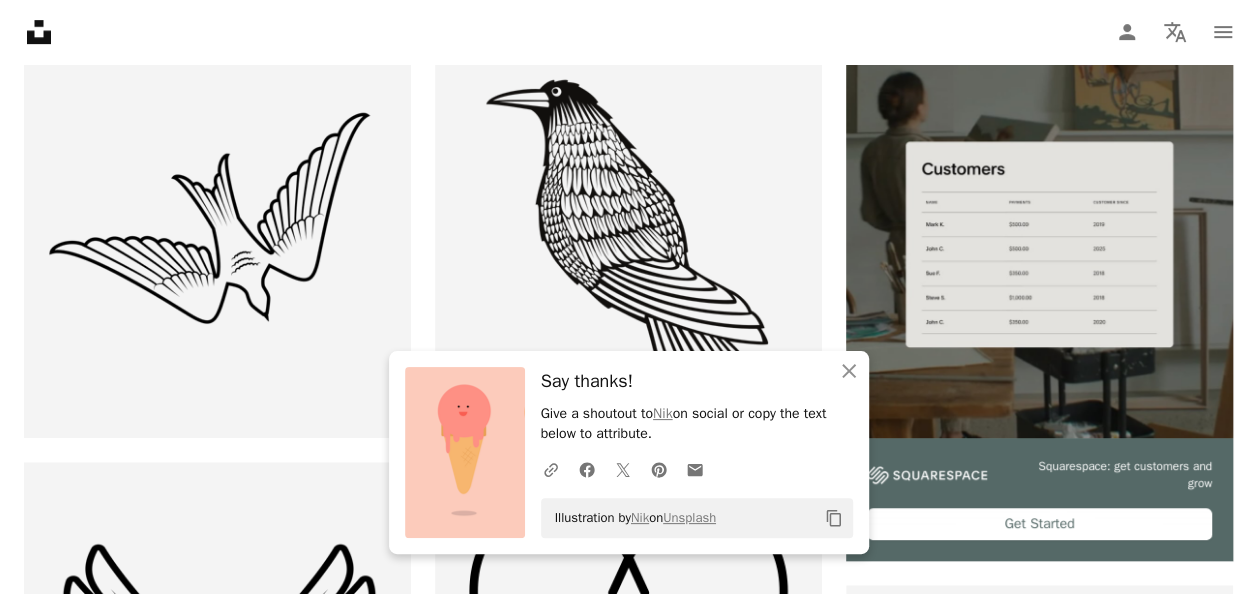 click on "******" at bounding box center (599, -416) 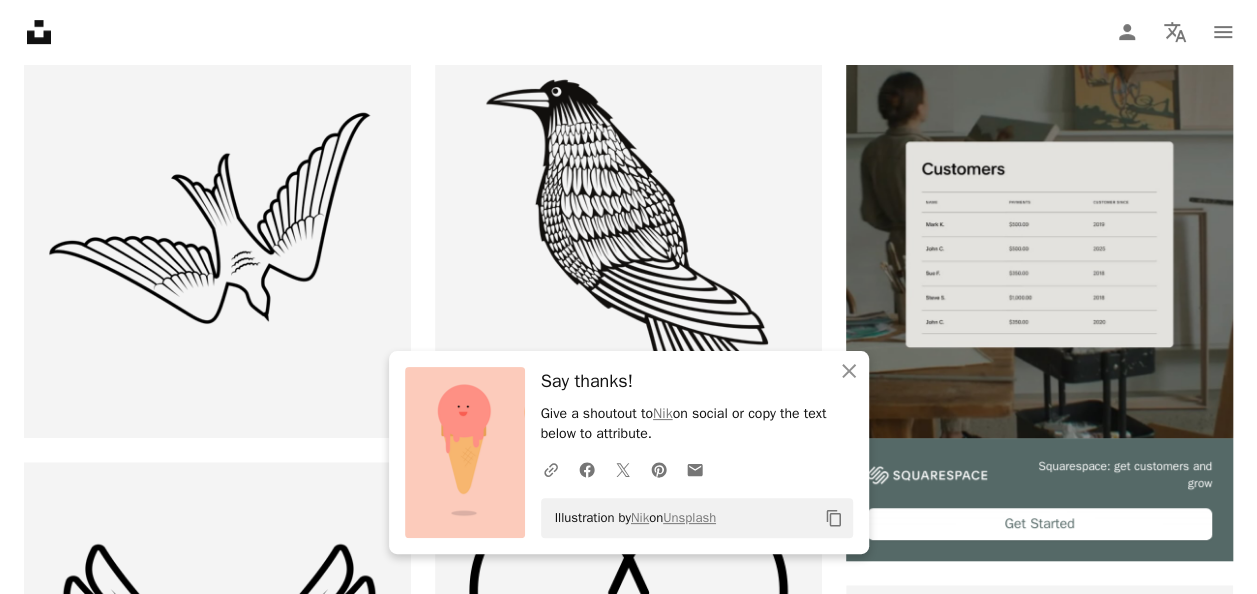 scroll, scrollTop: 0, scrollLeft: 0, axis: both 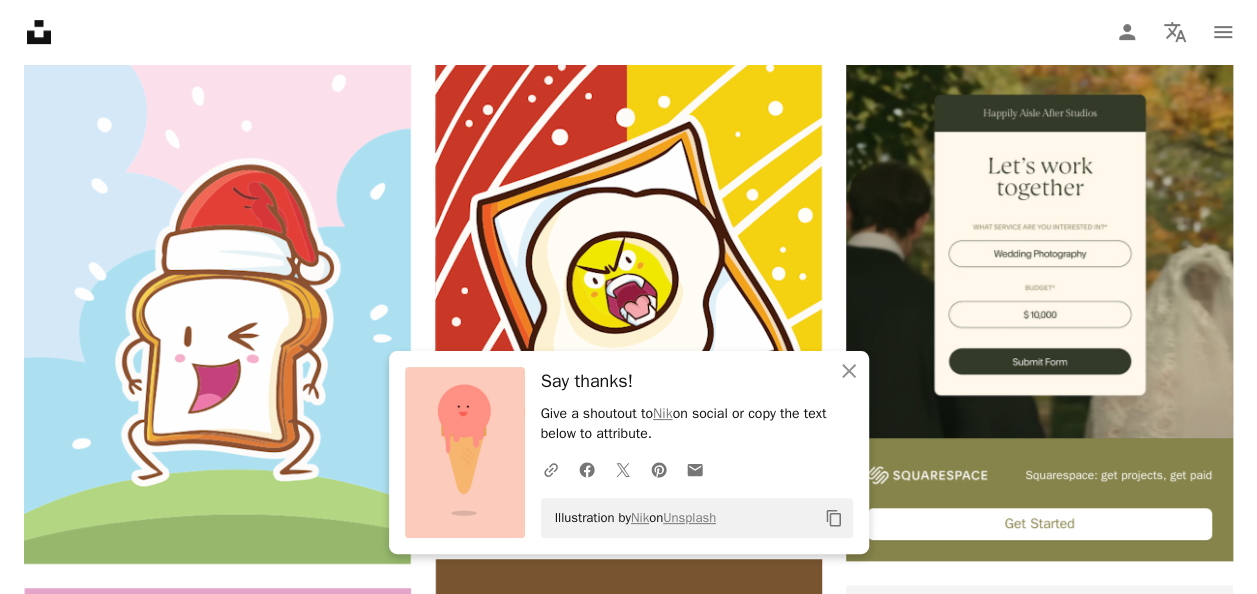 drag, startPoint x: 116, startPoint y: 92, endPoint x: 58, endPoint y: 94, distance: 58.034473 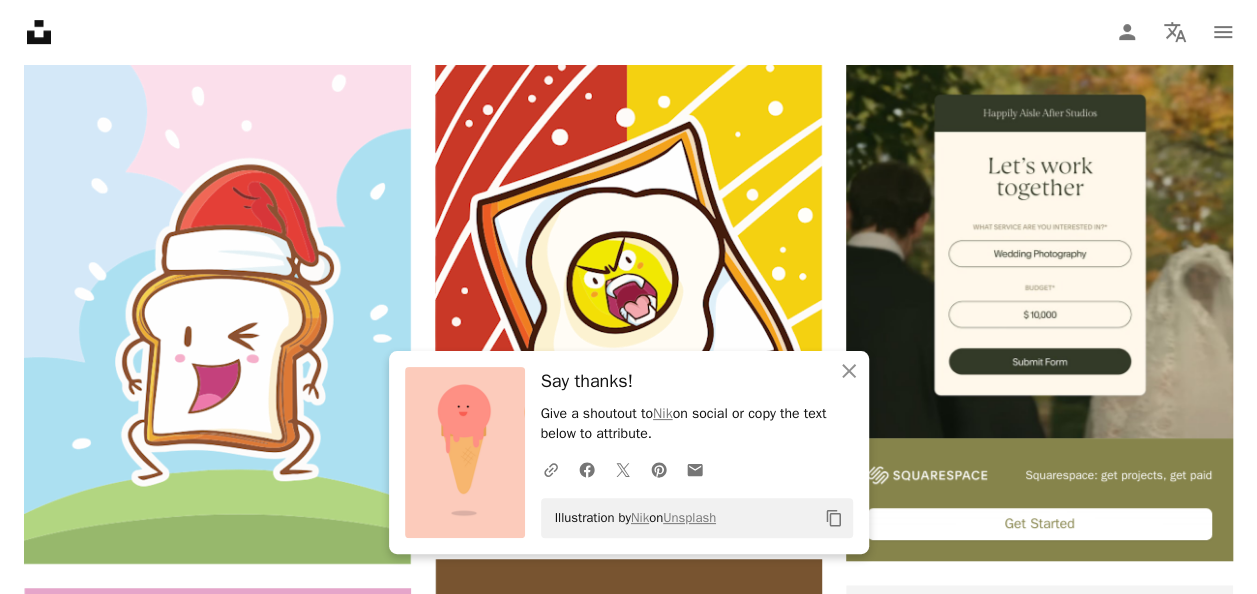 type on "*******" 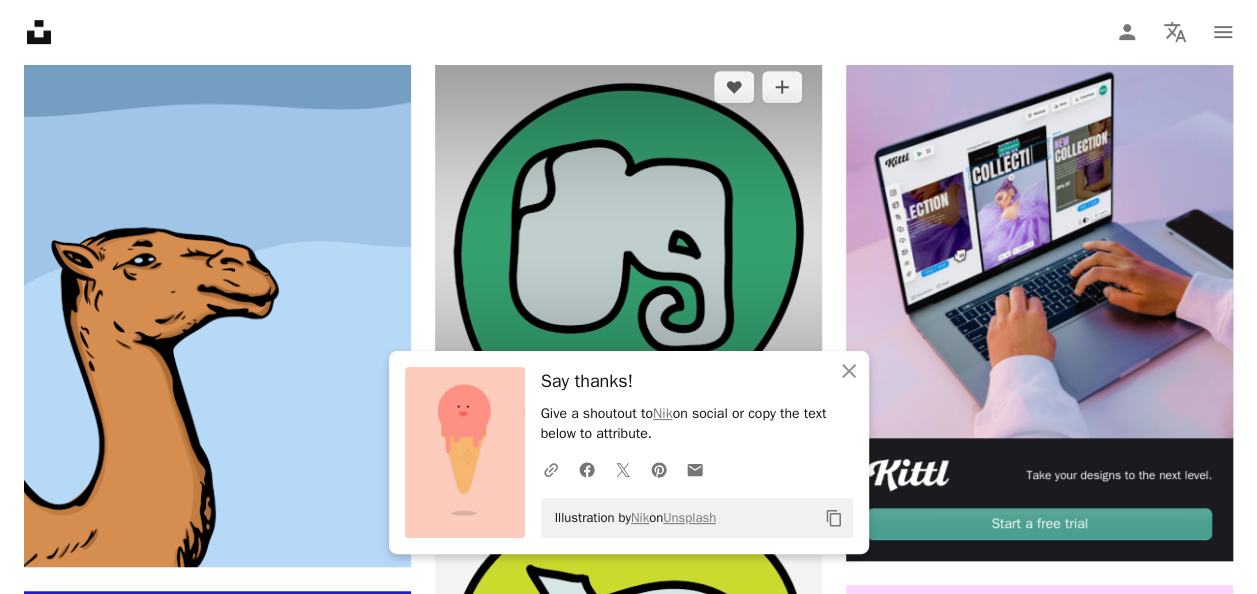 scroll, scrollTop: 1200, scrollLeft: 0, axis: vertical 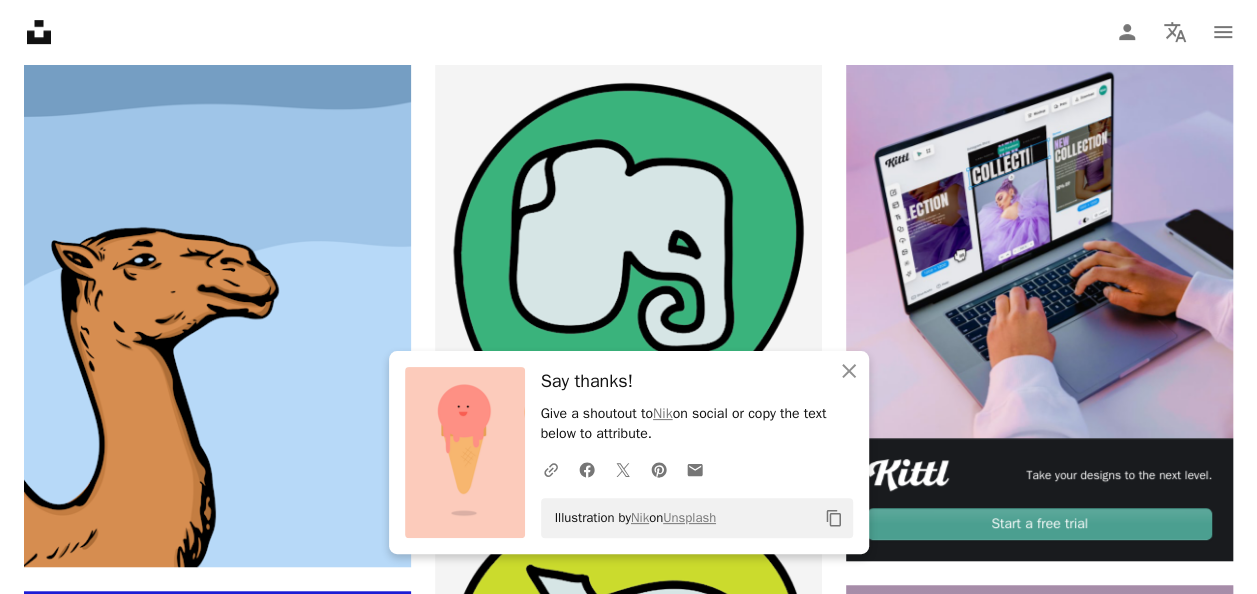 click at bounding box center [1039, 833] 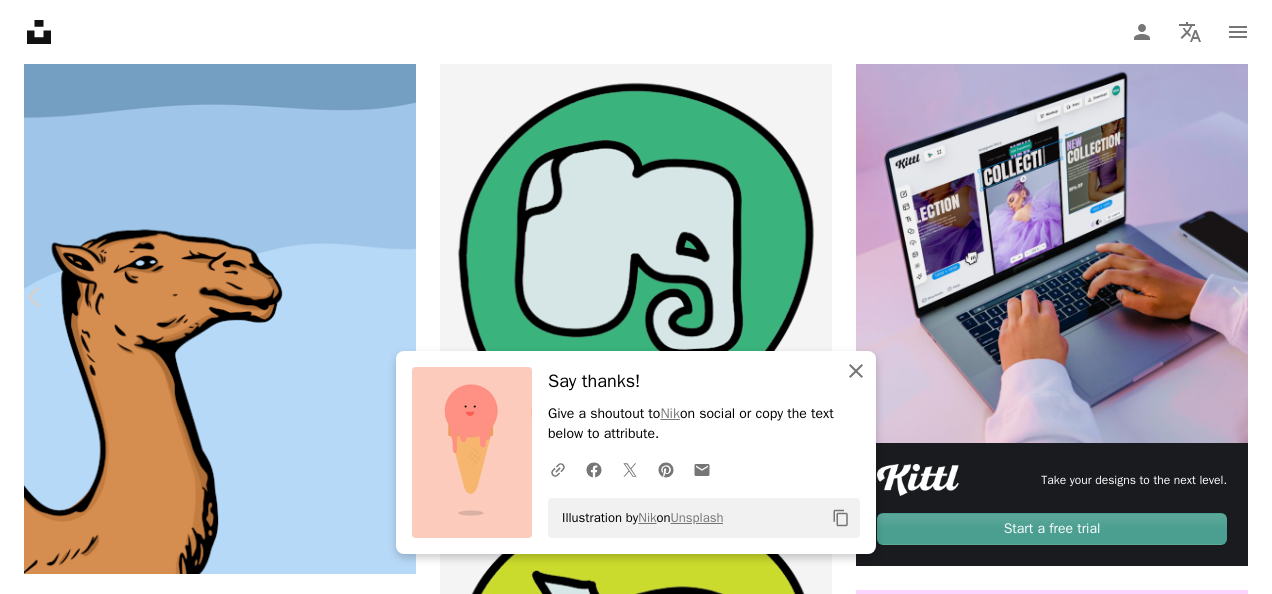 click on "An X shape" 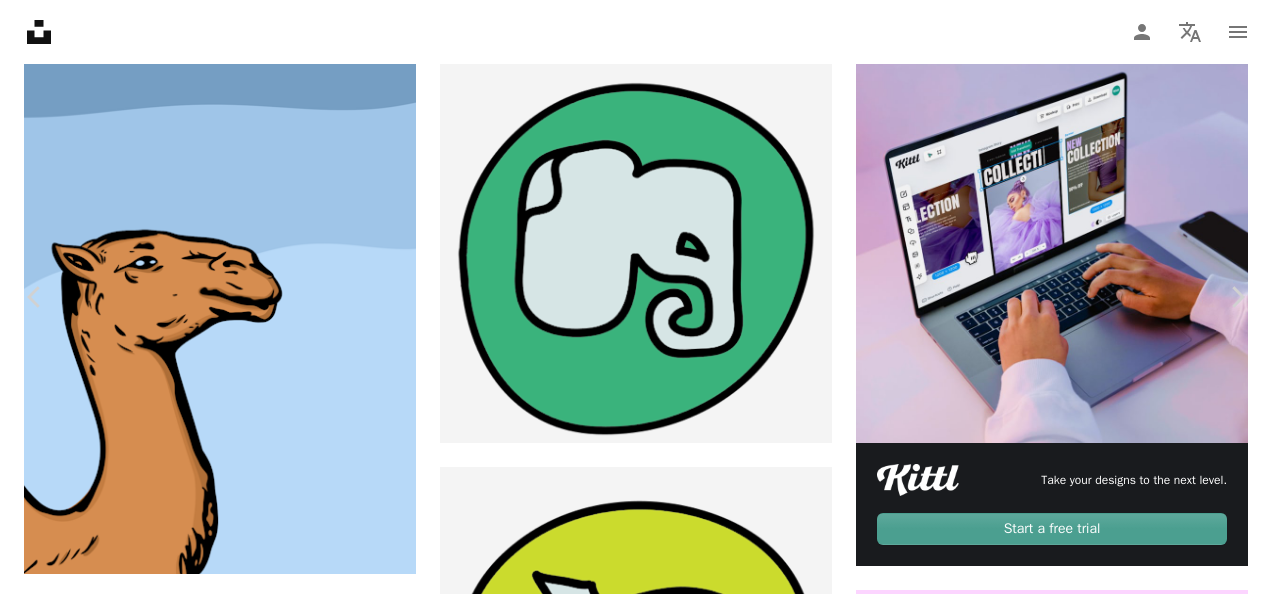 click on "Download free Chevron down" at bounding box center [1097, 4368] 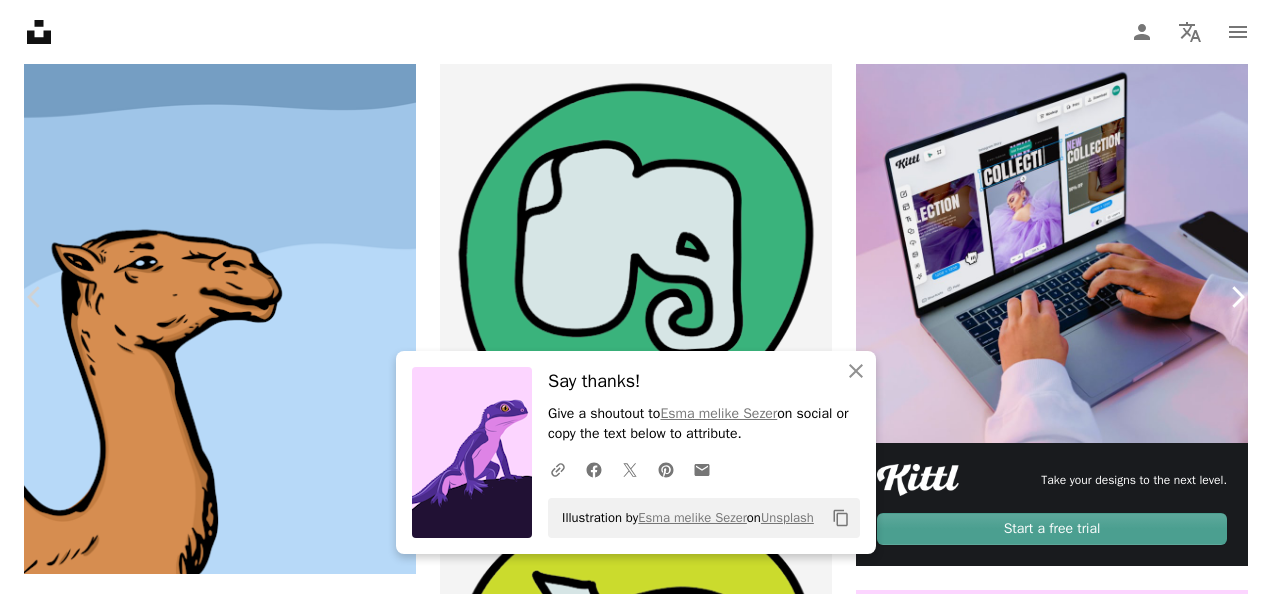 click on "Chevron right" at bounding box center [1237, 297] 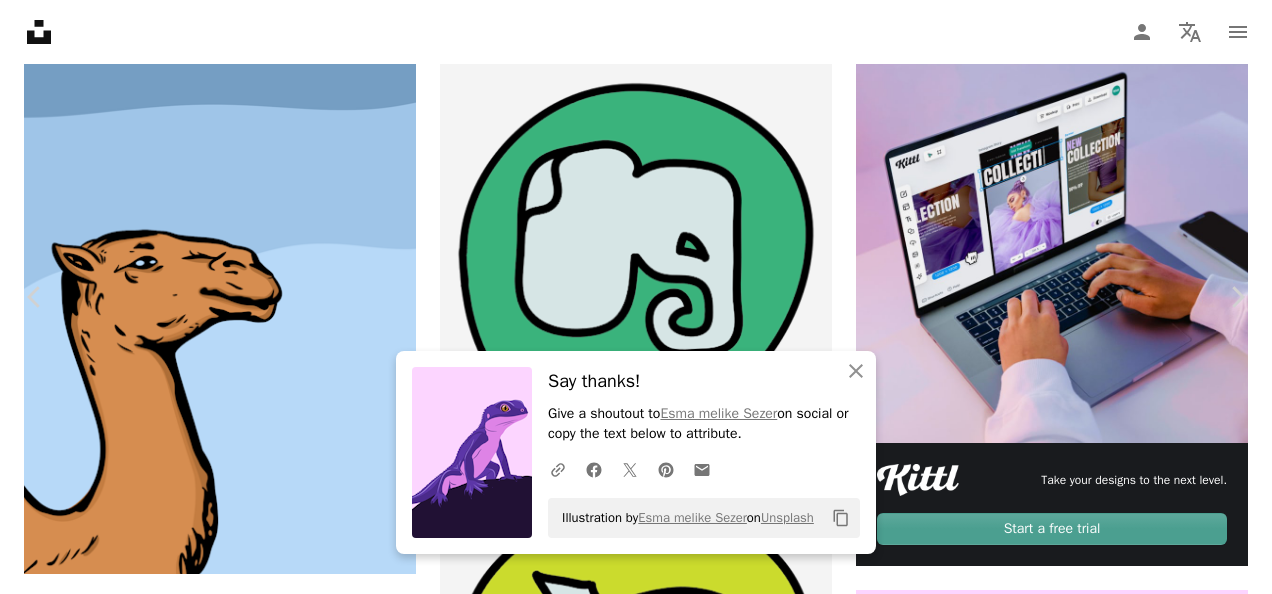 click on "An X shape" at bounding box center [20, 20] 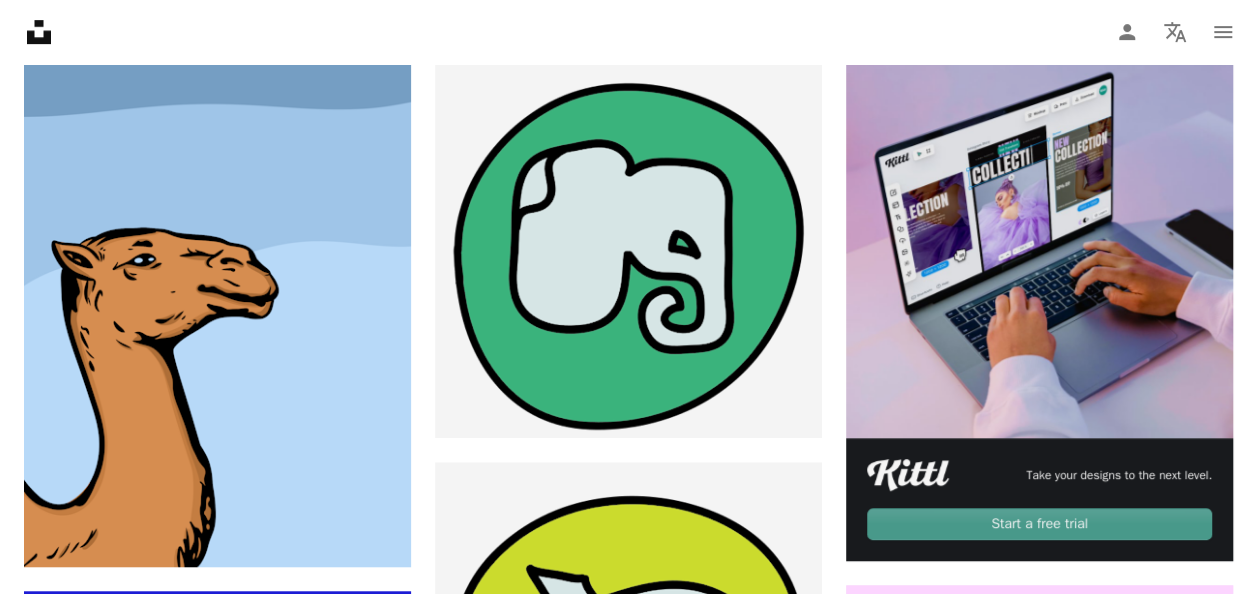 scroll, scrollTop: 0, scrollLeft: 0, axis: both 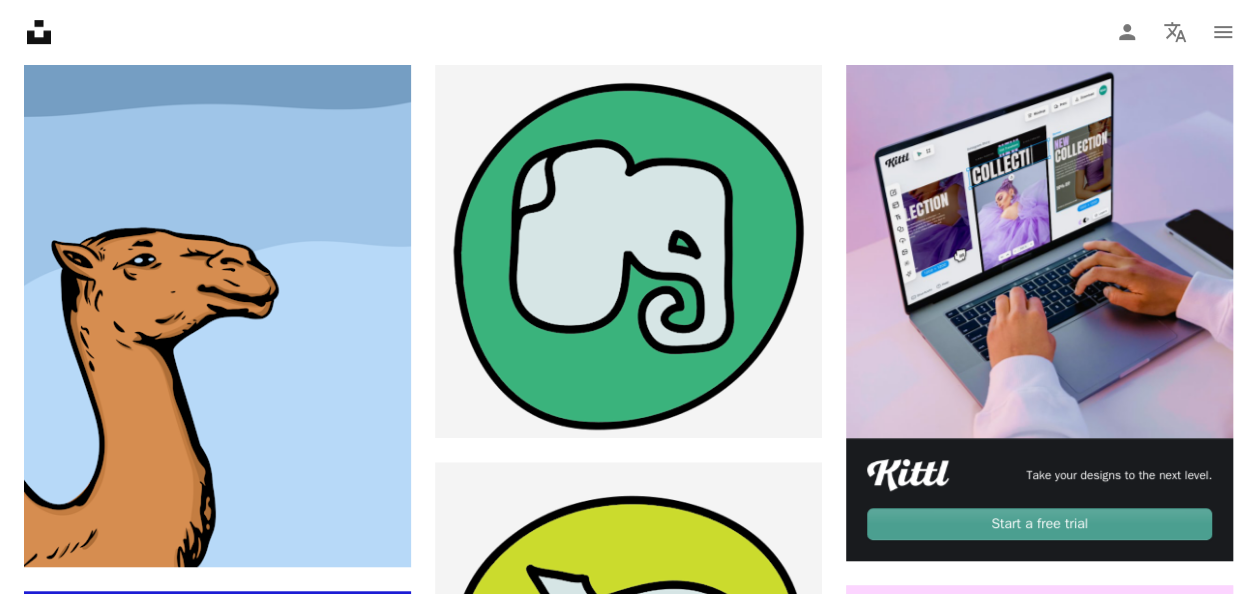 drag, startPoint x: 154, startPoint y: 75, endPoint x: 107, endPoint y: 97, distance: 51.894123 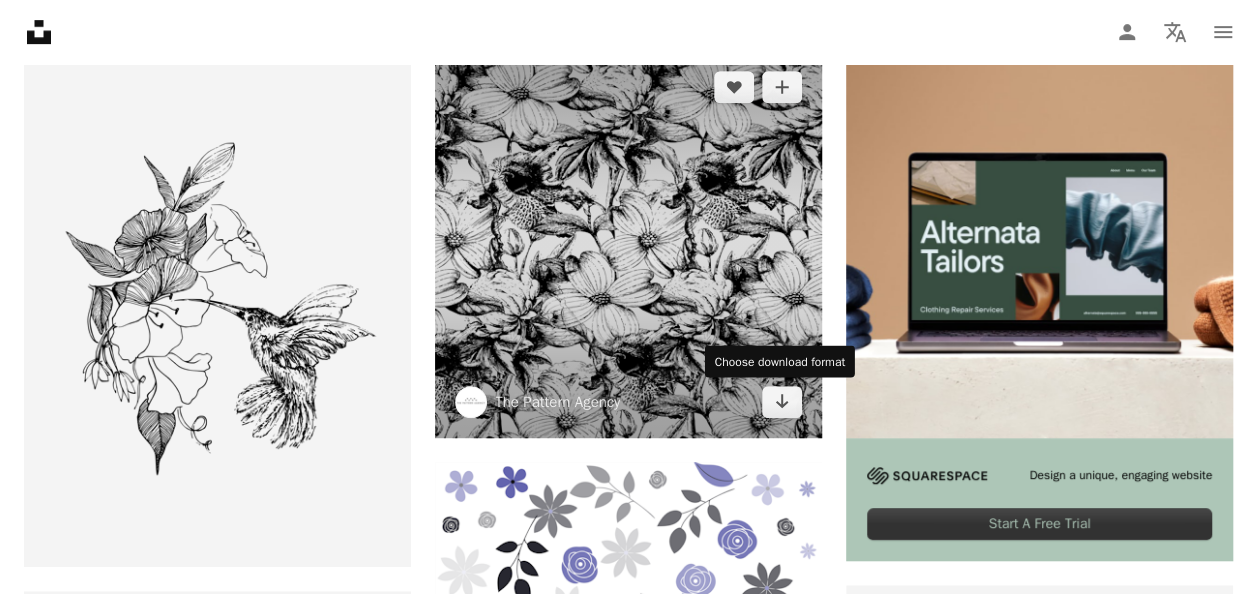 scroll, scrollTop: 900, scrollLeft: 0, axis: vertical 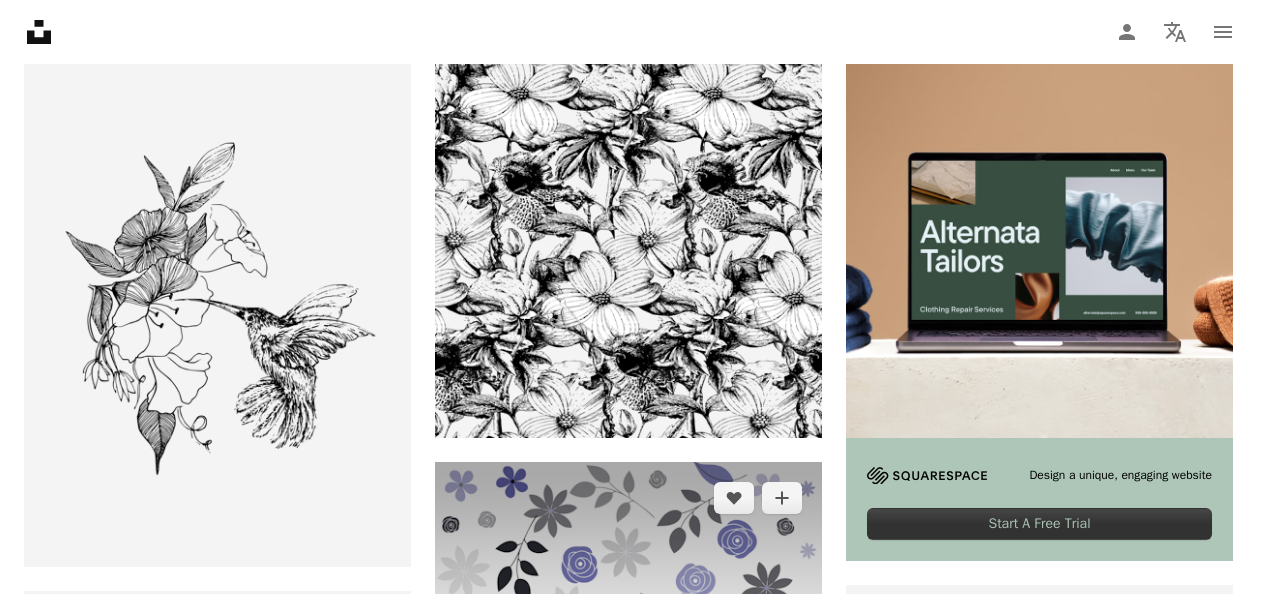 click on "Arrow pointing down" 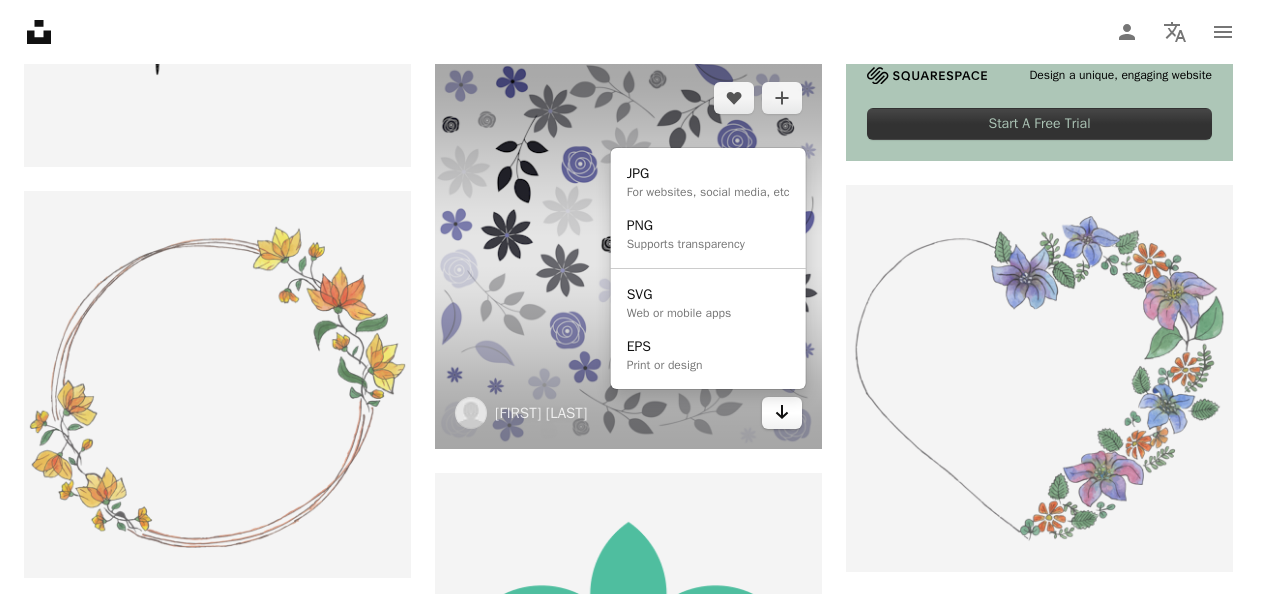 click on "Arrow pointing down" 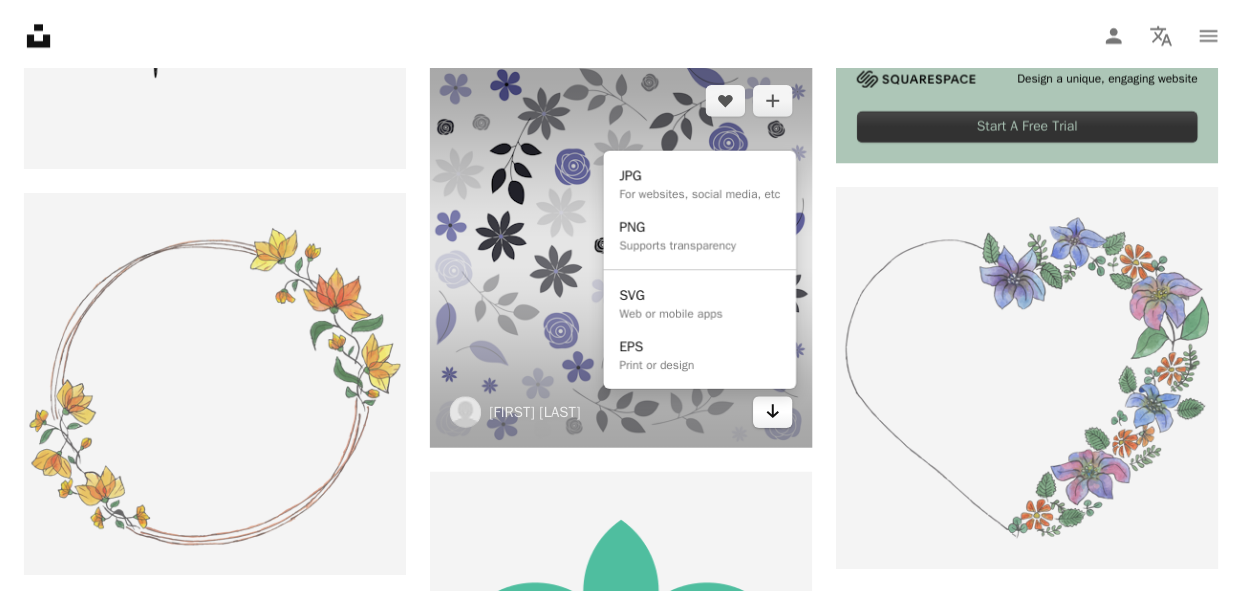 scroll, scrollTop: 900, scrollLeft: 0, axis: vertical 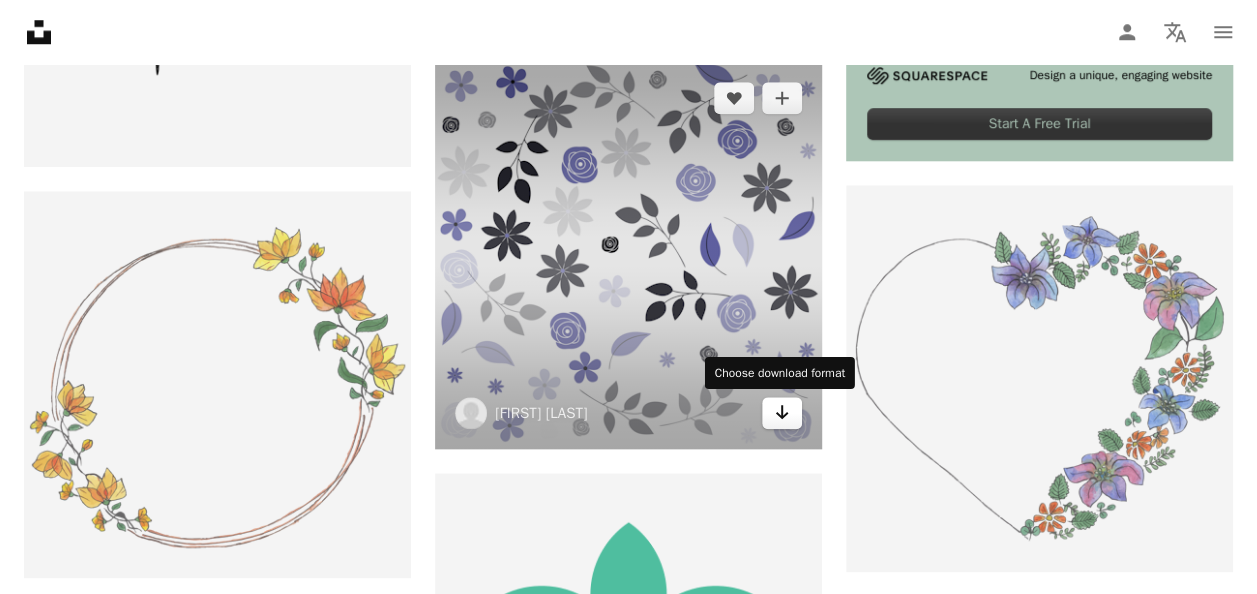 click on "Arrow pointing down" 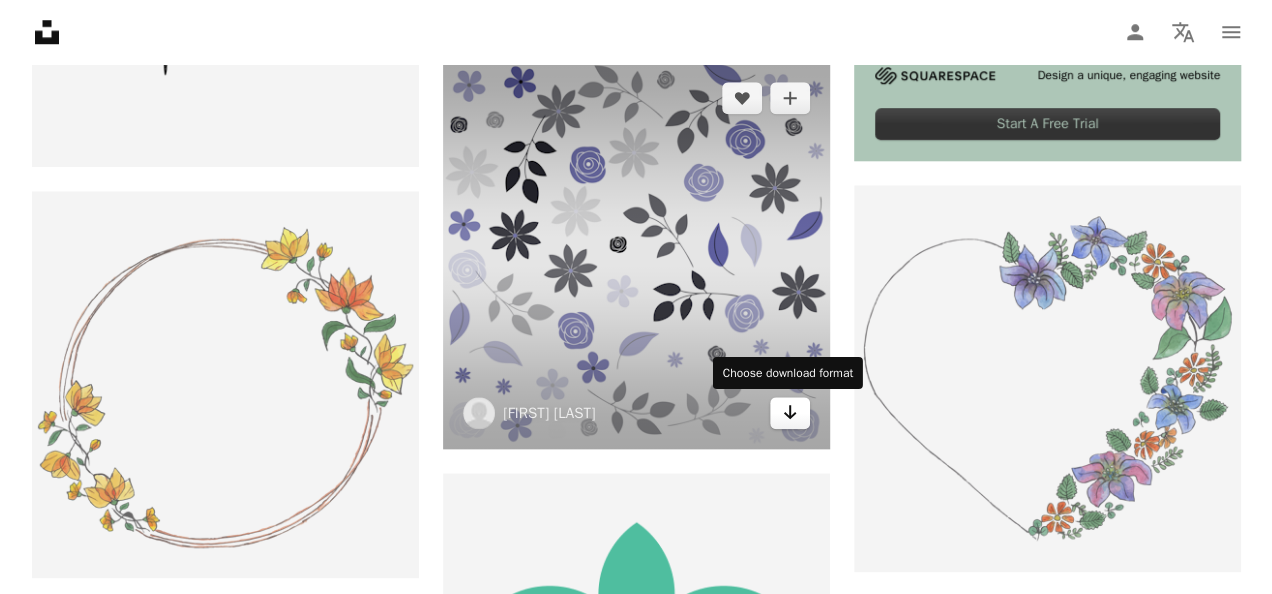 scroll, scrollTop: 0, scrollLeft: 0, axis: both 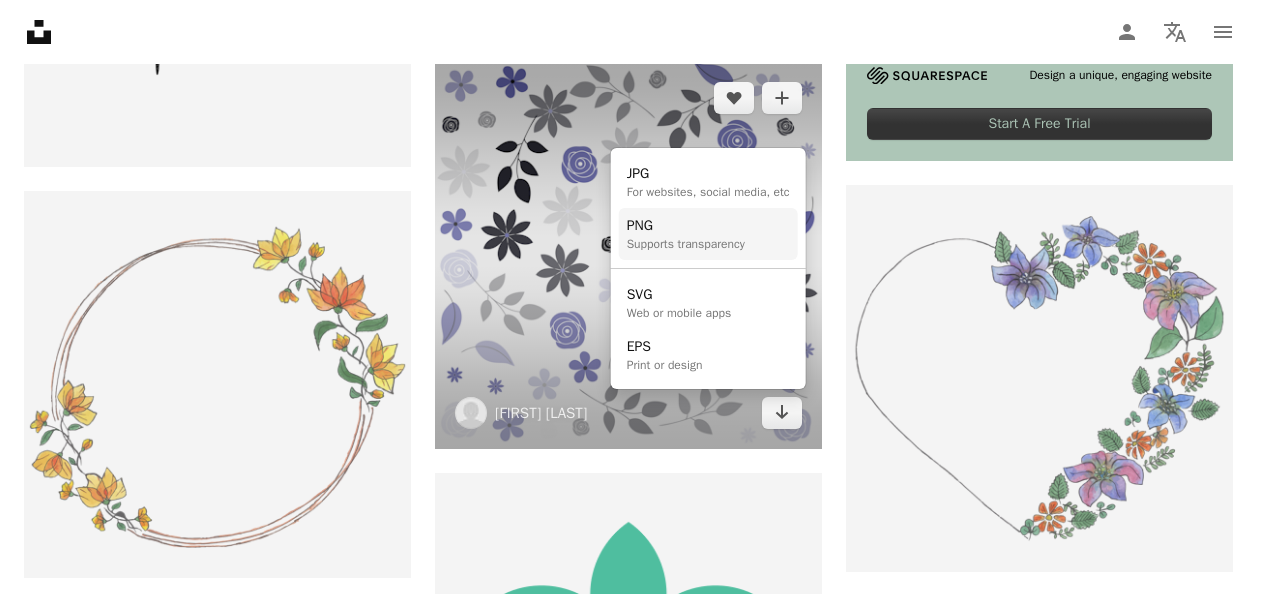 click on "Supports transparency" at bounding box center (686, 244) 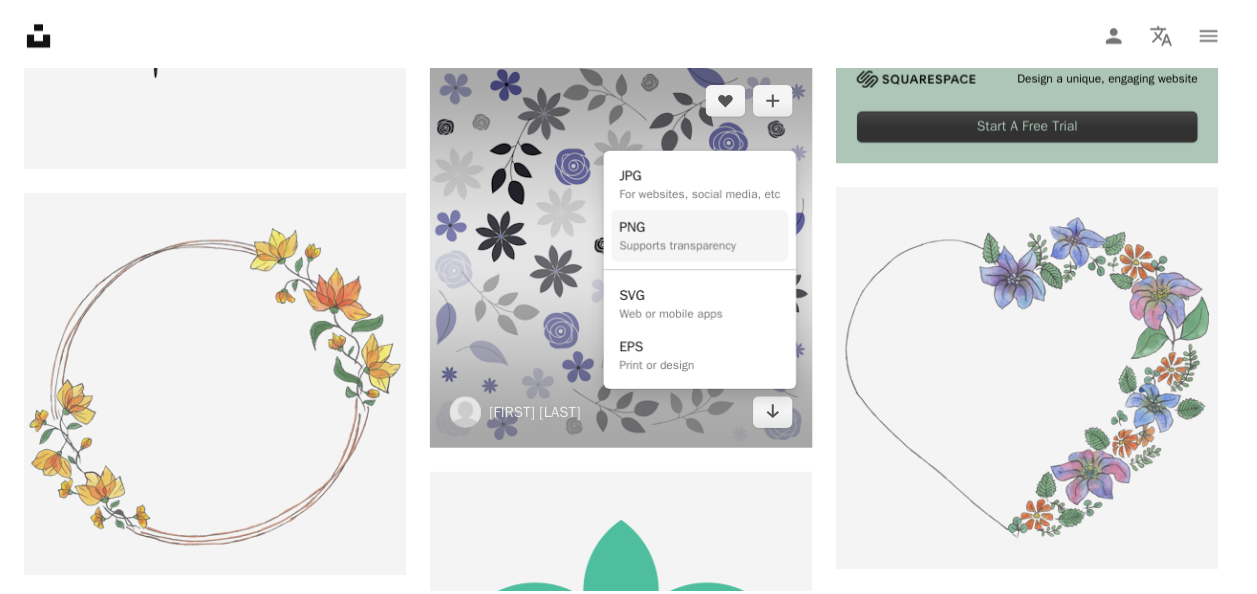 scroll, scrollTop: 900, scrollLeft: 0, axis: vertical 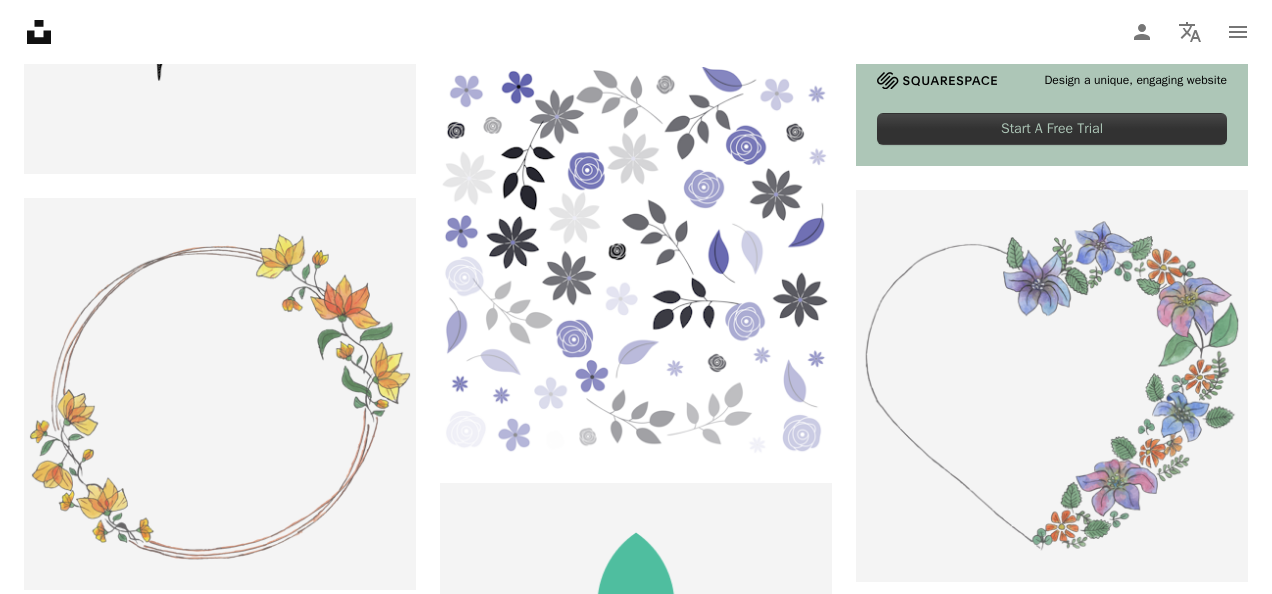 click on "Arrow pointing down" 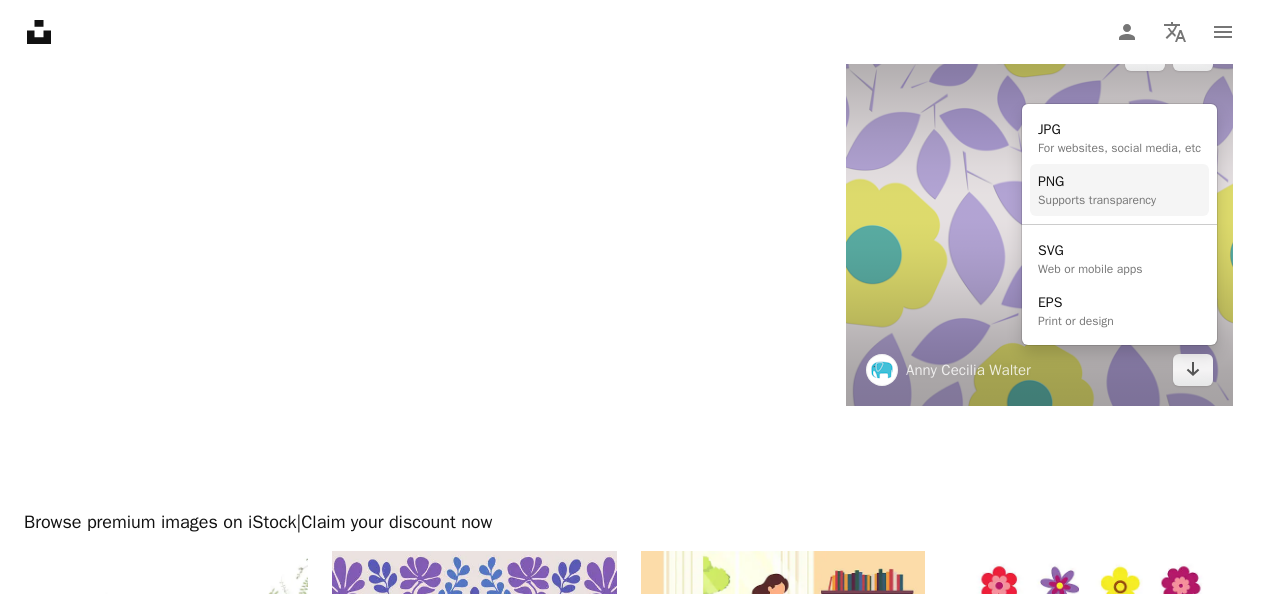 click on "PNG Supports transparency" at bounding box center [1119, 190] 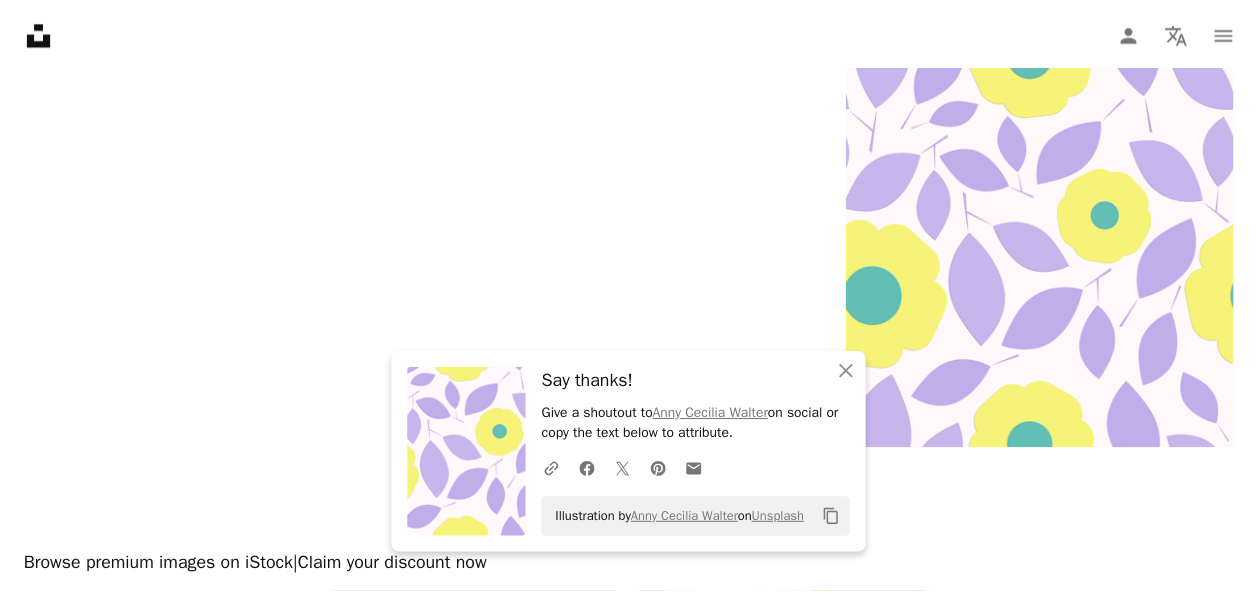 scroll, scrollTop: 3700, scrollLeft: 0, axis: vertical 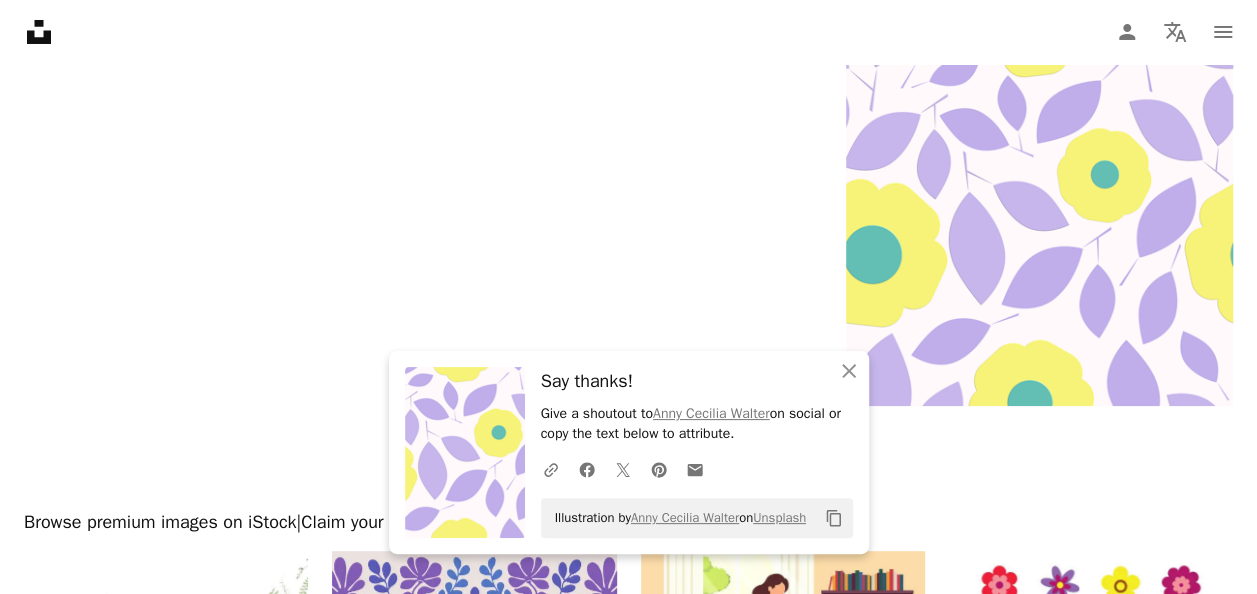 click on "******" at bounding box center (599, -3616) 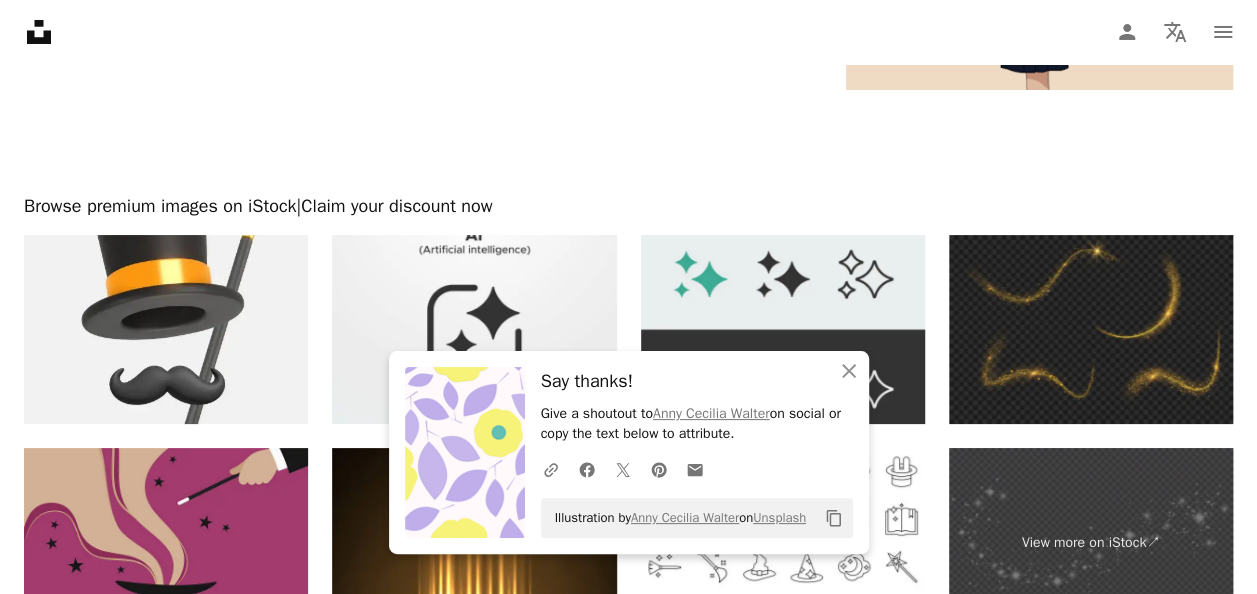 scroll, scrollTop: 3000, scrollLeft: 0, axis: vertical 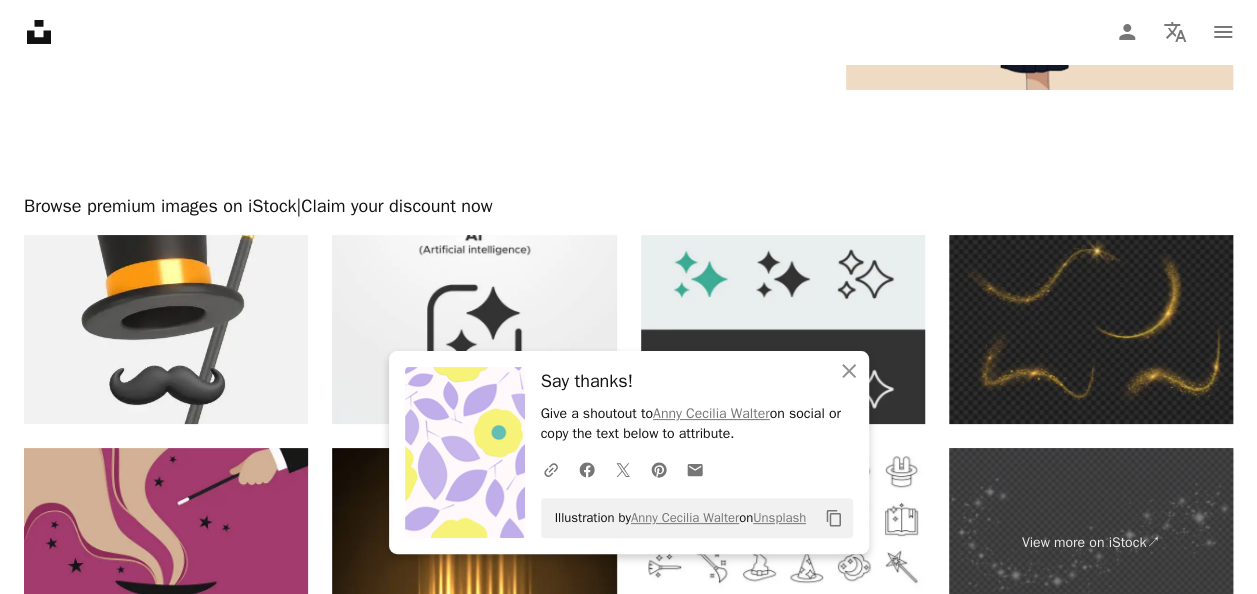 click on "Arrow pointing down" 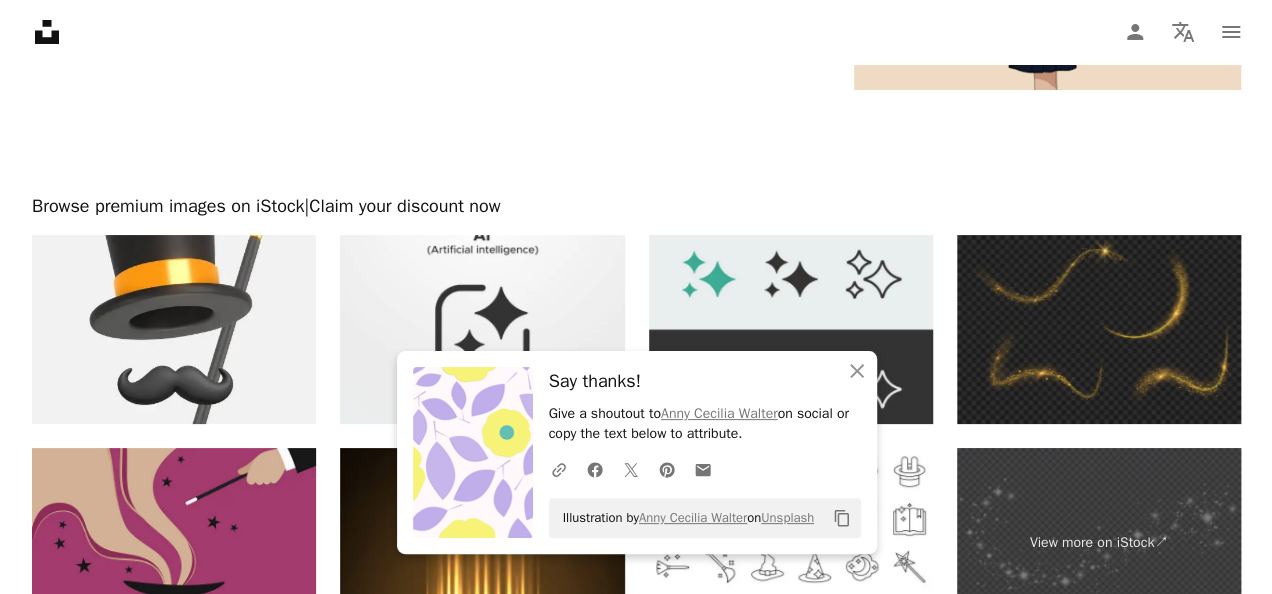 scroll, scrollTop: 0, scrollLeft: 0, axis: both 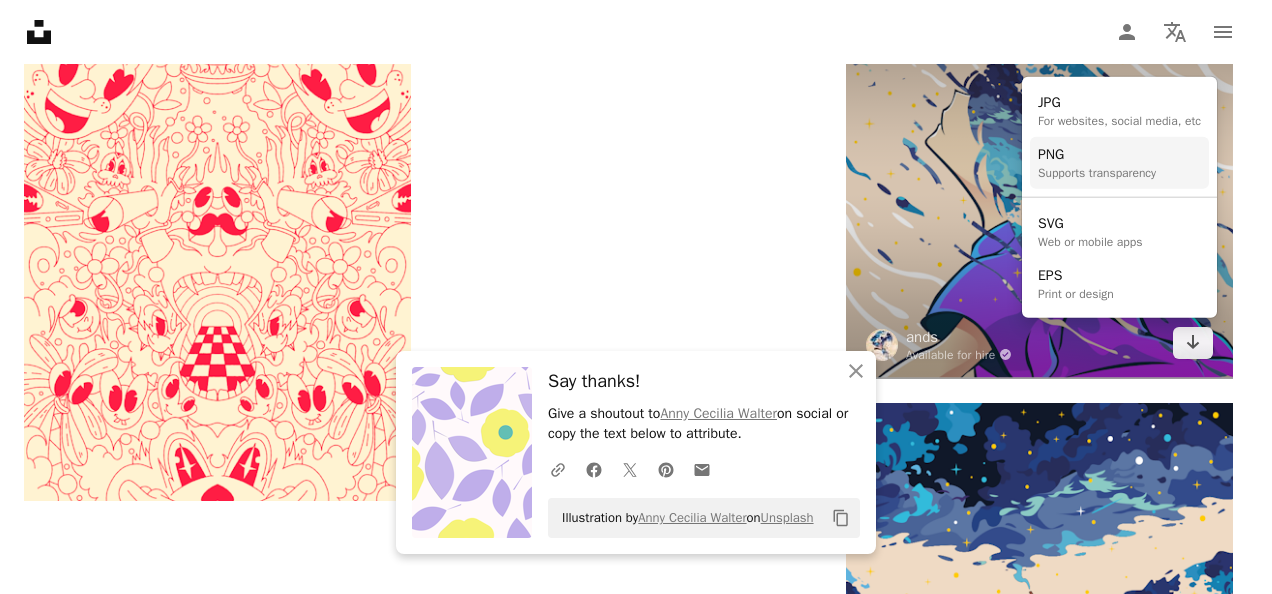 click on "PNG Supports transparency" at bounding box center [1119, 163] 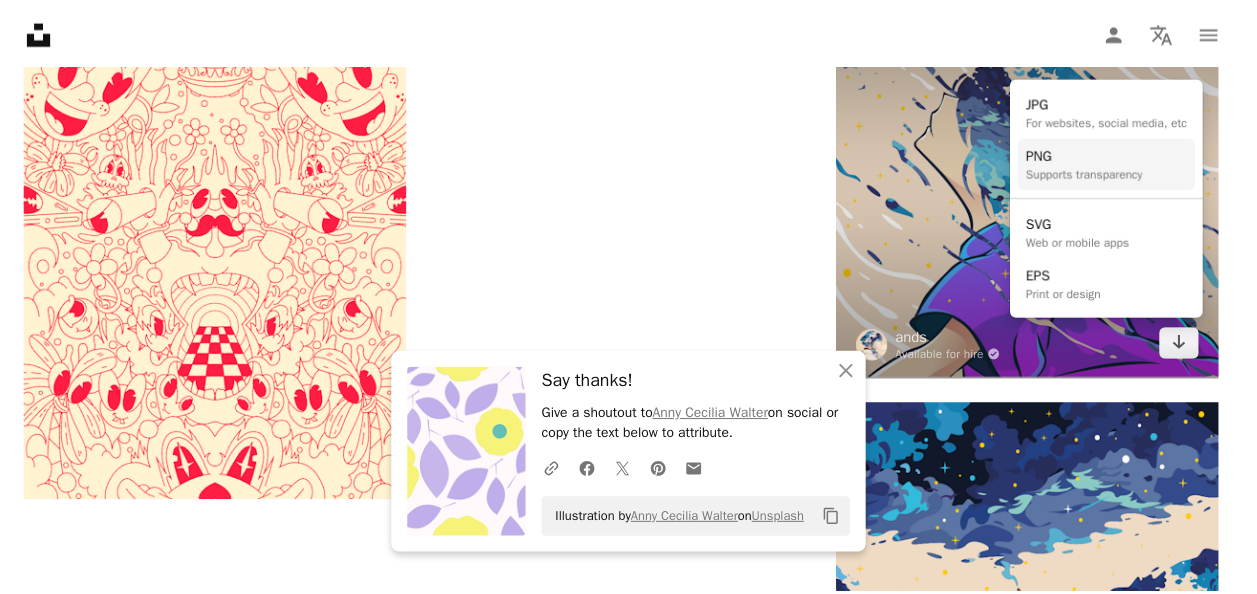 scroll, scrollTop: 3000, scrollLeft: 0, axis: vertical 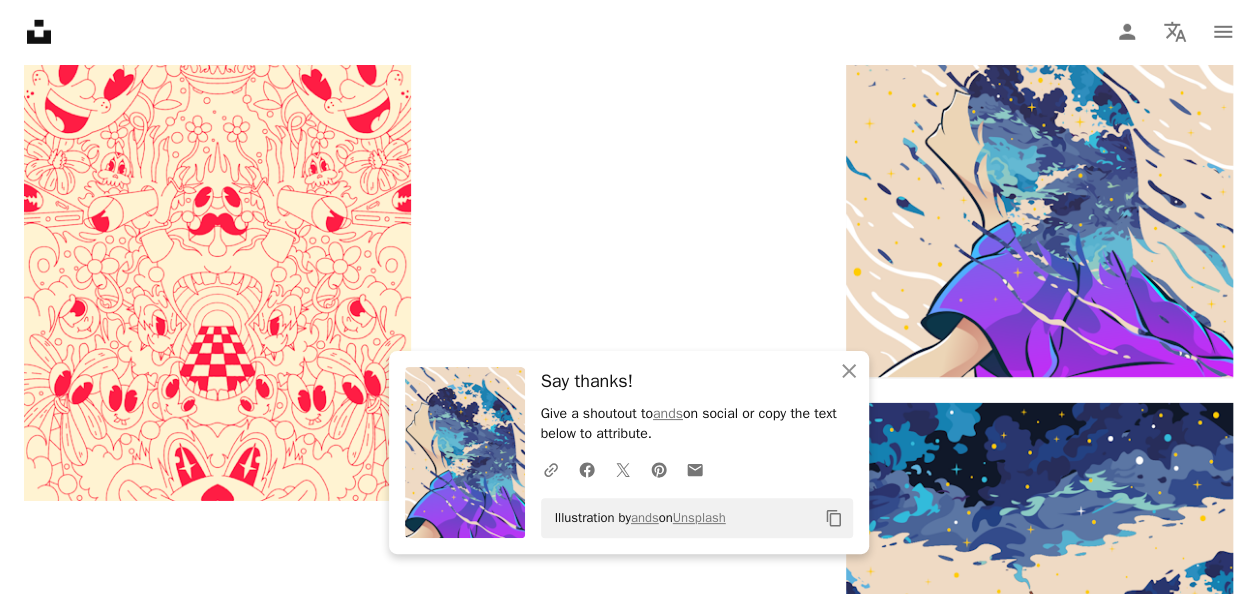 click on "Load more" at bounding box center (628, 1450) 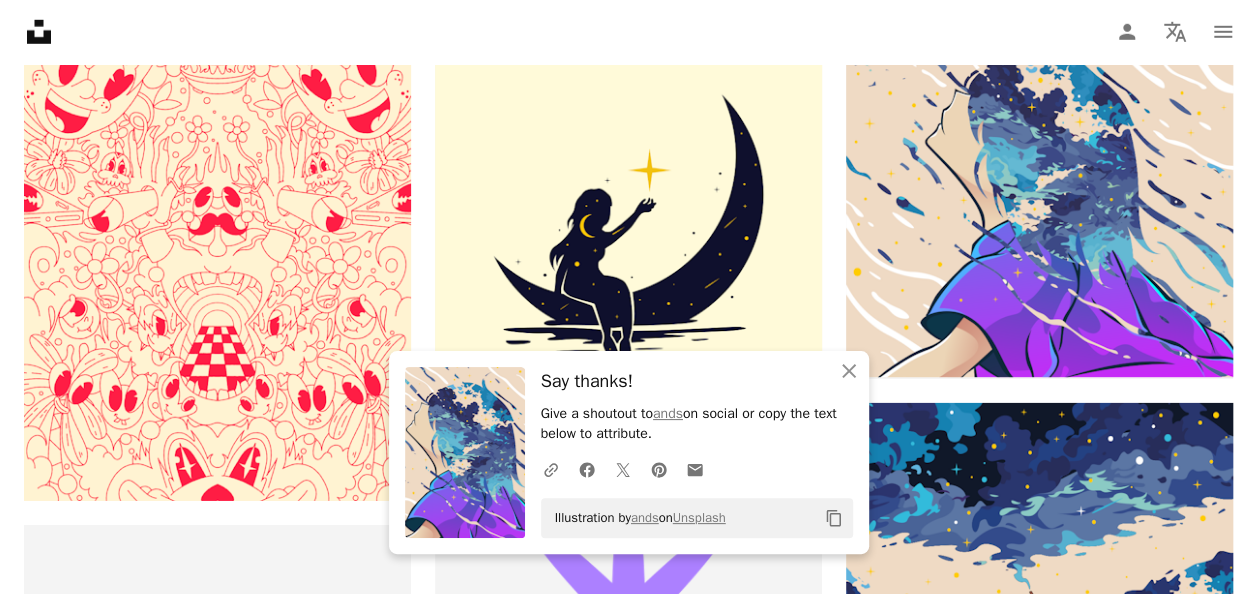 scroll, scrollTop: 3887, scrollLeft: 0, axis: vertical 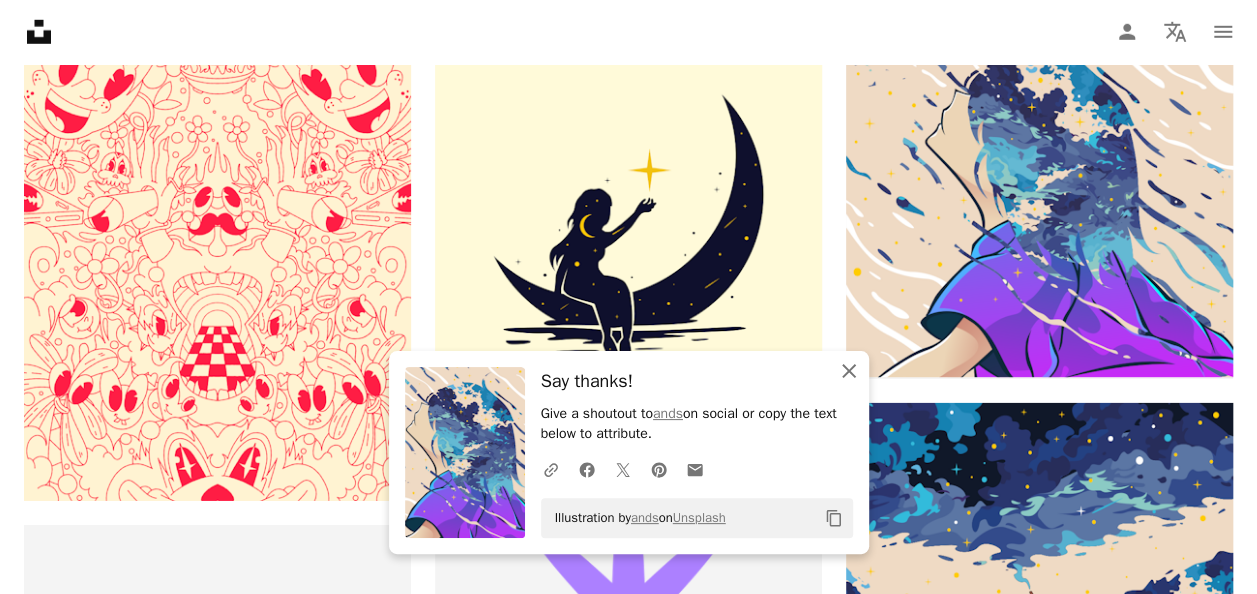 click 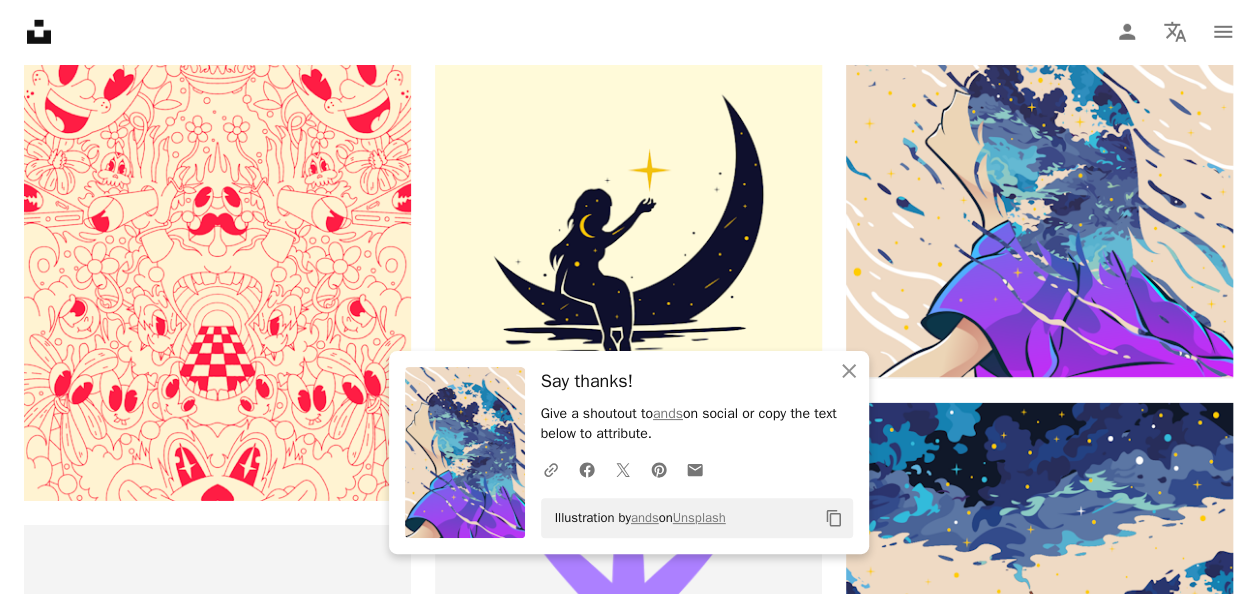 drag, startPoint x: 126, startPoint y: 88, endPoint x: 70, endPoint y: 82, distance: 56.32051 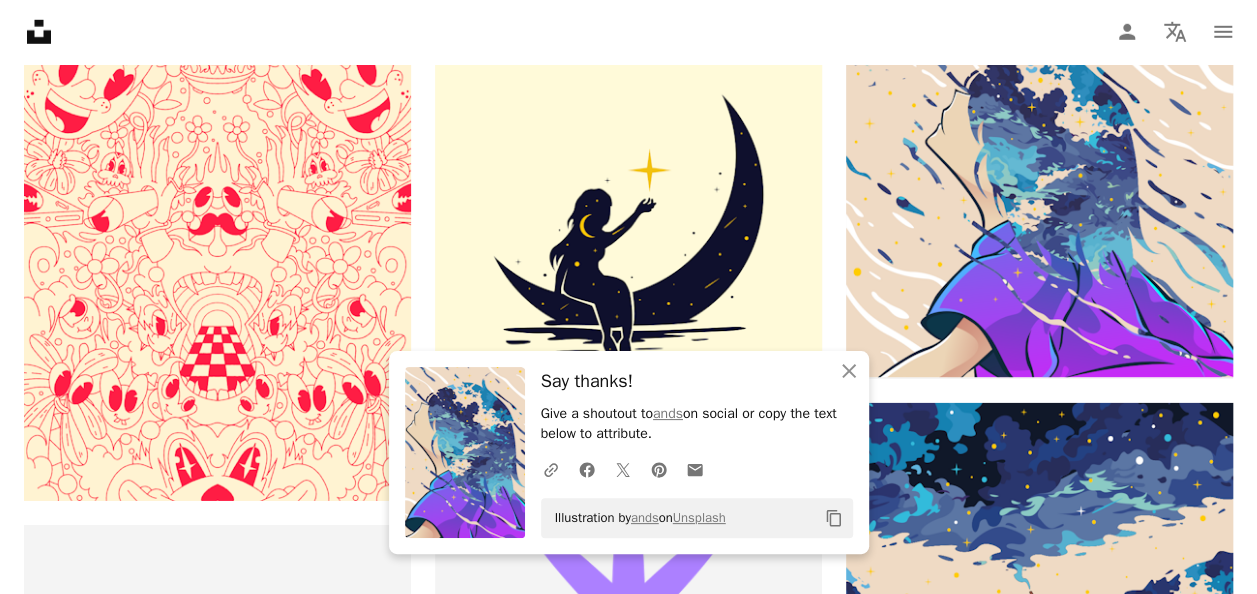 type on "*****" 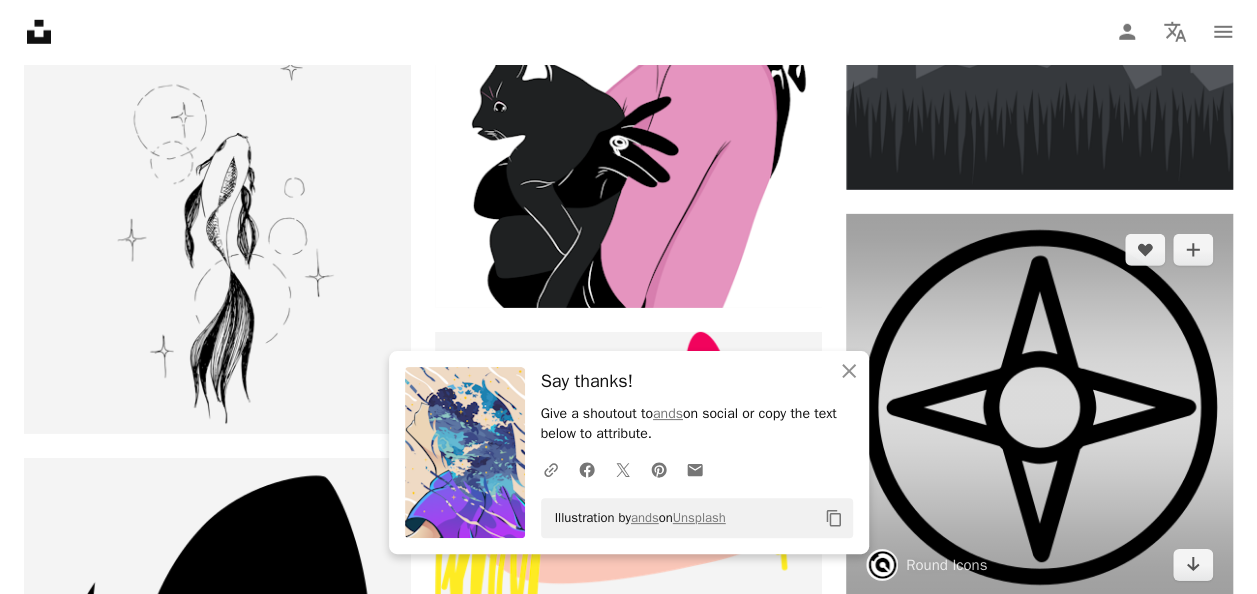 scroll, scrollTop: 0, scrollLeft: 0, axis: both 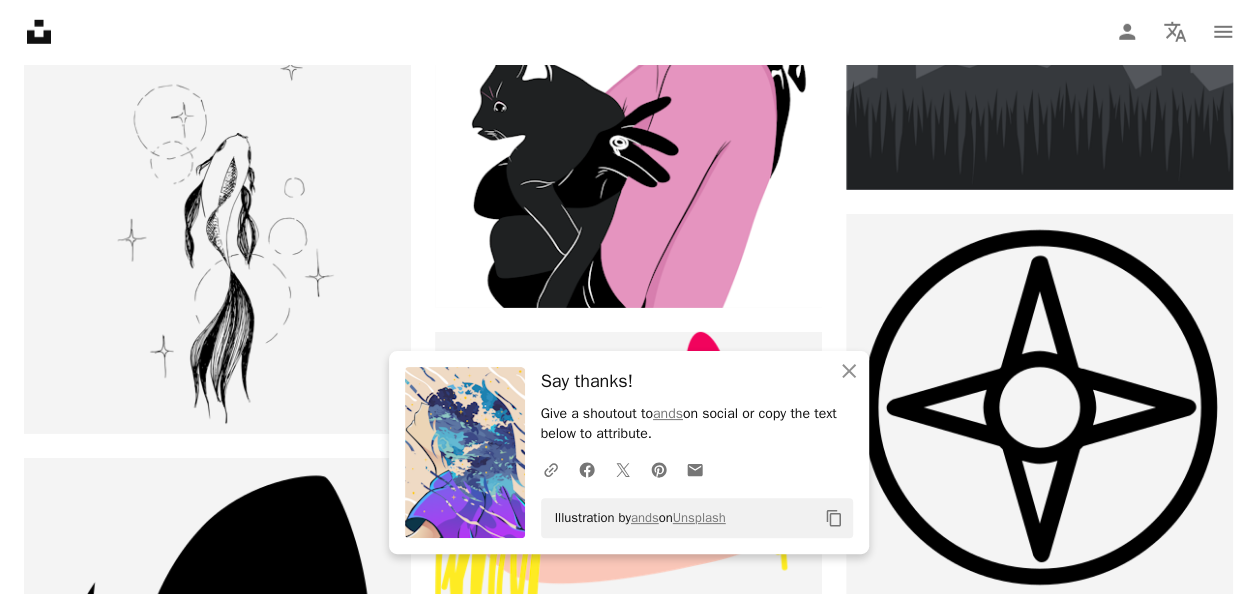 drag, startPoint x: 158, startPoint y: 82, endPoint x: 136, endPoint y: 90, distance: 23.409399 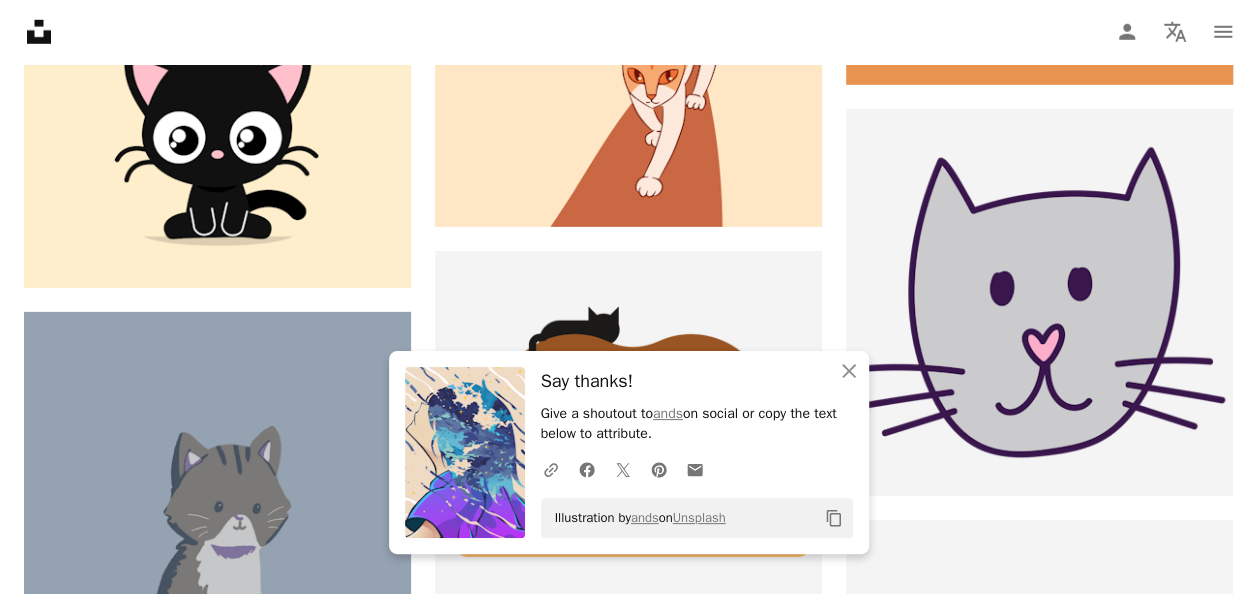 scroll, scrollTop: 2700, scrollLeft: 0, axis: vertical 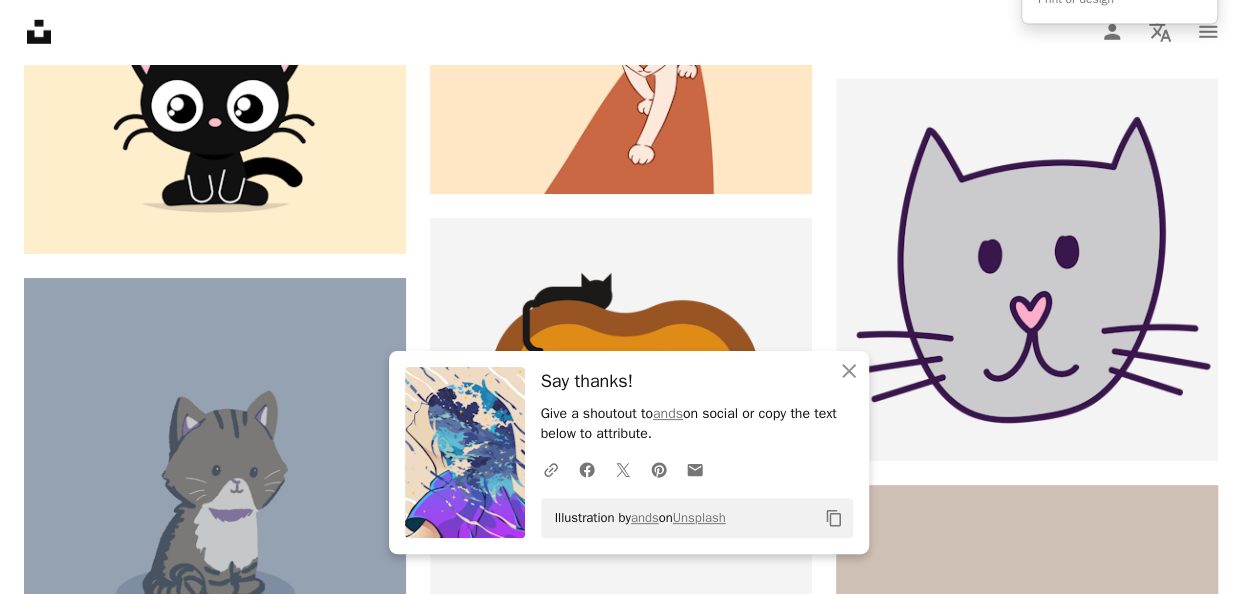 click on "Arrow pointing down" at bounding box center [1178, 19] 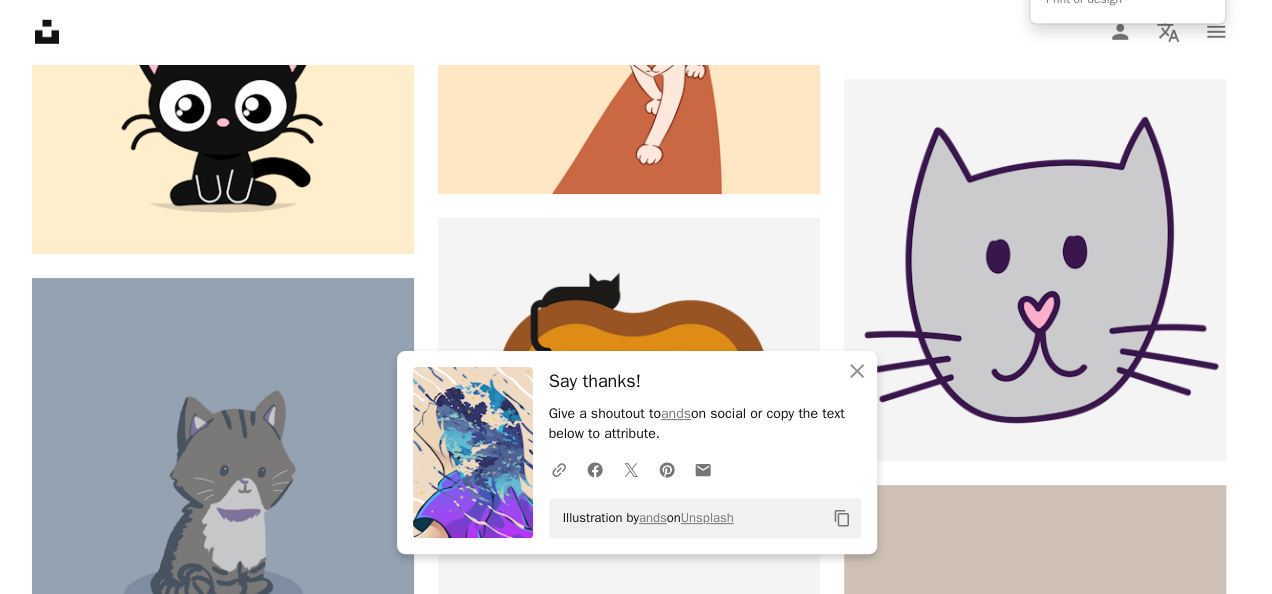 scroll, scrollTop: 0, scrollLeft: 0, axis: both 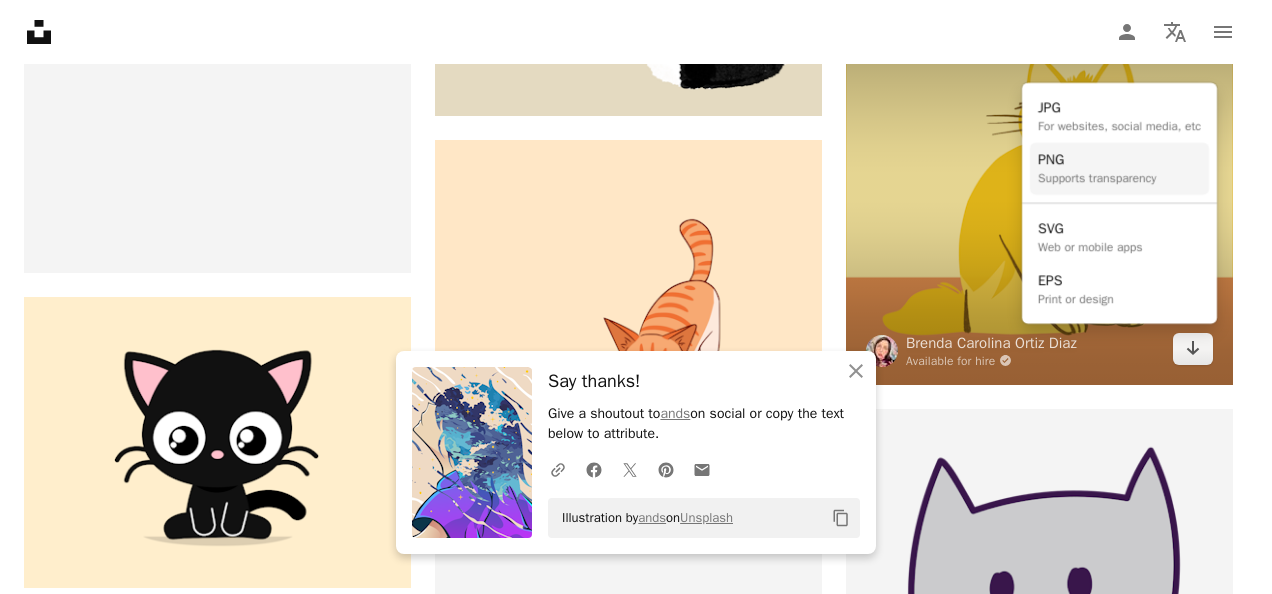 click on "Supports transparency" at bounding box center (1097, 179) 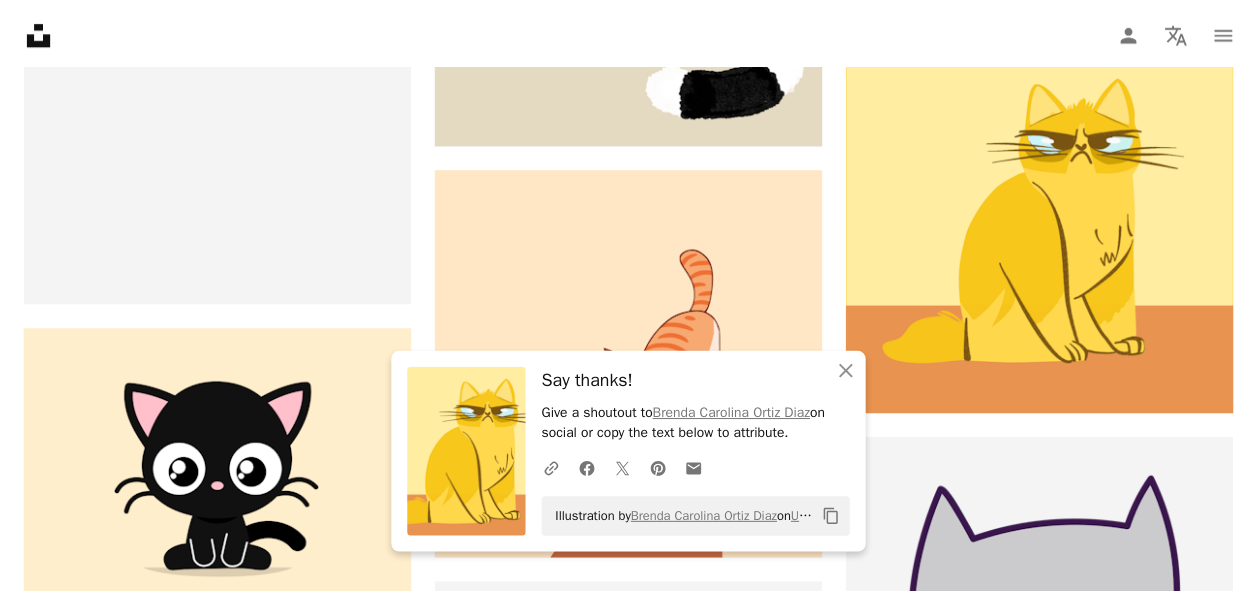 scroll, scrollTop: 2700, scrollLeft: 0, axis: vertical 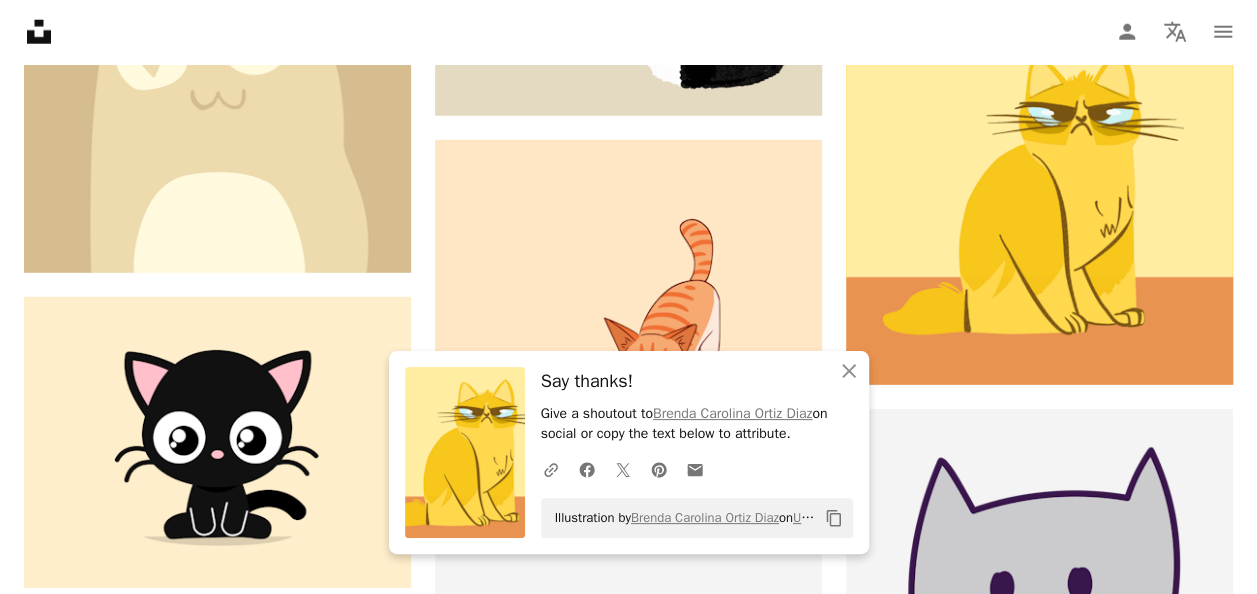 click on "Arrow pointing down" 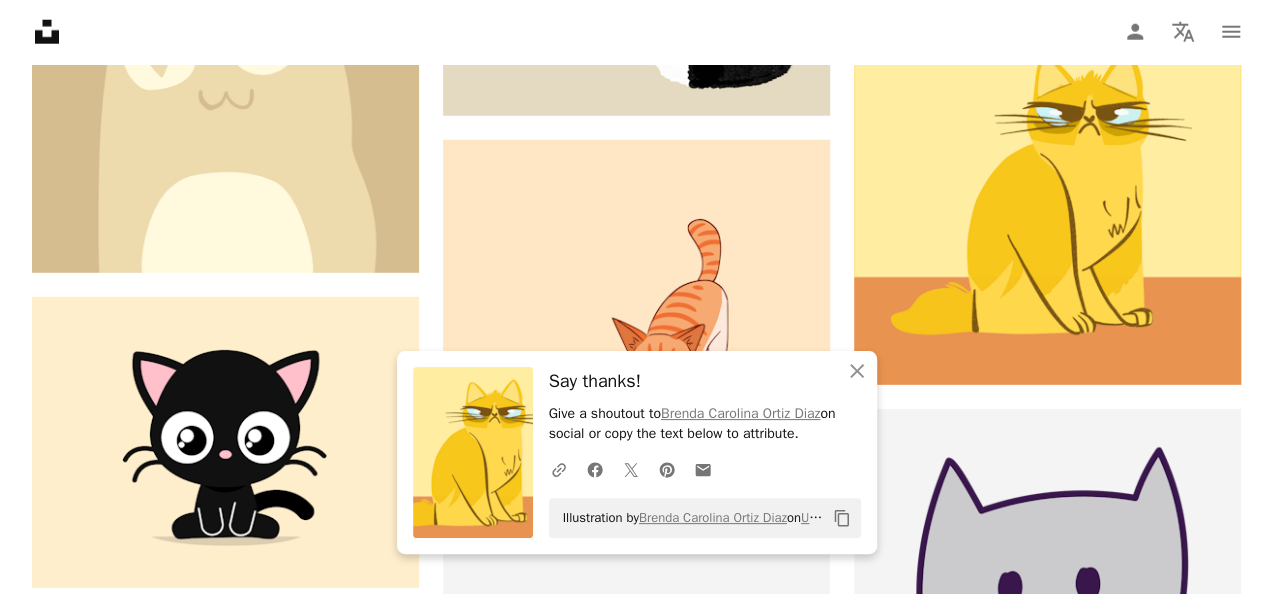 scroll, scrollTop: 0, scrollLeft: 0, axis: both 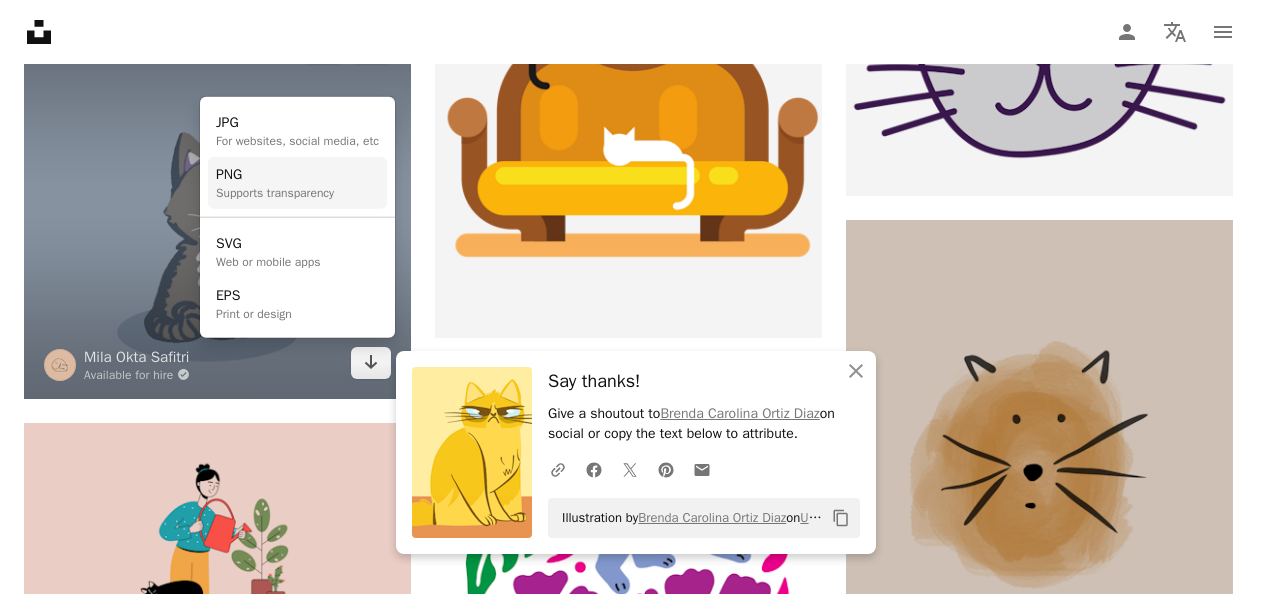 click on "PNG Supports transparency" at bounding box center [297, 183] 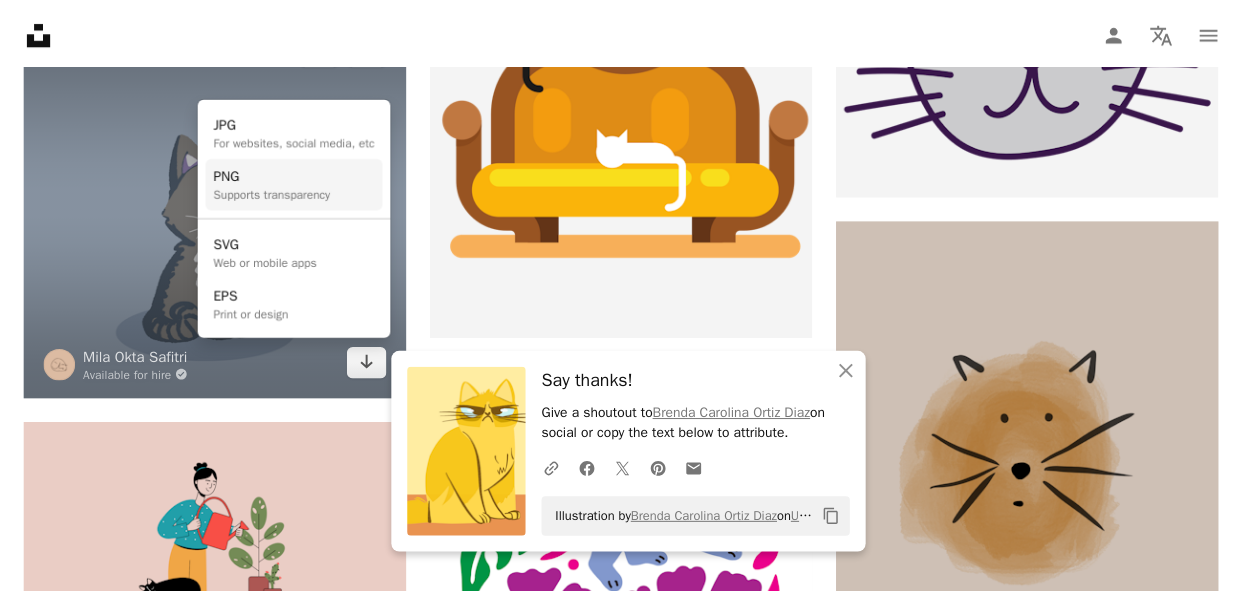 scroll, scrollTop: 3300, scrollLeft: 0, axis: vertical 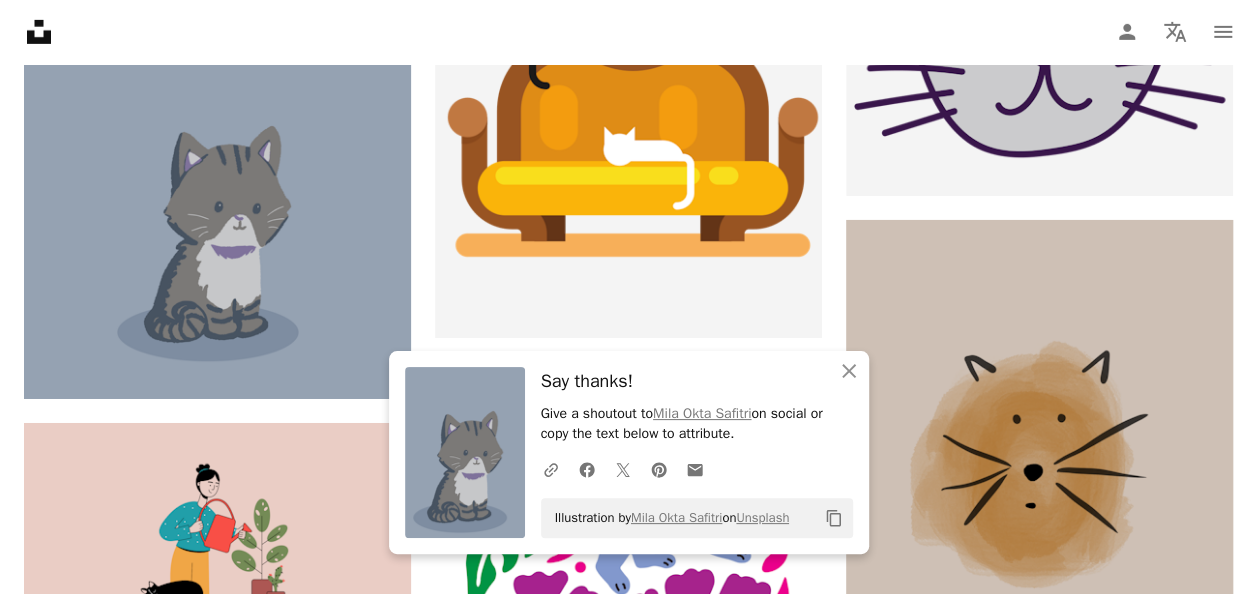 click on "***" at bounding box center [599, -3216] 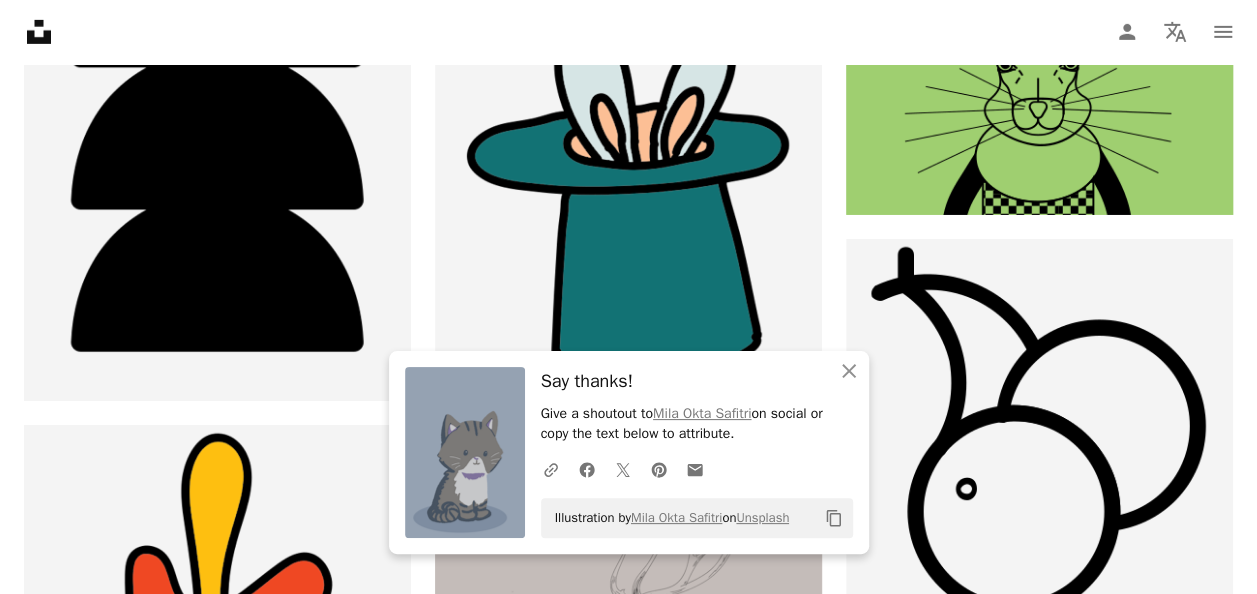 scroll, scrollTop: 0, scrollLeft: 0, axis: both 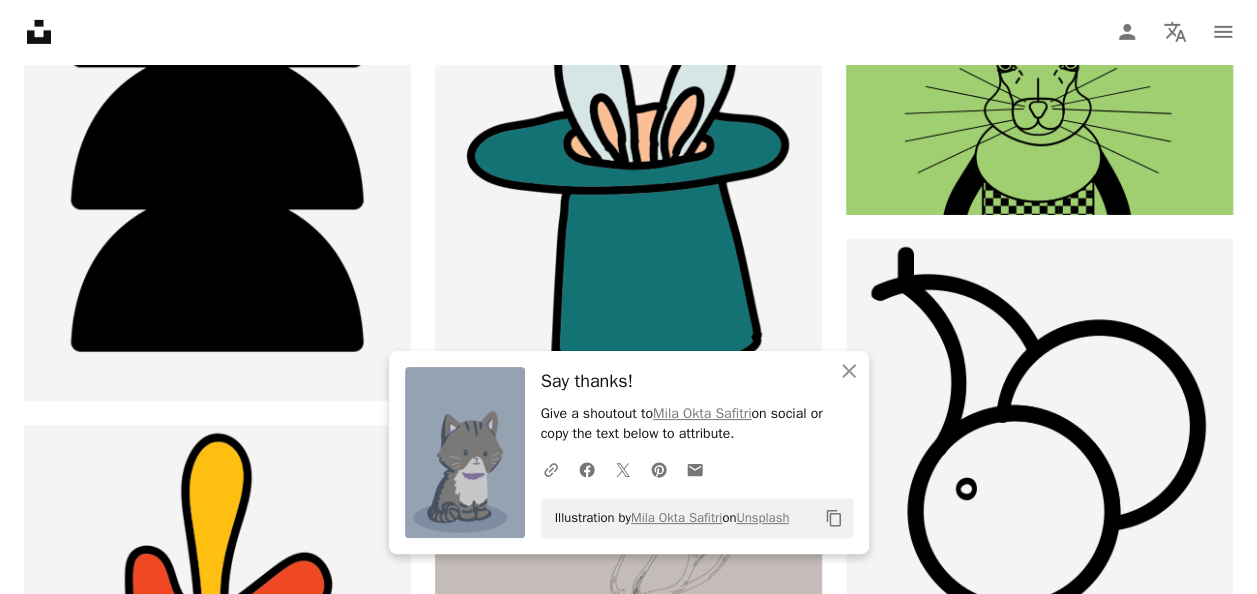 drag, startPoint x: 120, startPoint y: 83, endPoint x: 66, endPoint y: 94, distance: 55.108982 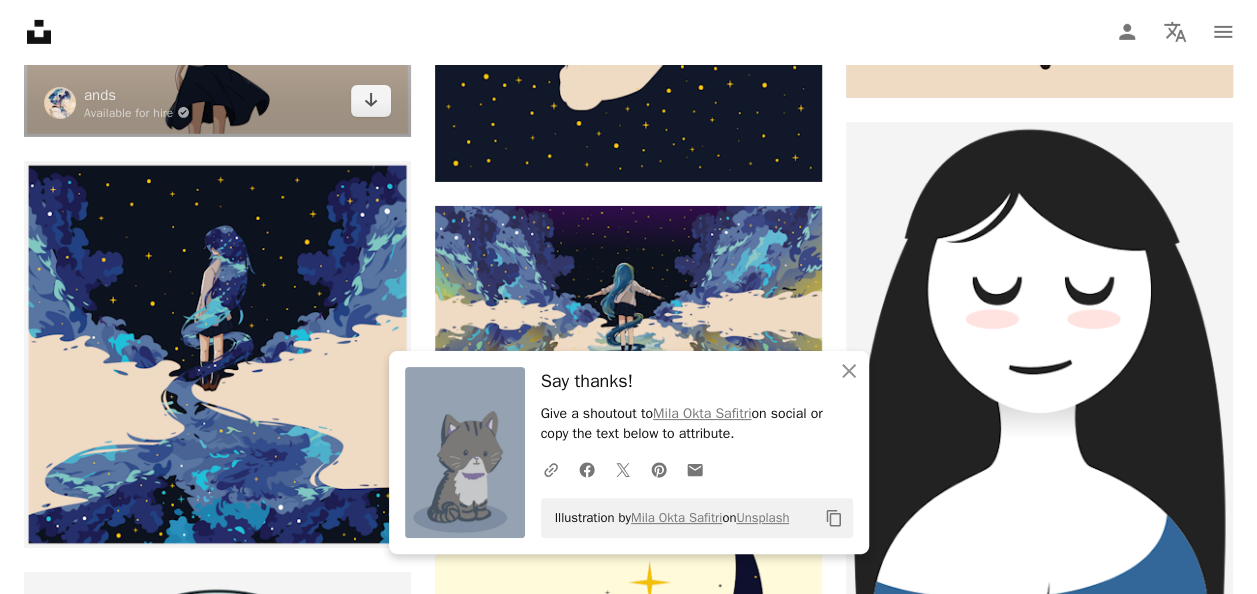 scroll, scrollTop: 0, scrollLeft: 0, axis: both 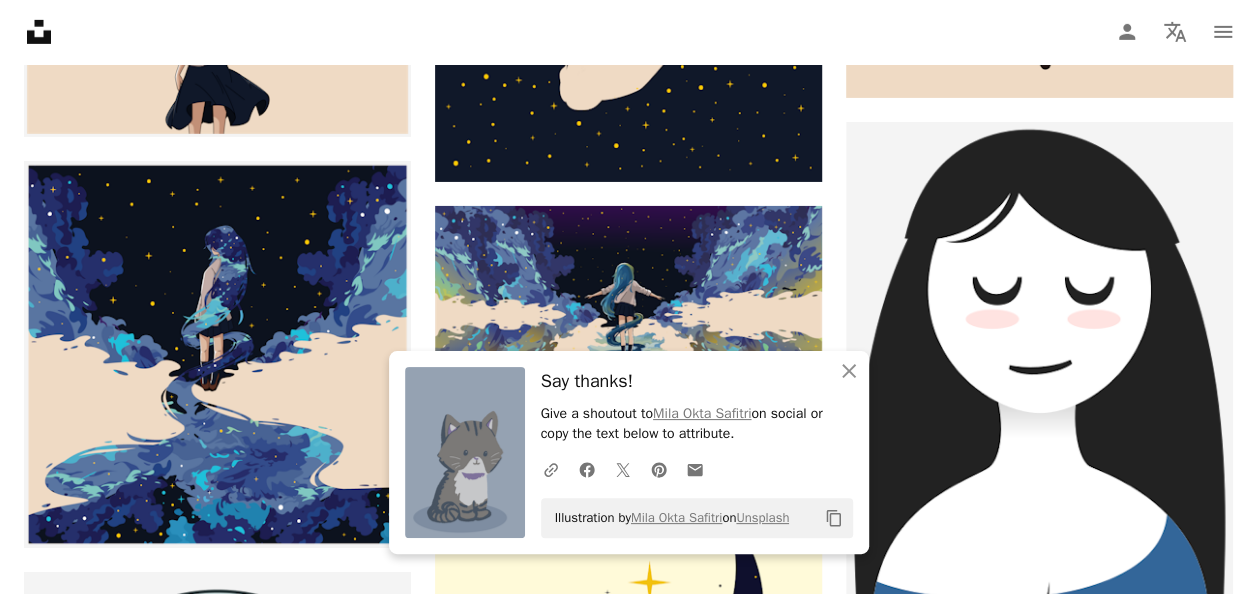 drag, startPoint x: 96, startPoint y: 85, endPoint x: 58, endPoint y: 78, distance: 38.63936 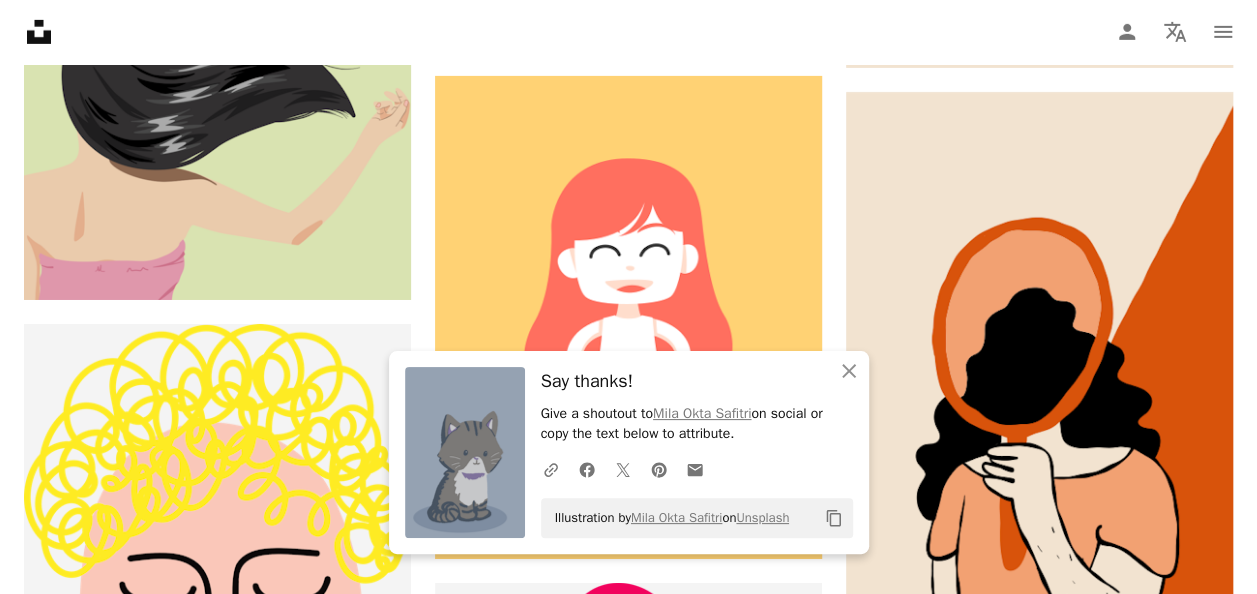scroll, scrollTop: 0, scrollLeft: 0, axis: both 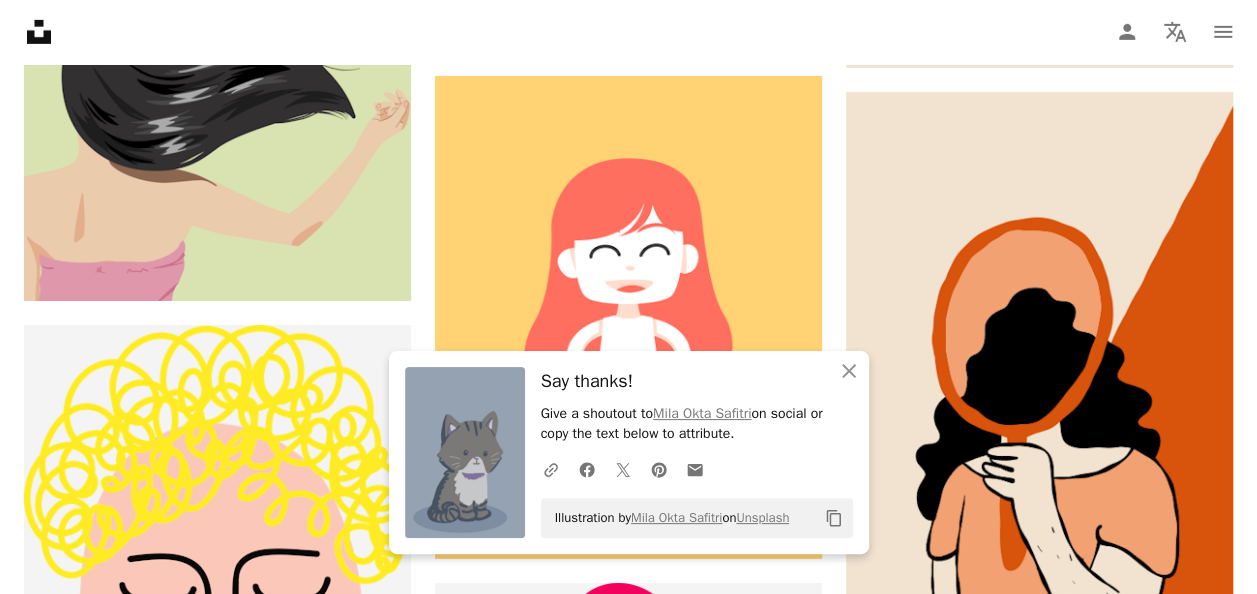 drag, startPoint x: 138, startPoint y: 78, endPoint x: 62, endPoint y: 78, distance: 76 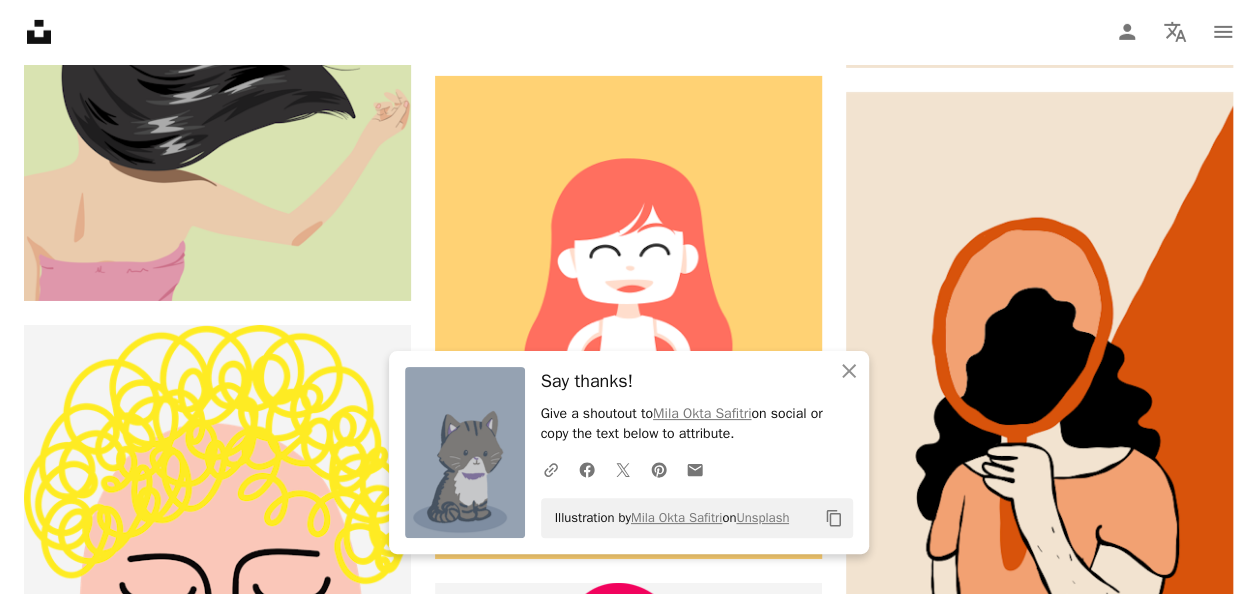 type on "*" 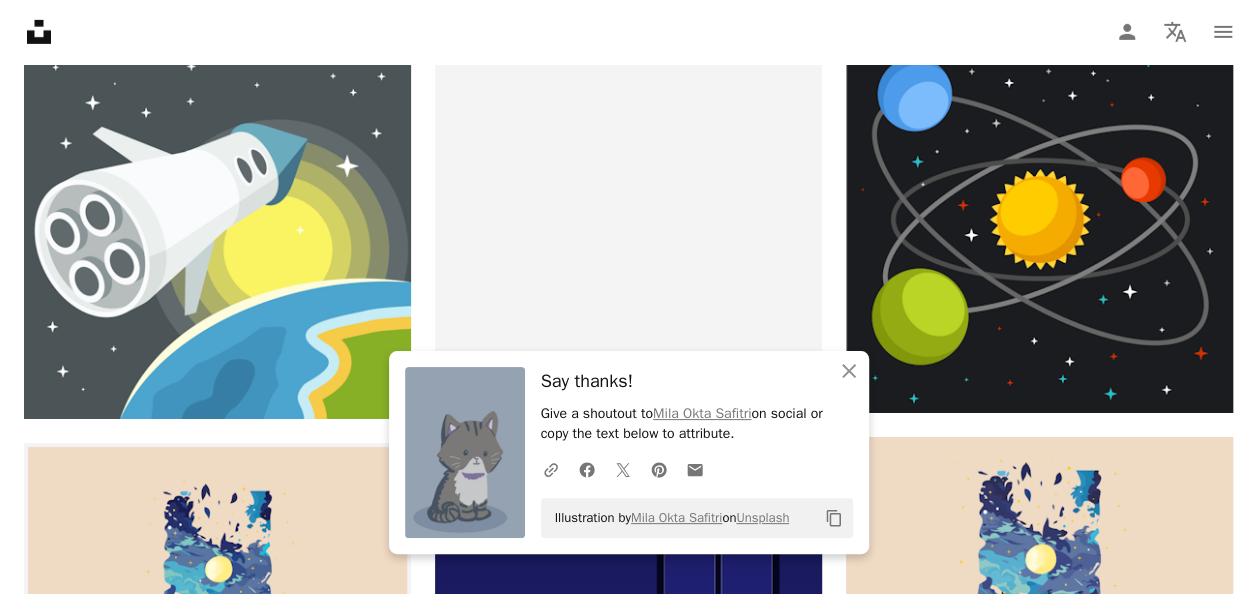 scroll, scrollTop: 0, scrollLeft: 0, axis: both 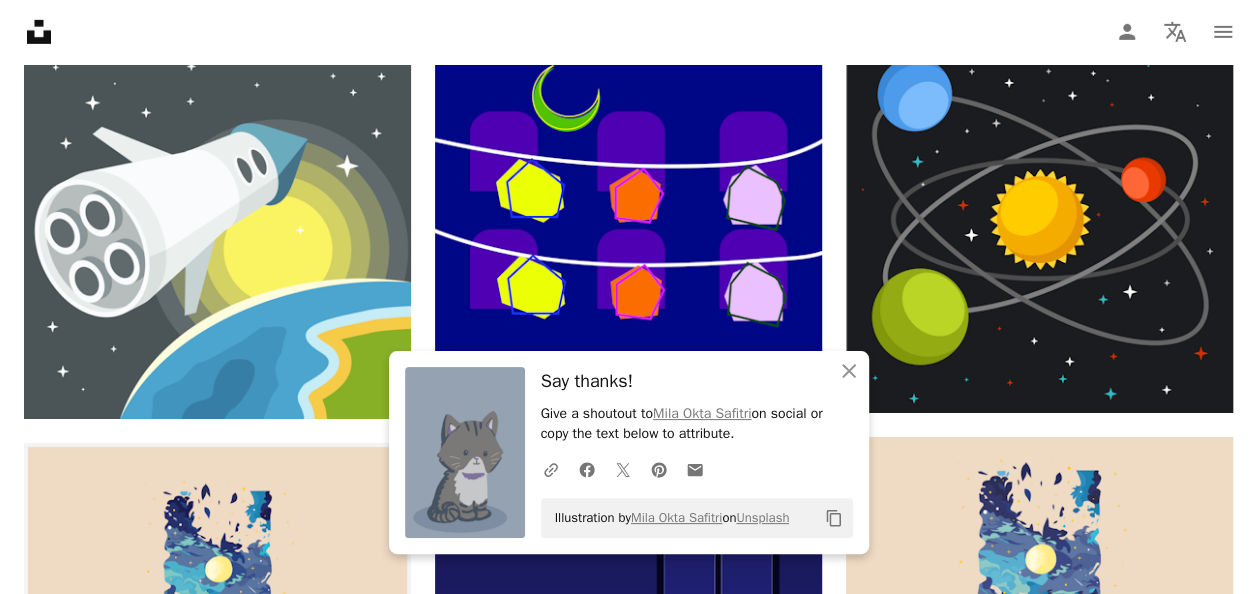 drag, startPoint x: 170, startPoint y: 91, endPoint x: 62, endPoint y: 76, distance: 109.03669 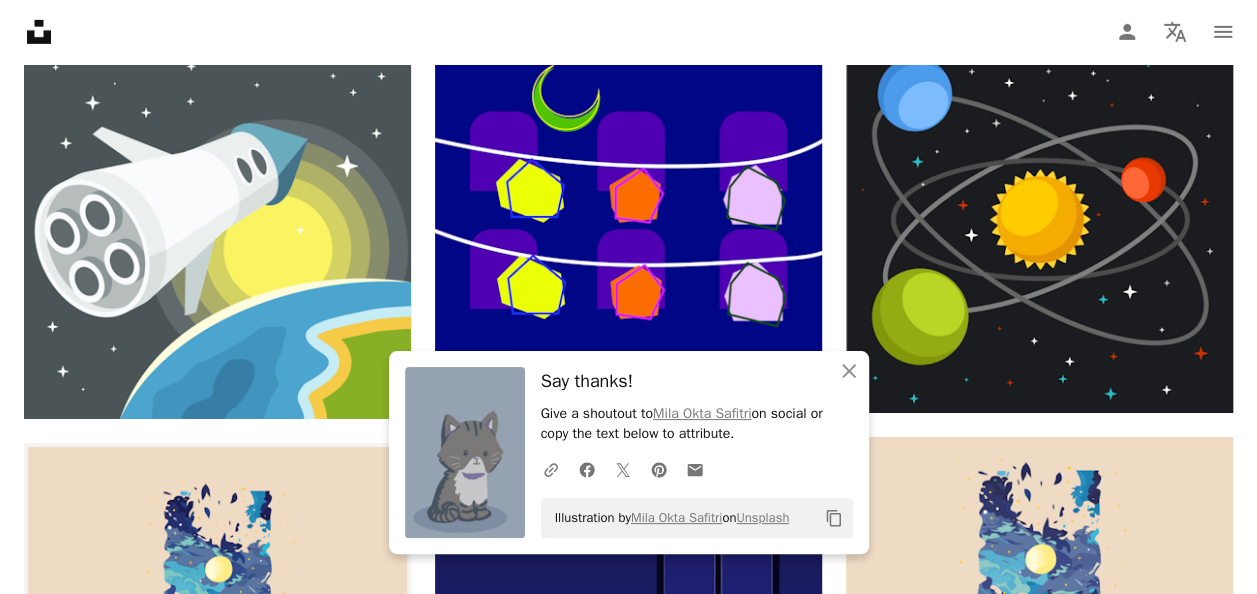type on "*****" 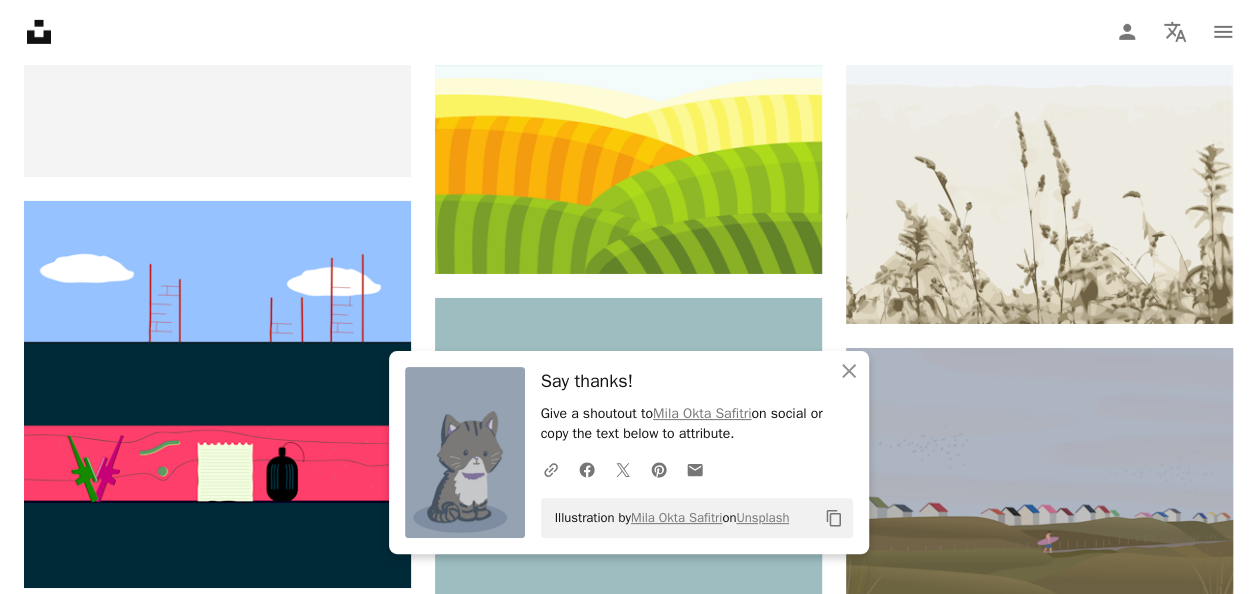 scroll, scrollTop: 1700, scrollLeft: 0, axis: vertical 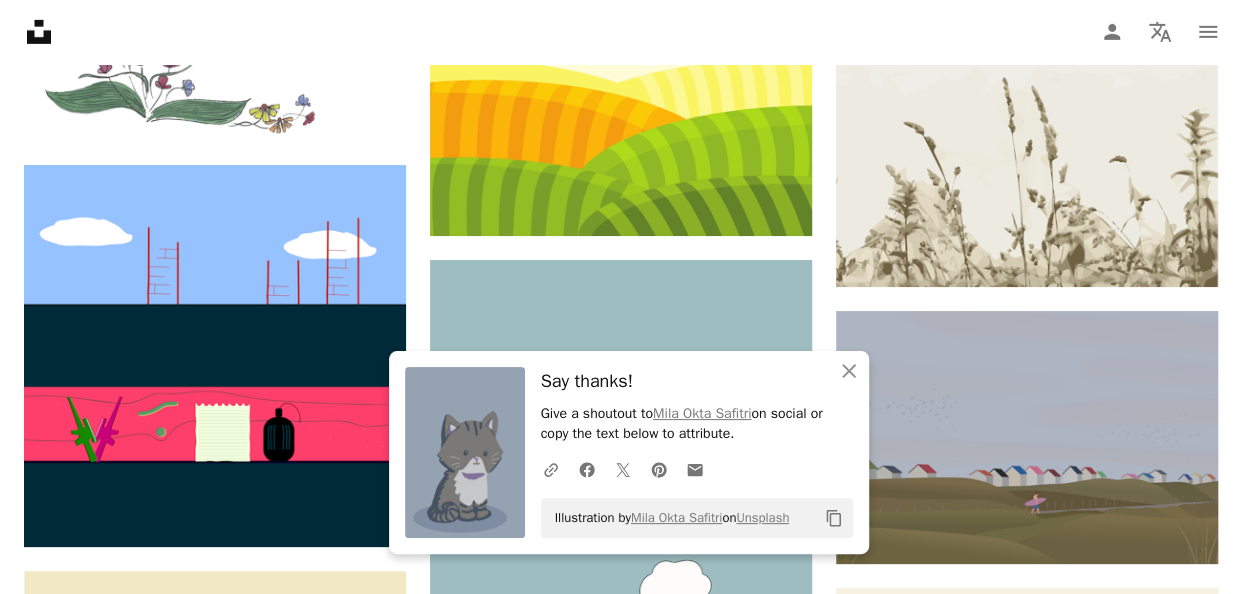 click on "Arrow pointing down" 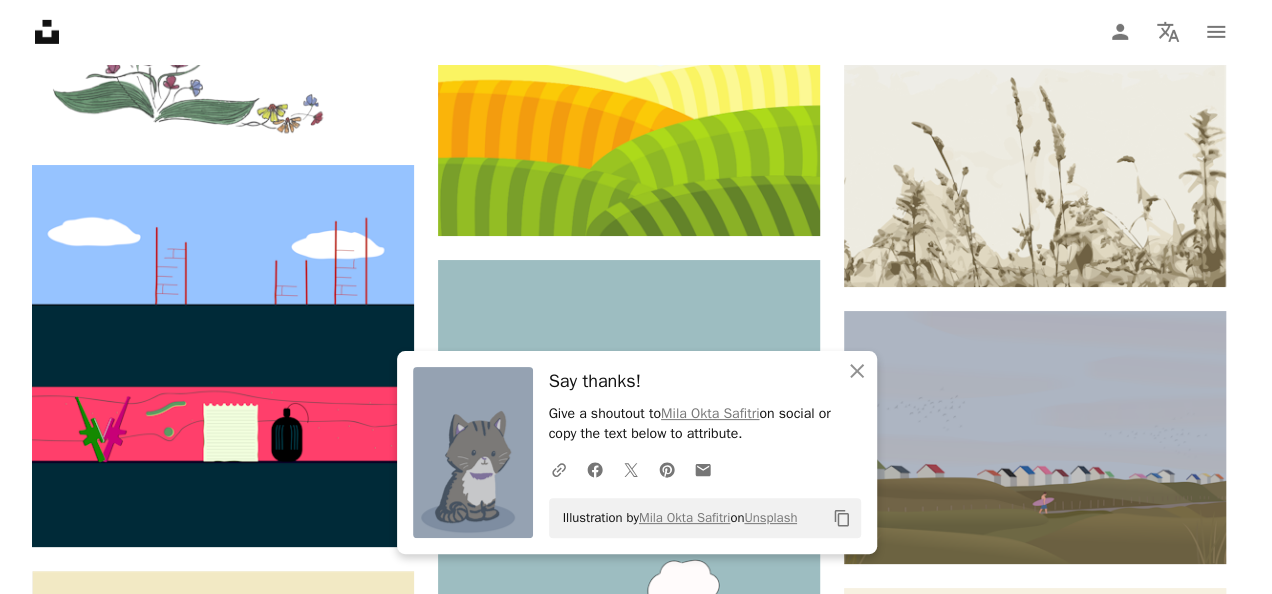 scroll, scrollTop: 0, scrollLeft: 0, axis: both 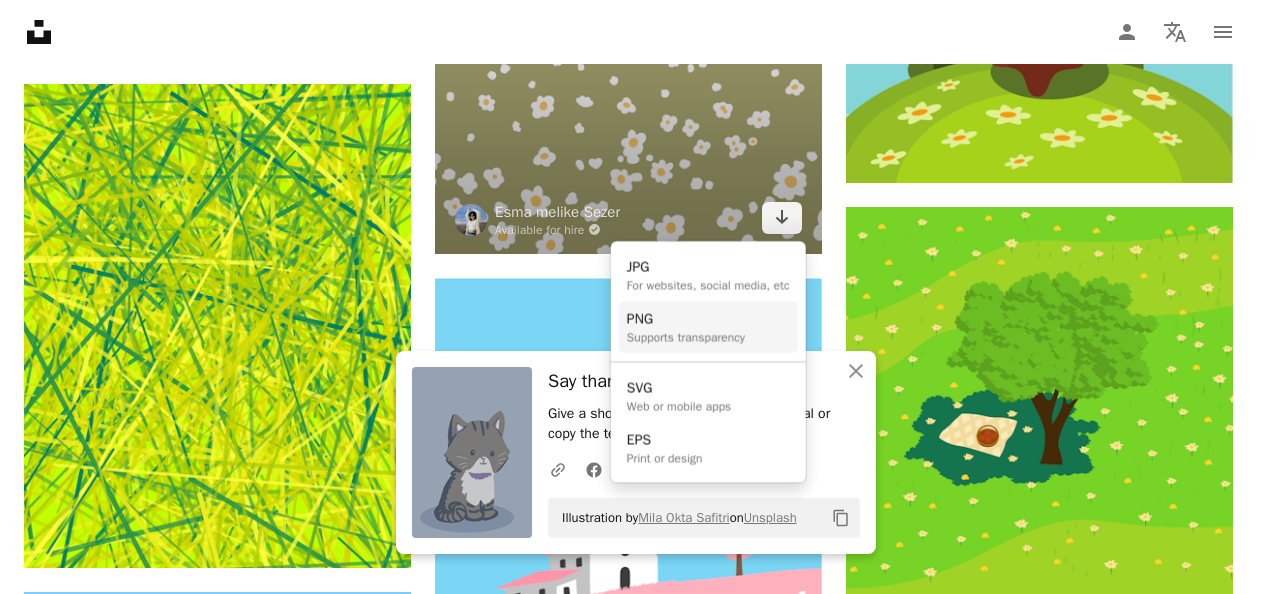 click on "PNG" at bounding box center [686, 319] 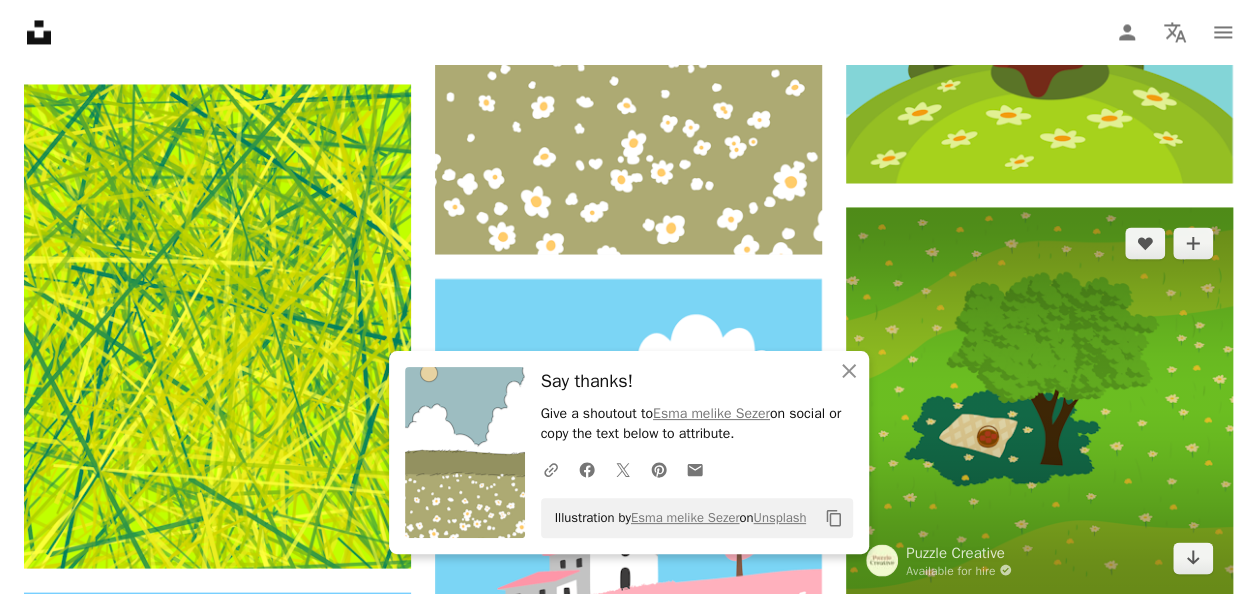 scroll, scrollTop: 1900, scrollLeft: 0, axis: vertical 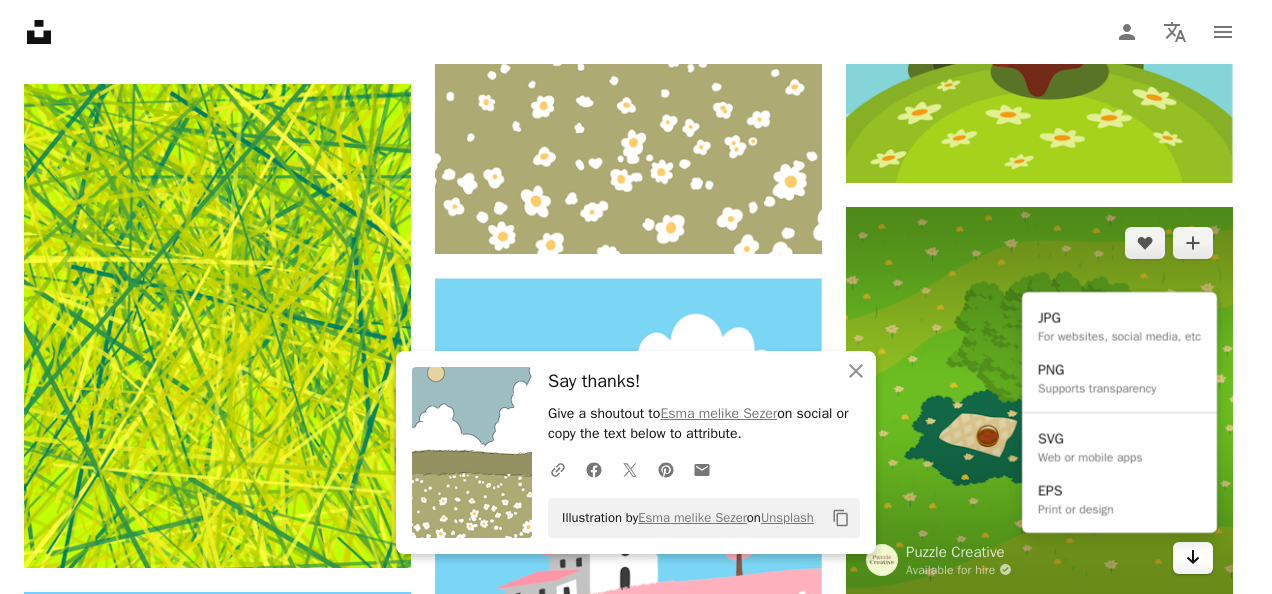 click on "Arrow pointing down" at bounding box center (1193, 558) 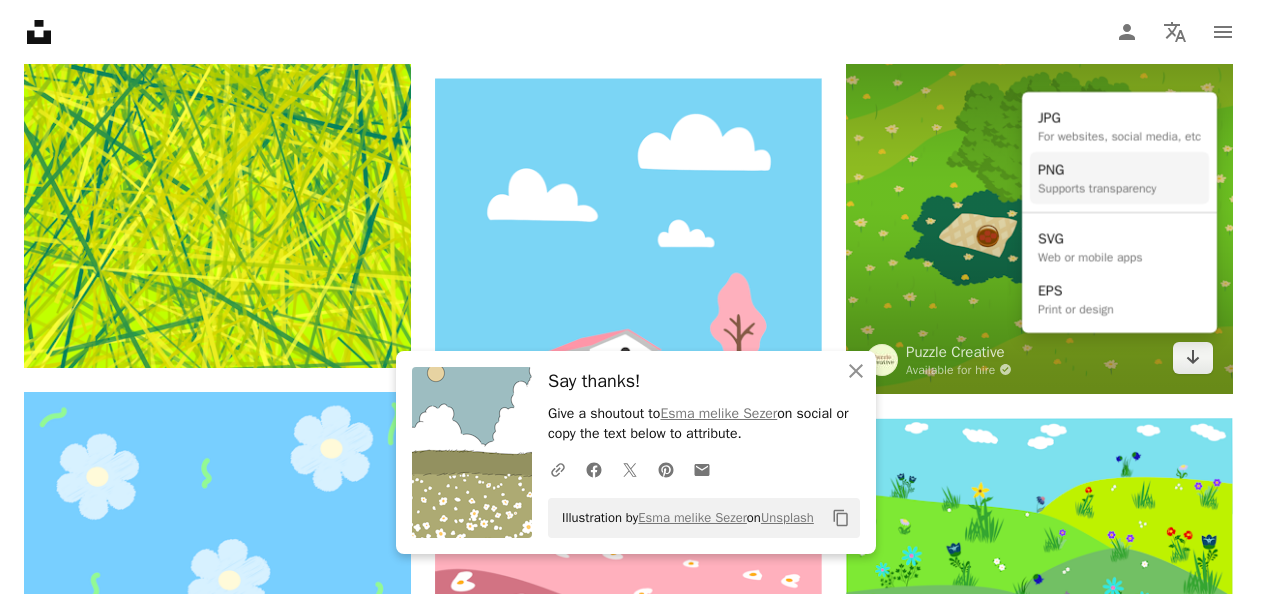 click on "Supports transparency" at bounding box center [1097, 188] 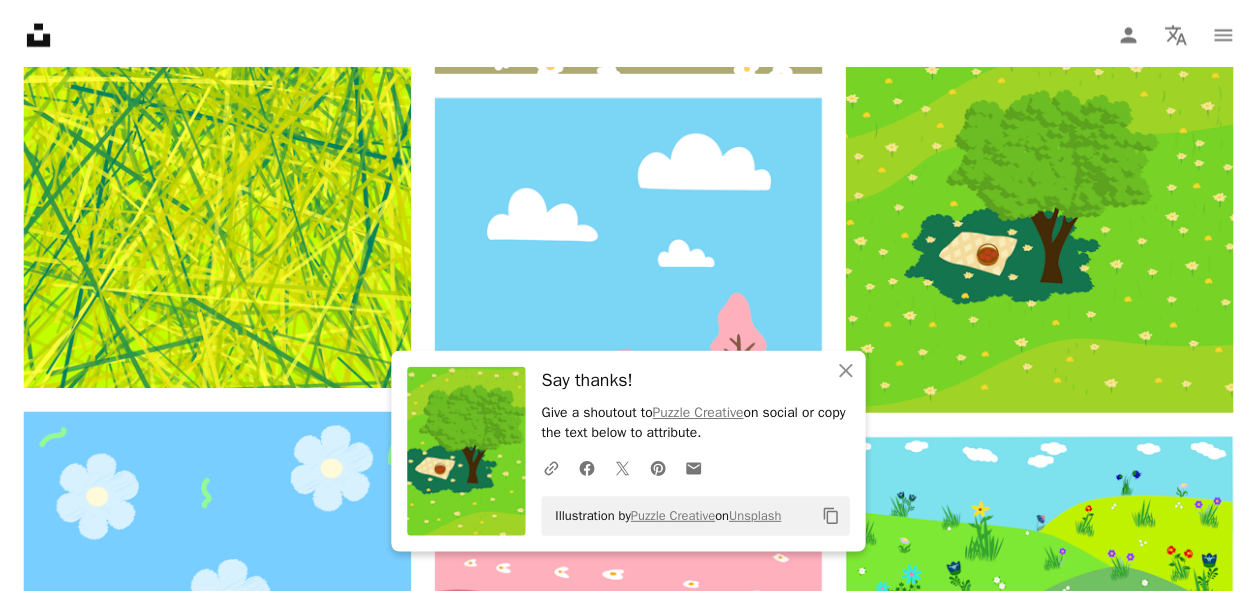 scroll, scrollTop: 1900, scrollLeft: 0, axis: vertical 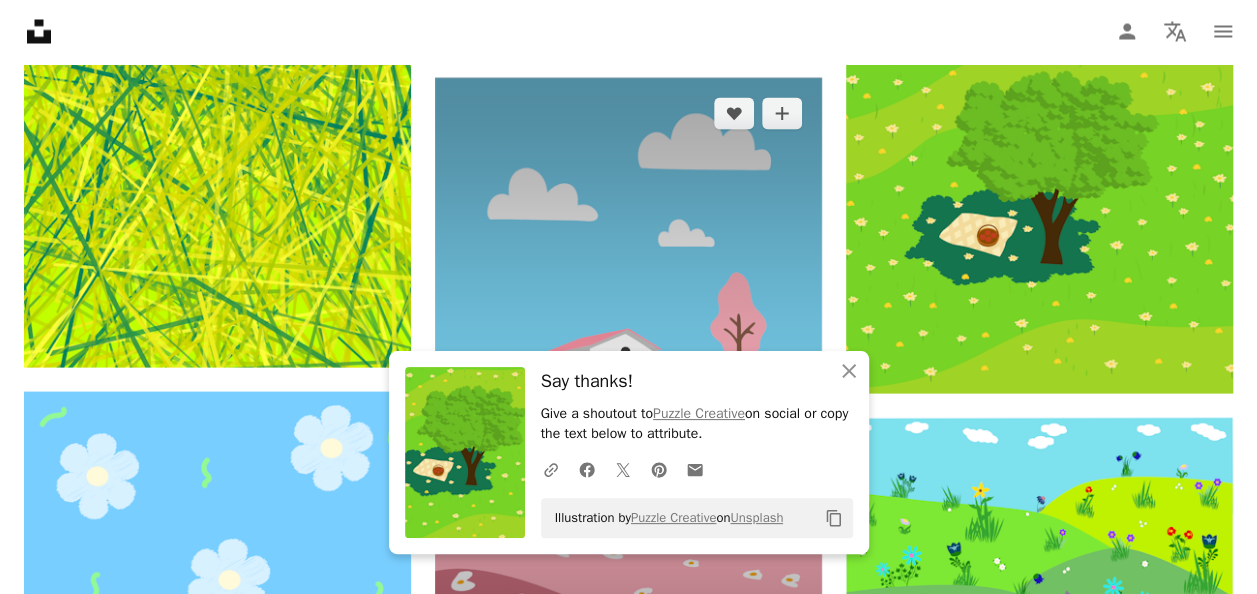 click on "Arrow pointing down" 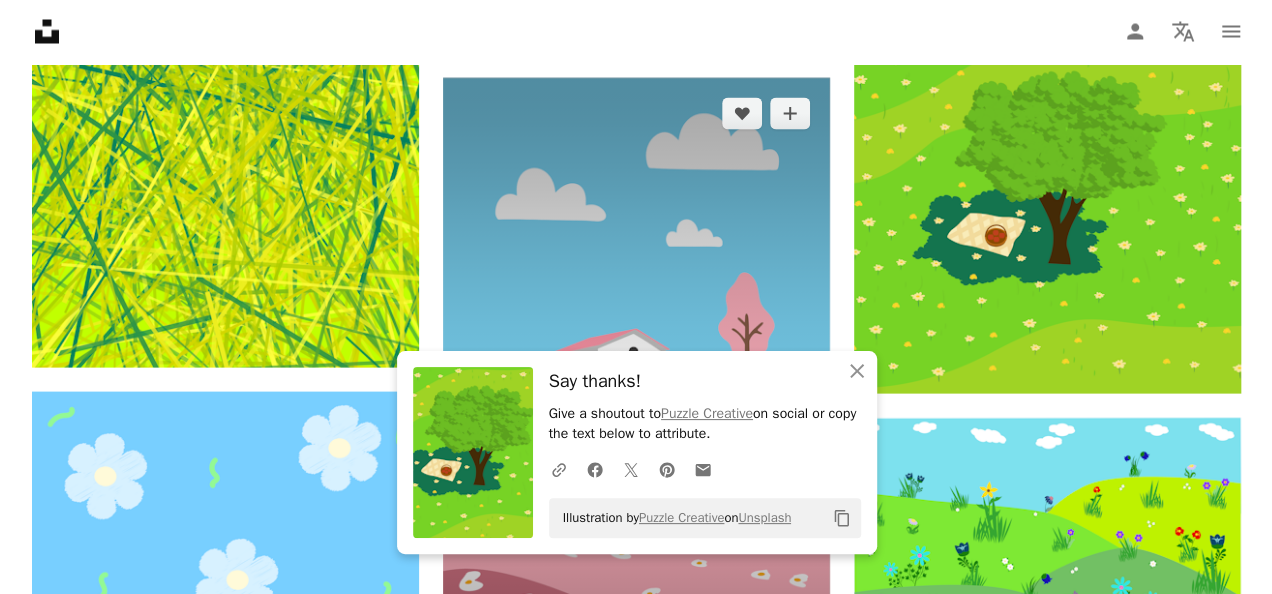 scroll, scrollTop: 0, scrollLeft: 0, axis: both 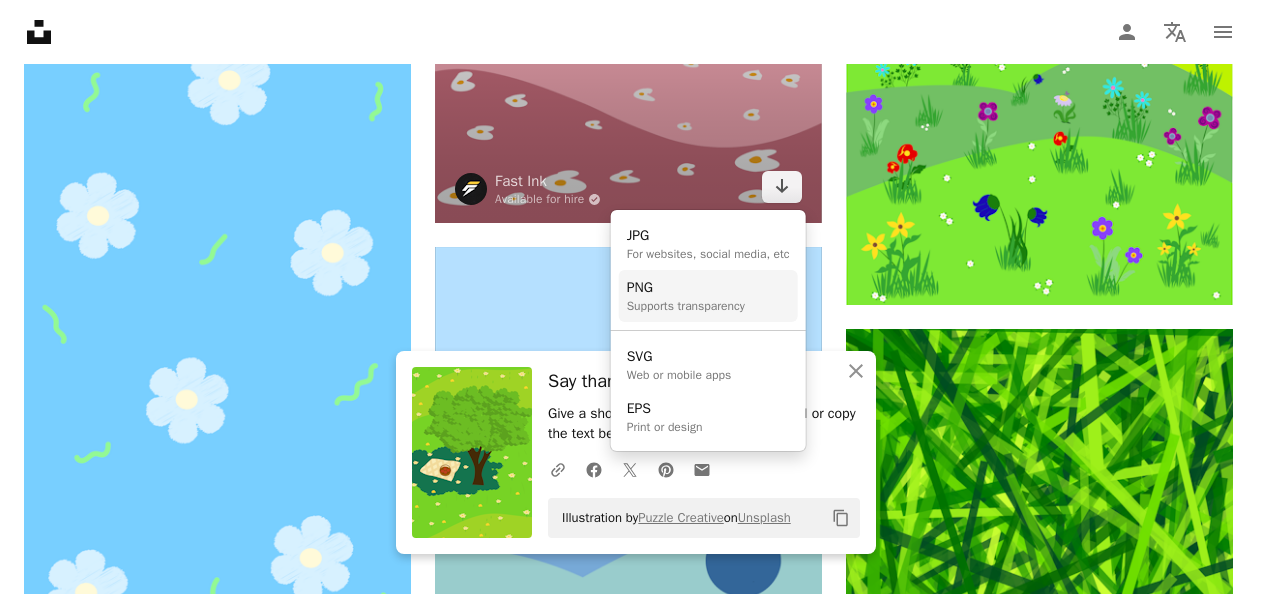 click on "PNG" at bounding box center [686, 288] 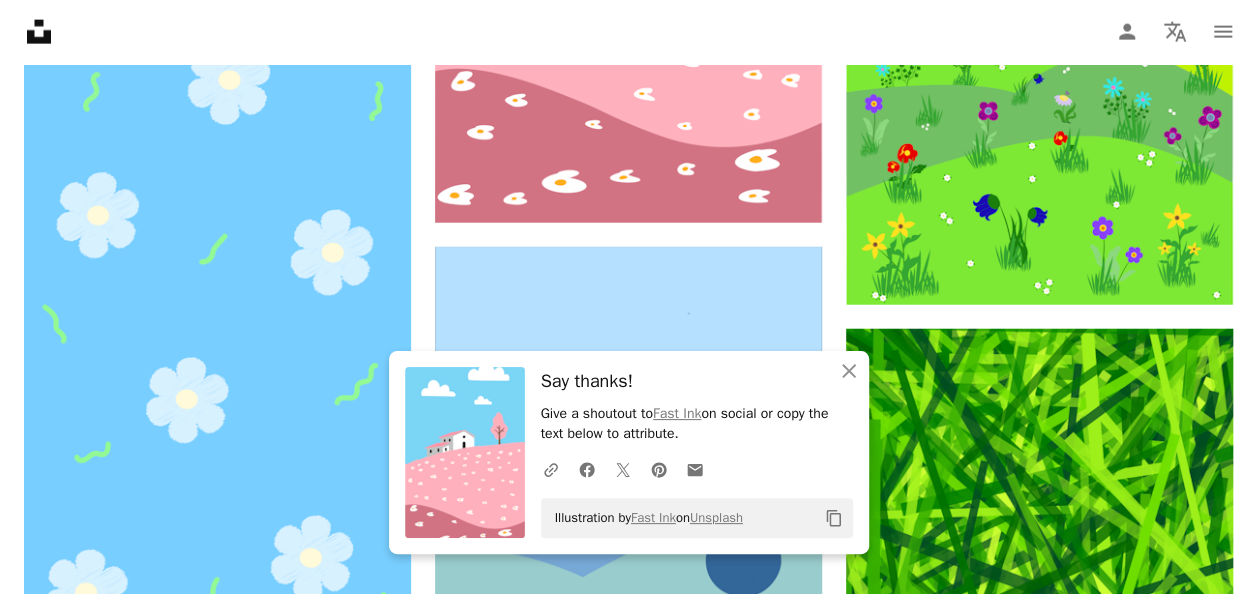 scroll, scrollTop: 0, scrollLeft: 0, axis: both 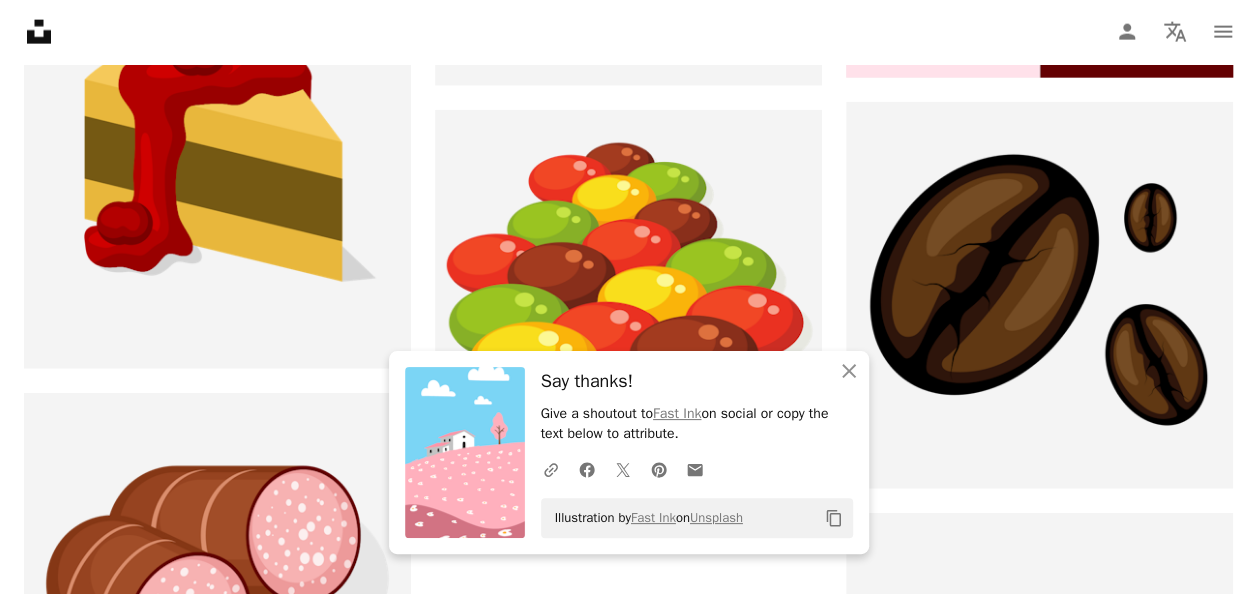 click on "Arrow pointing down" 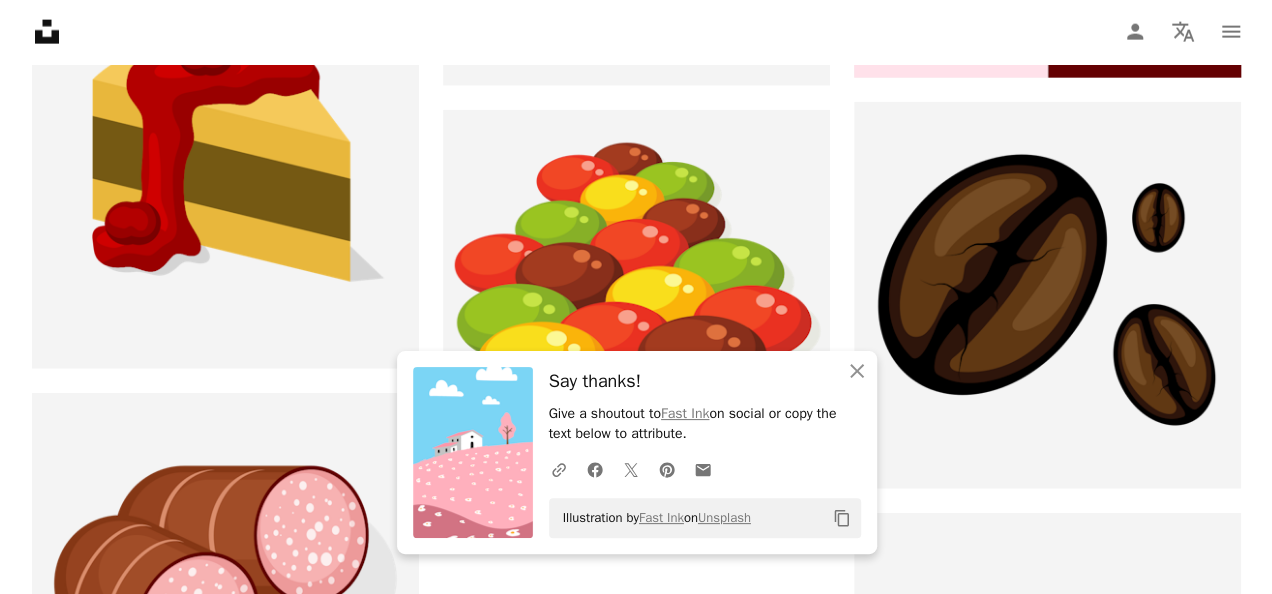 scroll, scrollTop: 0, scrollLeft: 0, axis: both 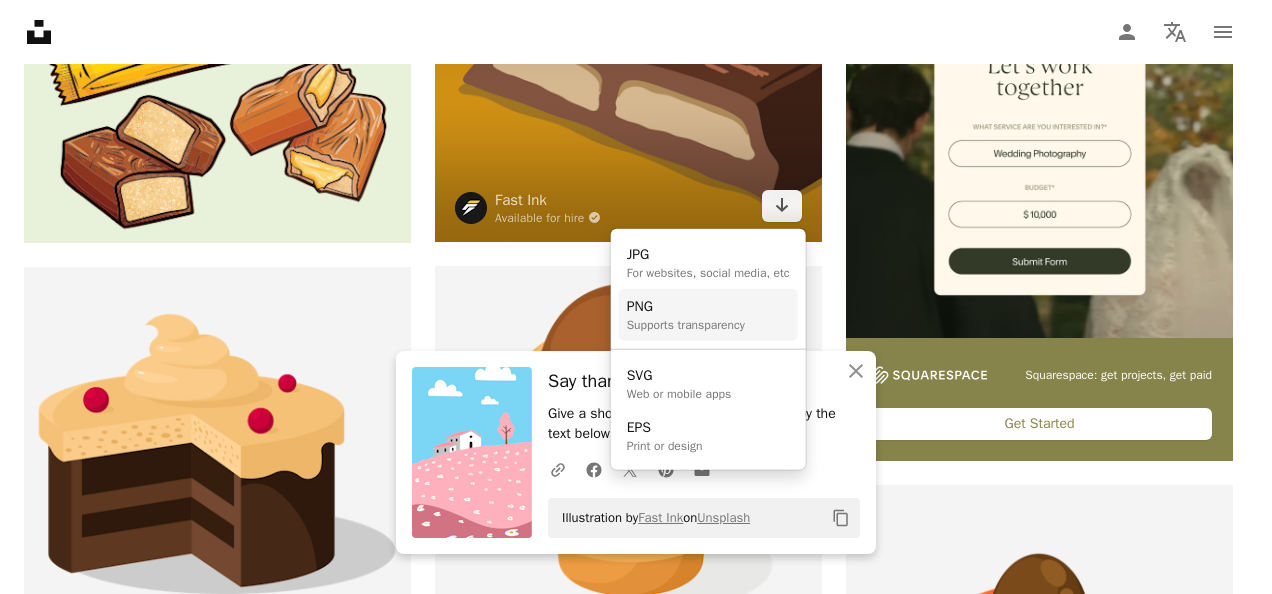 click on "Supports transparency" at bounding box center (686, 325) 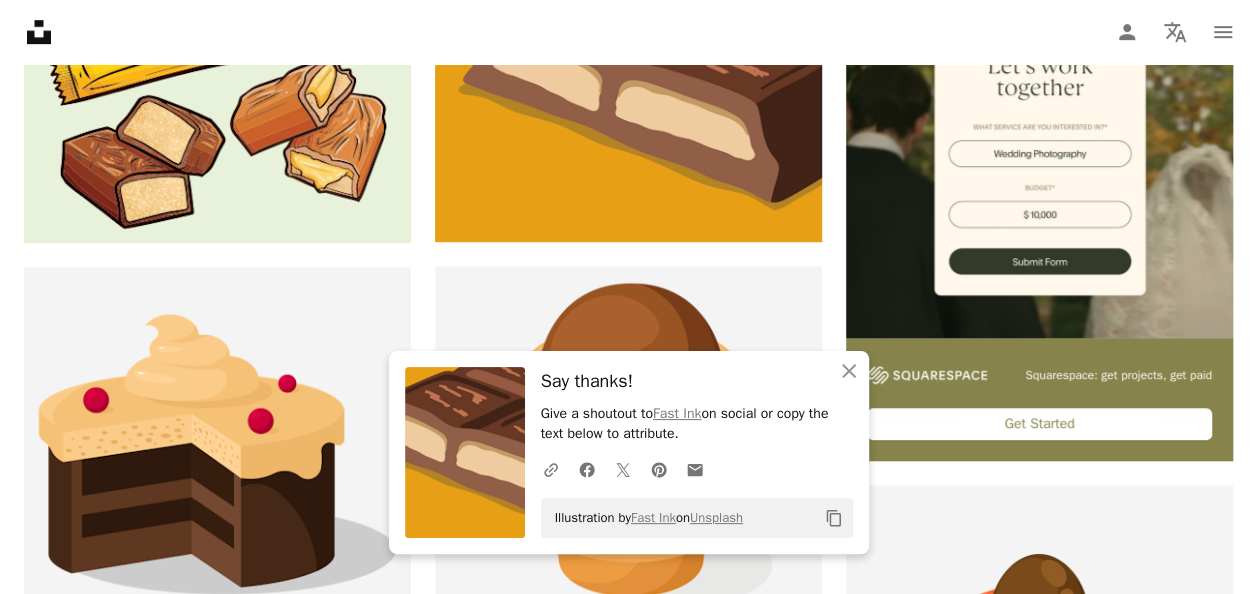 scroll, scrollTop: 0, scrollLeft: 0, axis: both 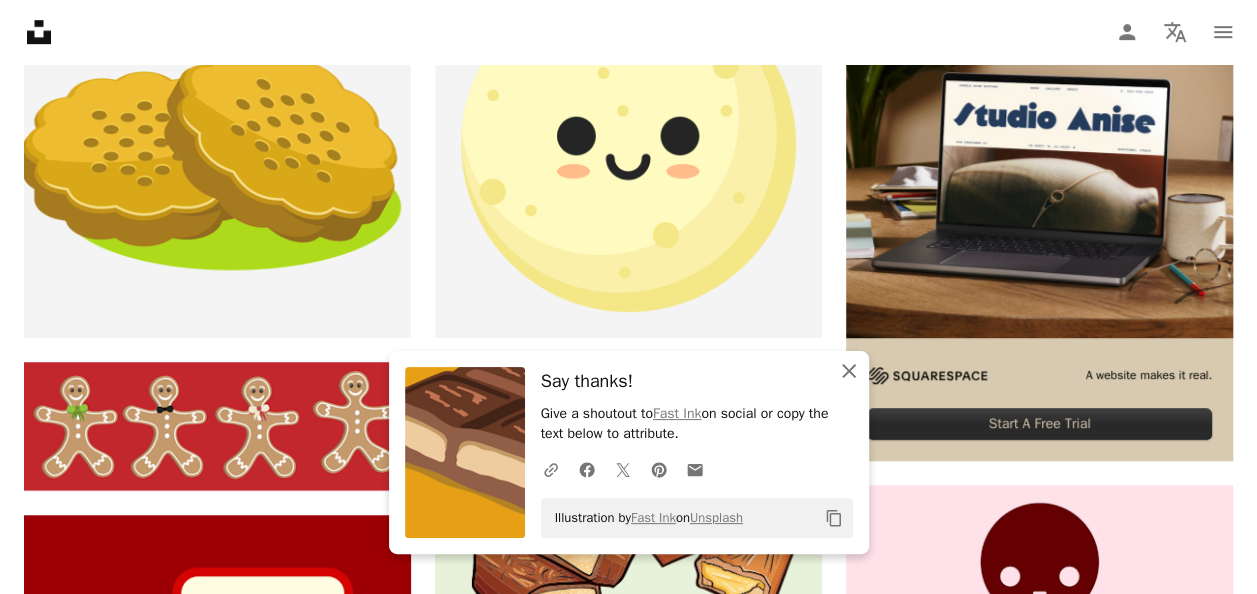 click on "An X shape" 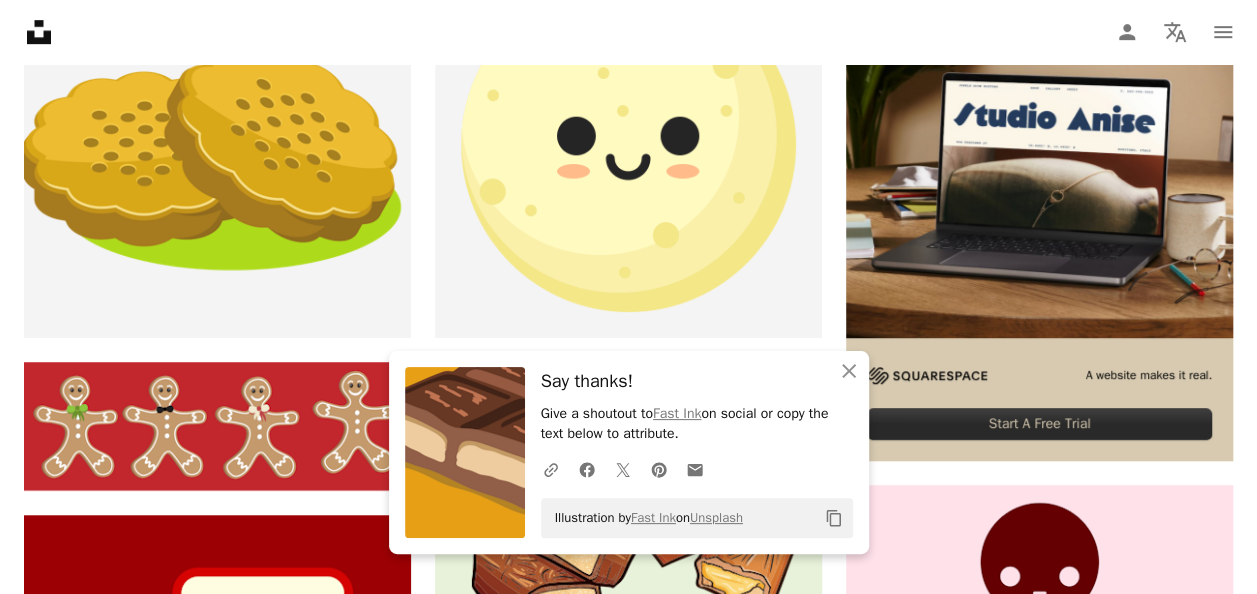 click on "Cookie" at bounding box center [628, -165] 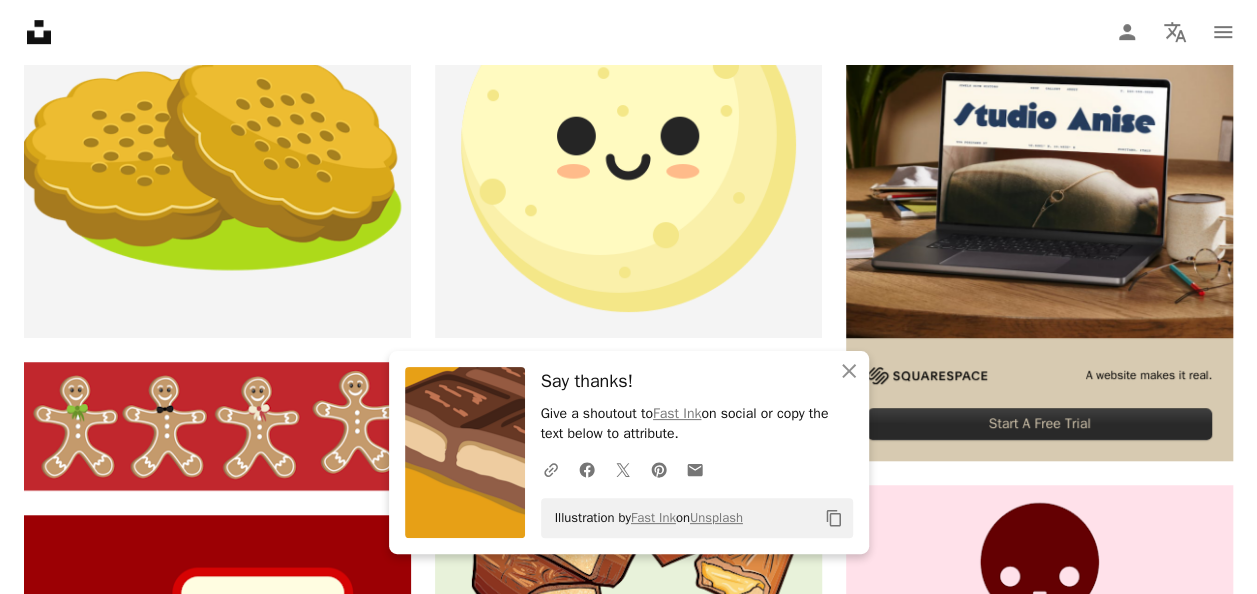 scroll, scrollTop: 0, scrollLeft: 0, axis: both 